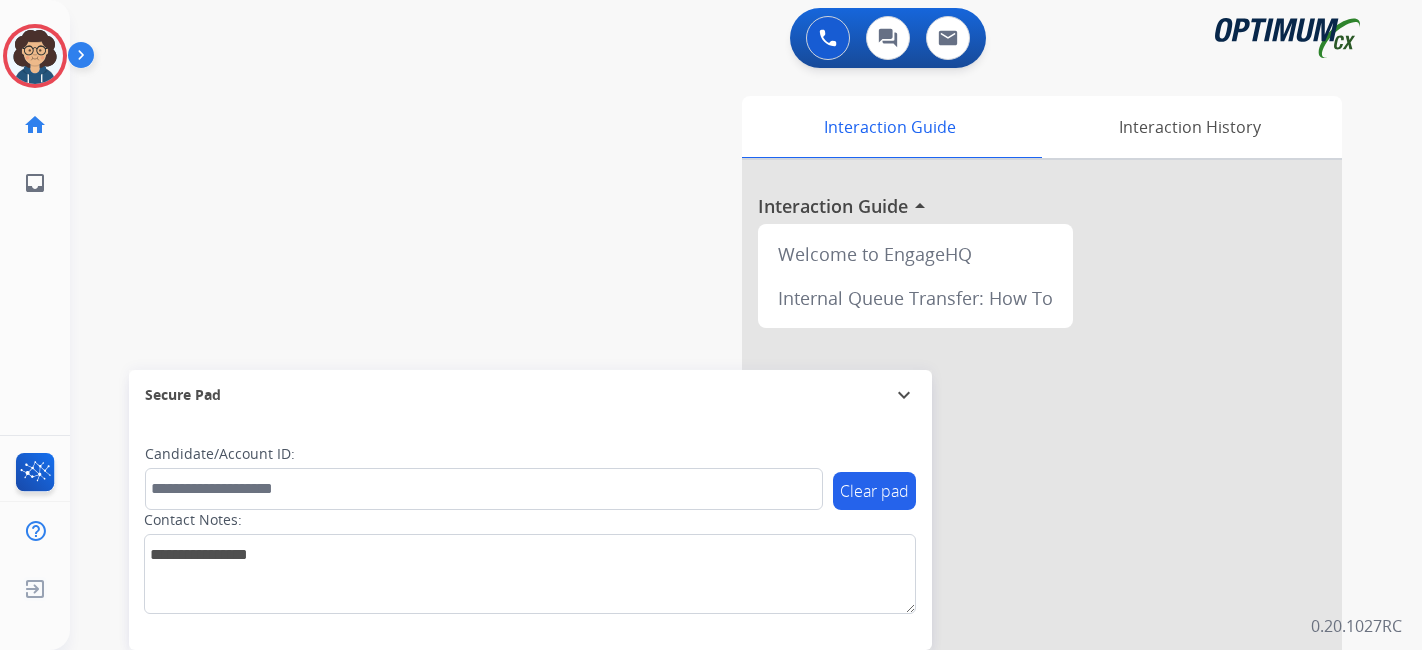 scroll, scrollTop: 0, scrollLeft: 0, axis: both 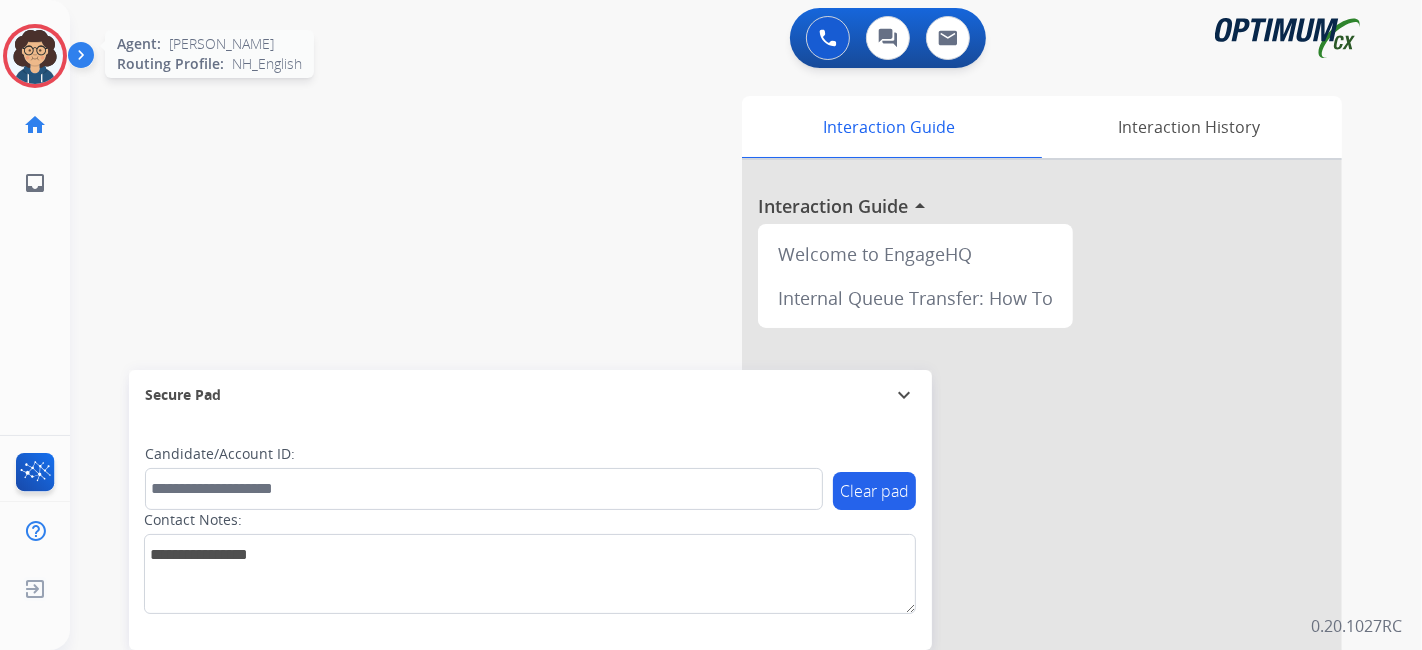 click at bounding box center (35, 56) 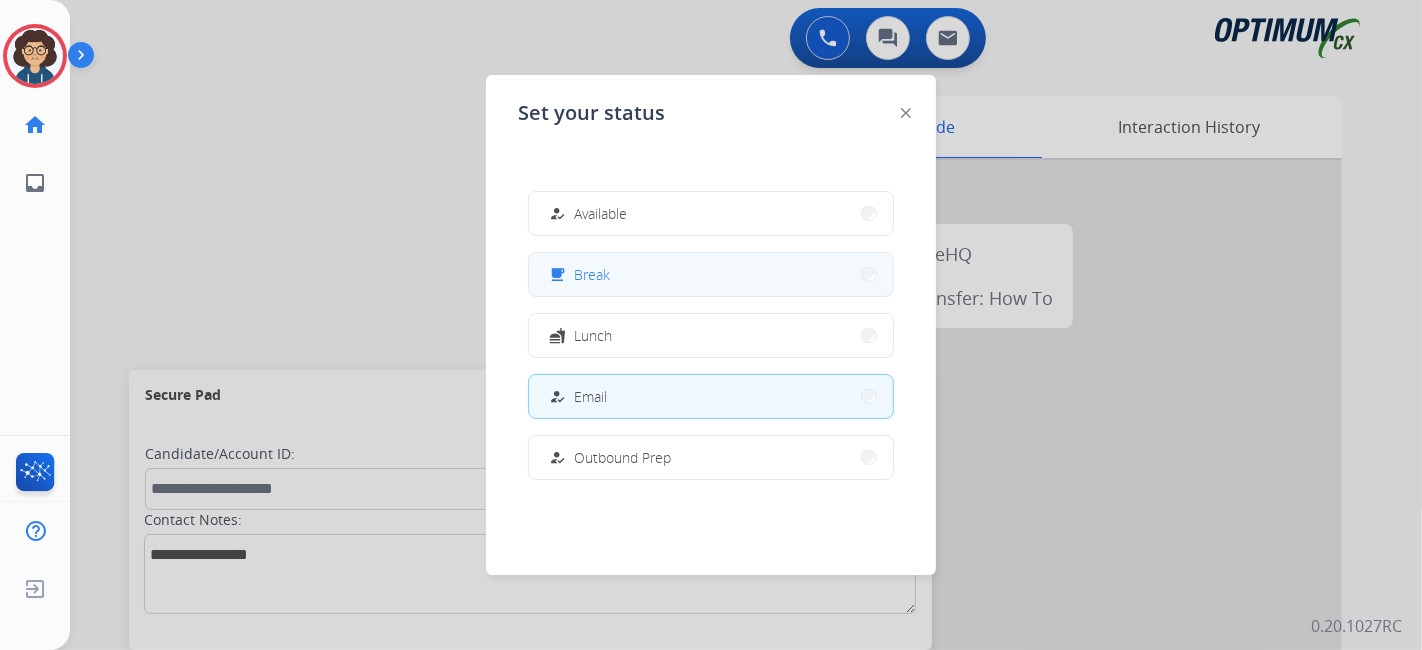 click on "free_breakfast Break" at bounding box center [711, 274] 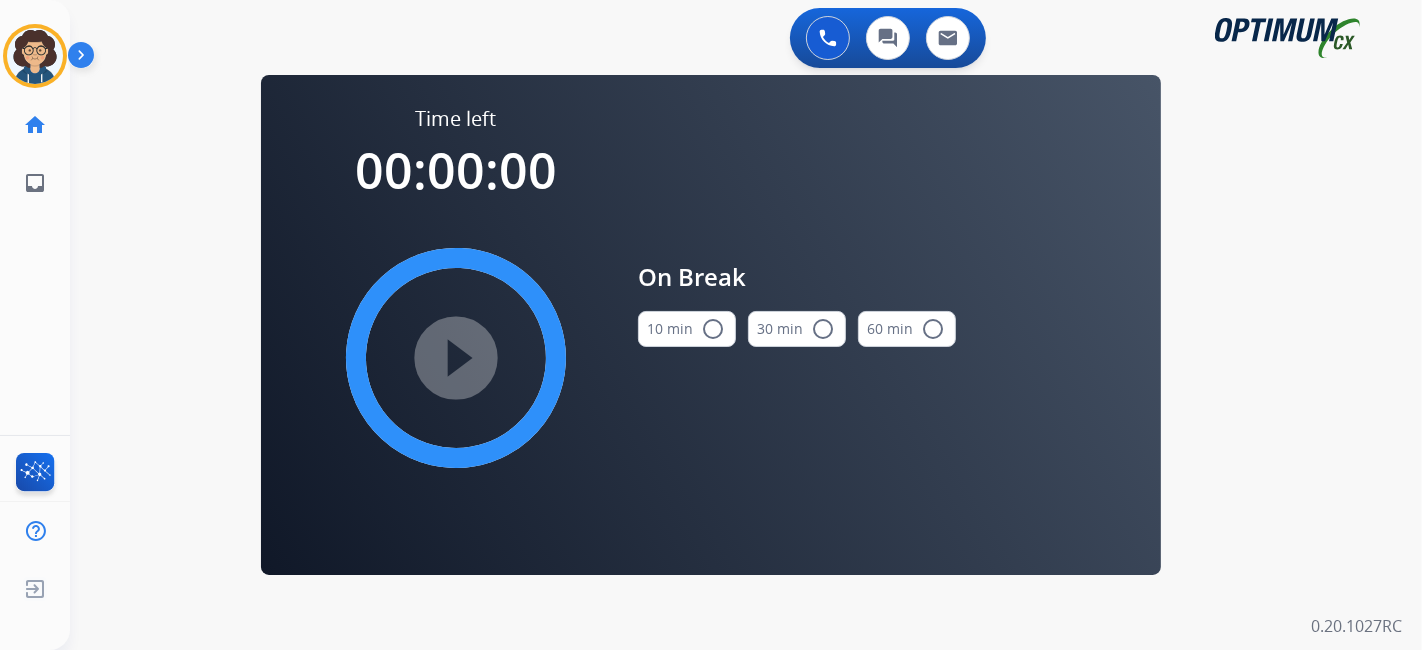 click on "10 min  radio_button_unchecked" at bounding box center [687, 329] 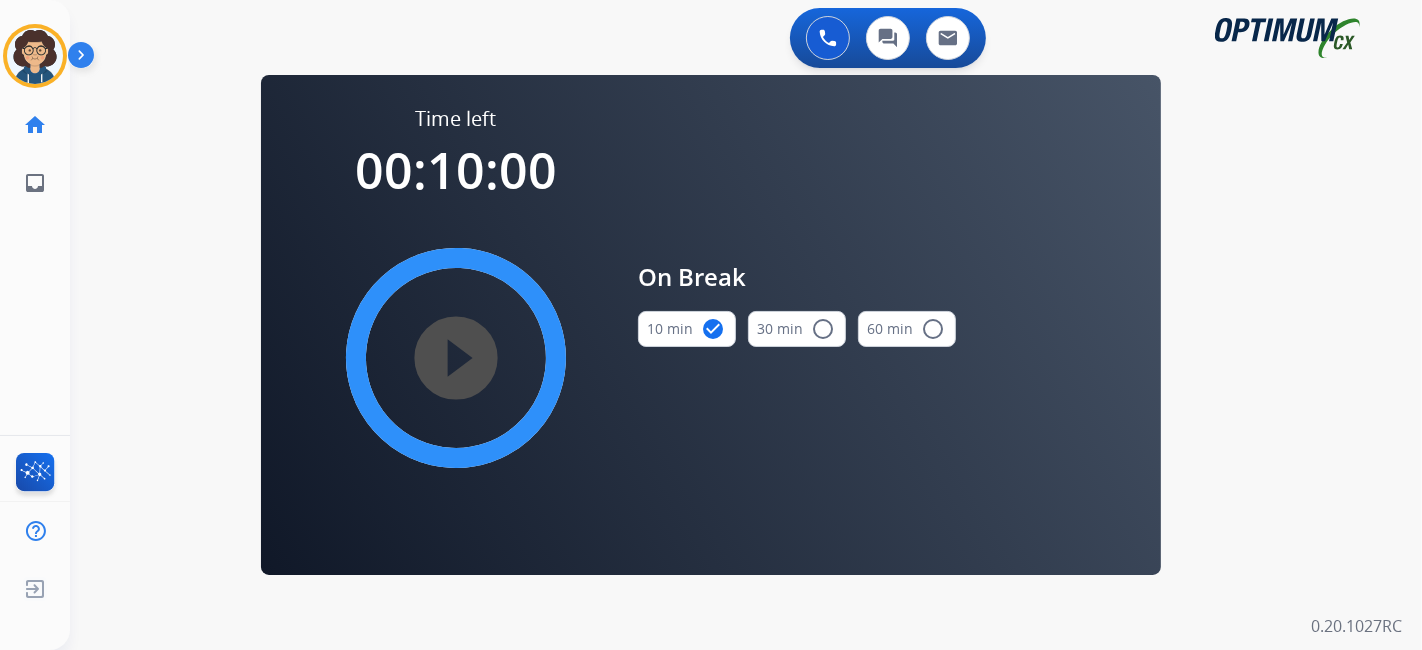 click on "play_circle_filled" at bounding box center (456, 358) 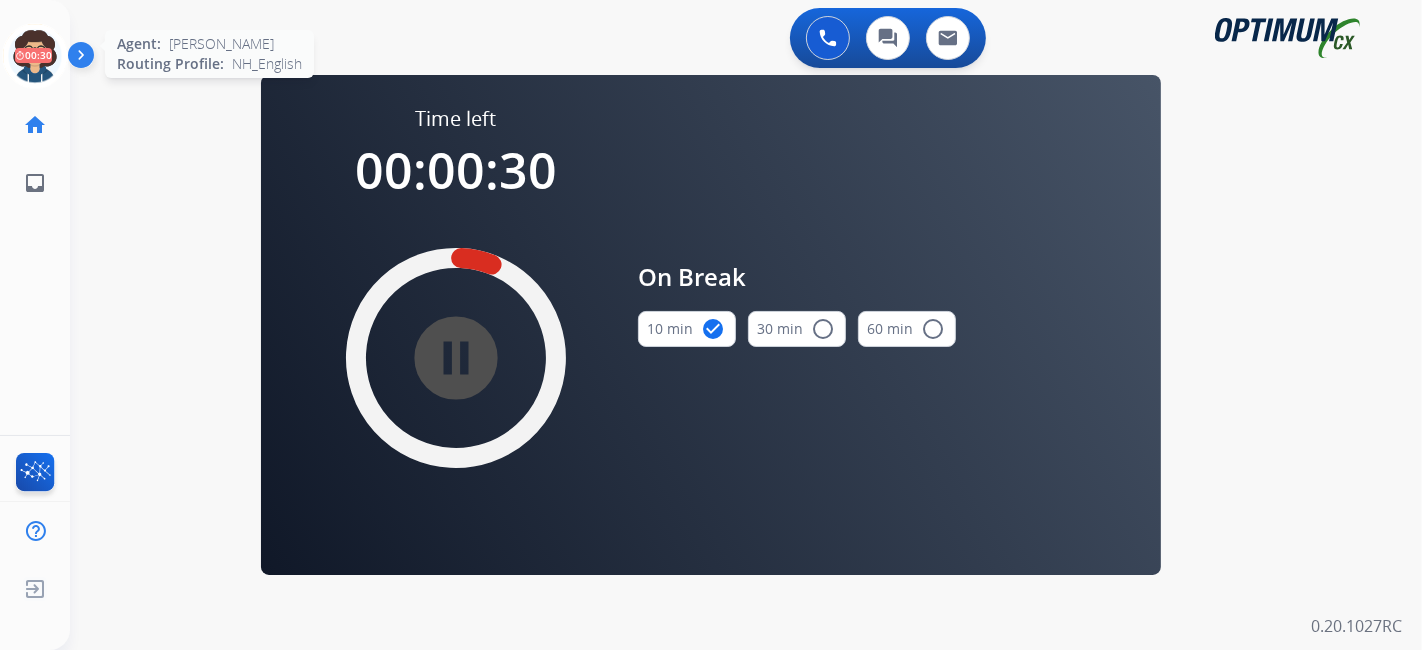 click 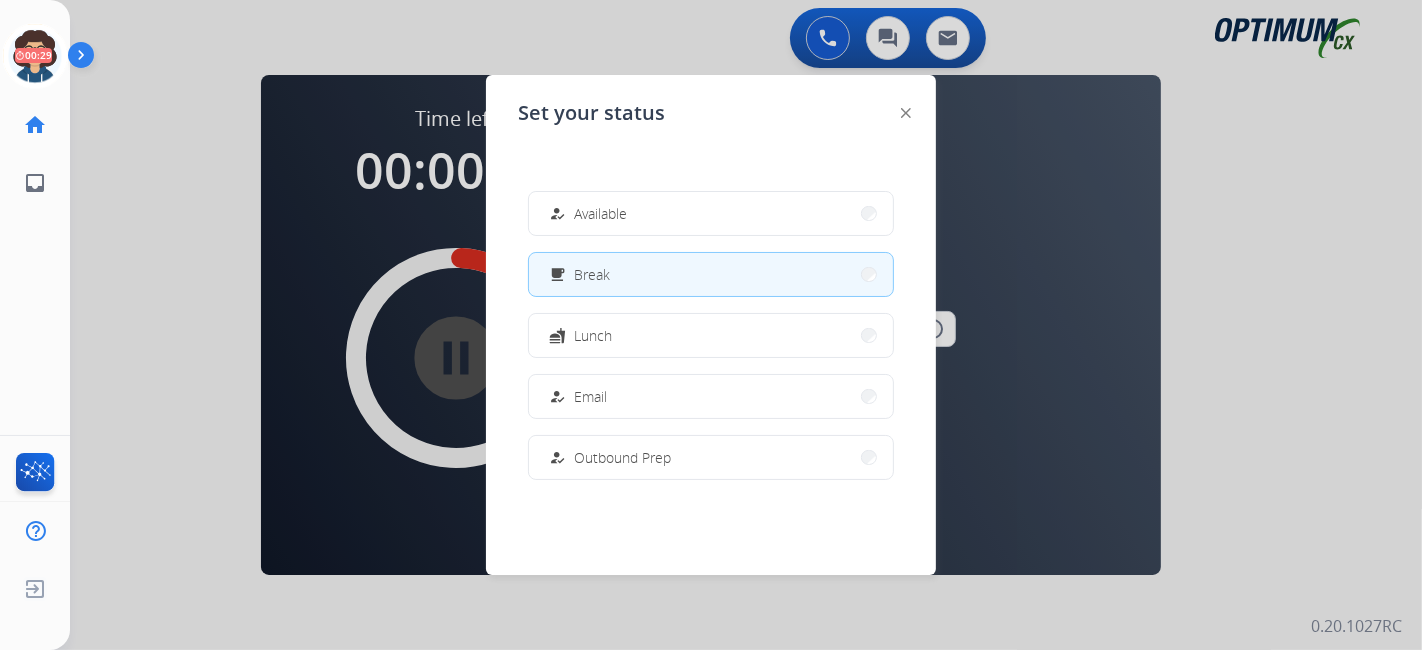 click at bounding box center [711, 325] 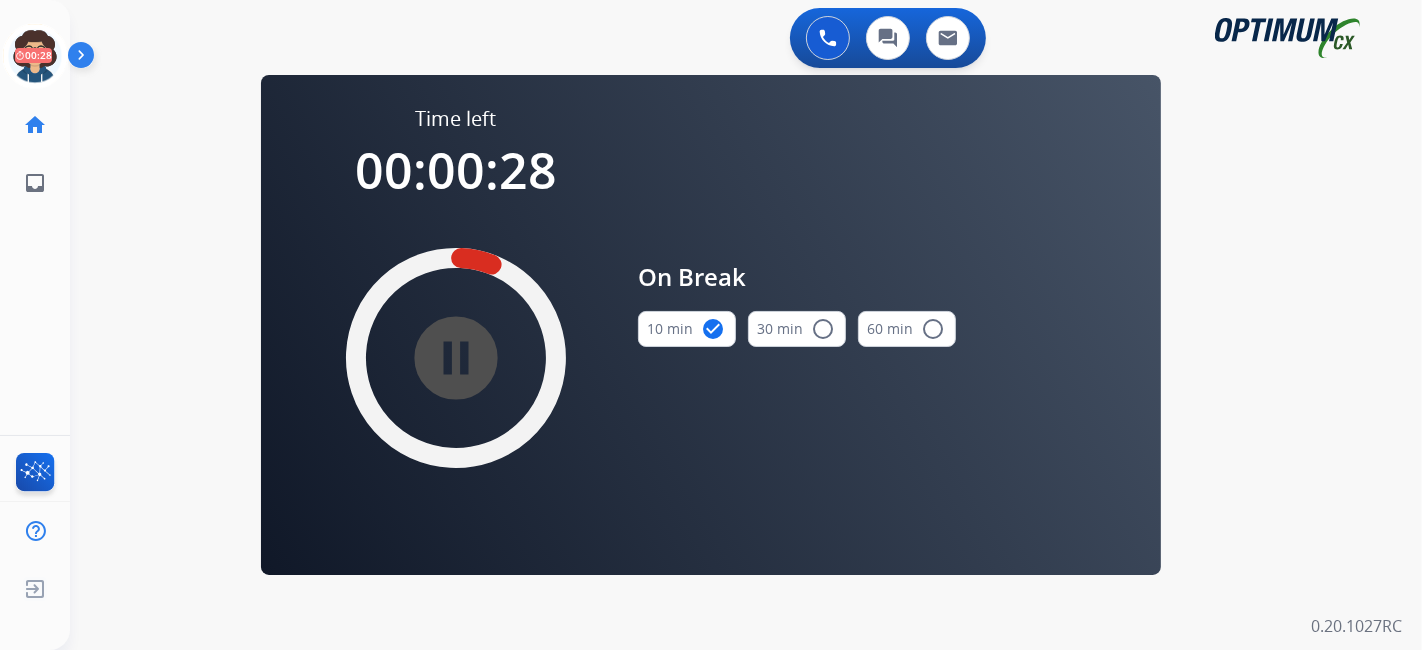 click on "pause_circle_filled" at bounding box center (456, 358) 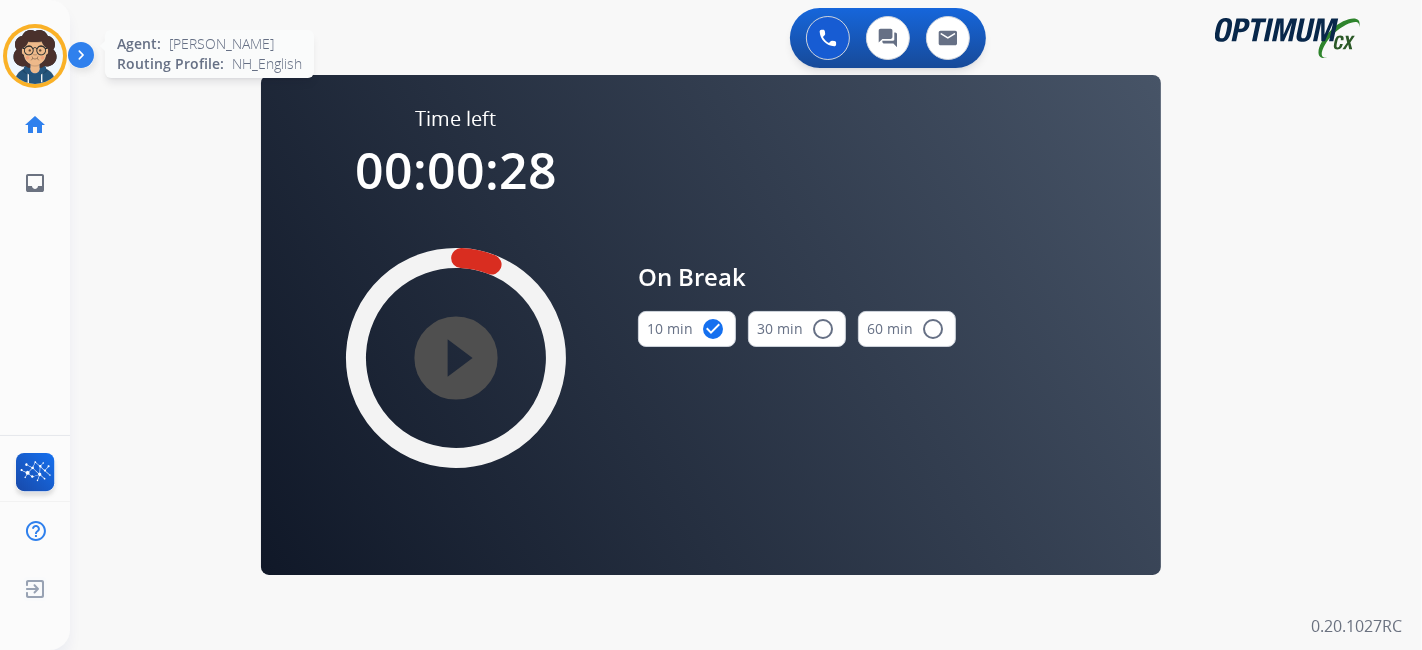 click at bounding box center [35, 56] 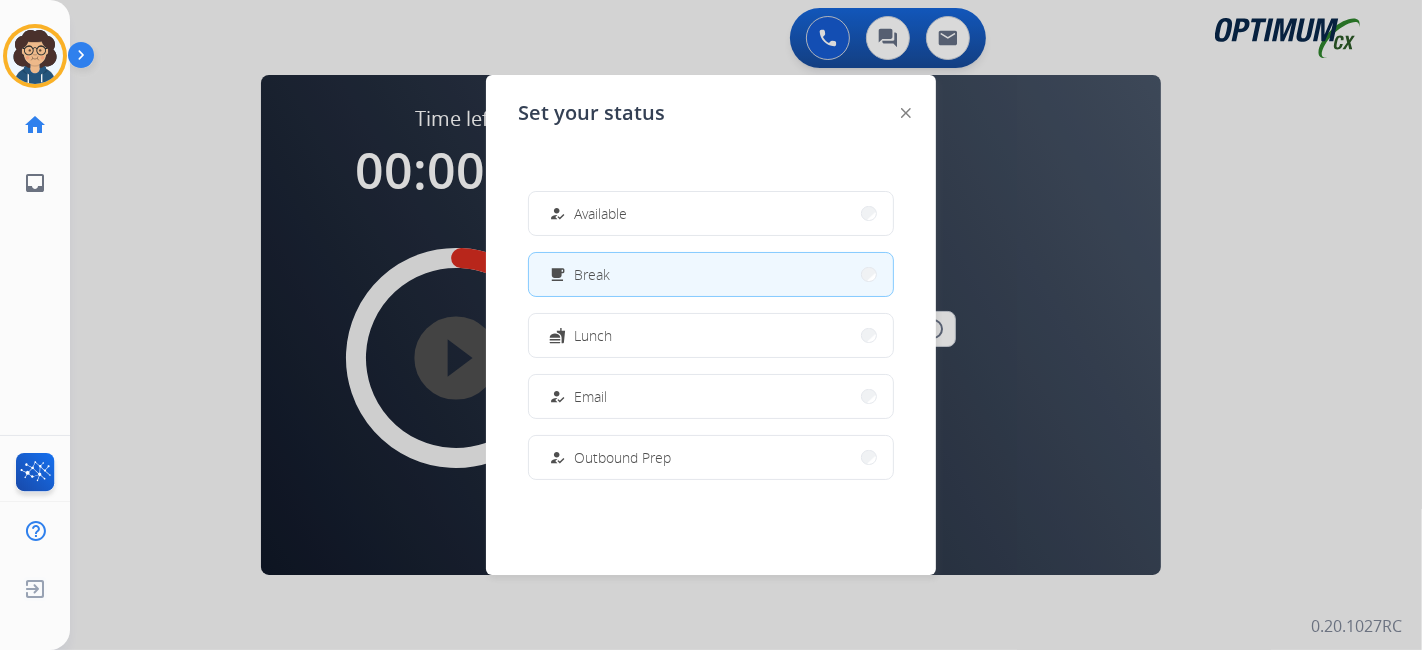 click on "how_to_reg Available free_breakfast Break fastfood Lunch how_to_reg Email how_to_reg Outbound Prep school Coaching menu_book Training how_to_reg Notes how_to_reg Research / Special Project how_to_reg Computer Issue how_to_reg Internet Issue how_to_reg Power Outage work_off Offline" at bounding box center (711, 335) 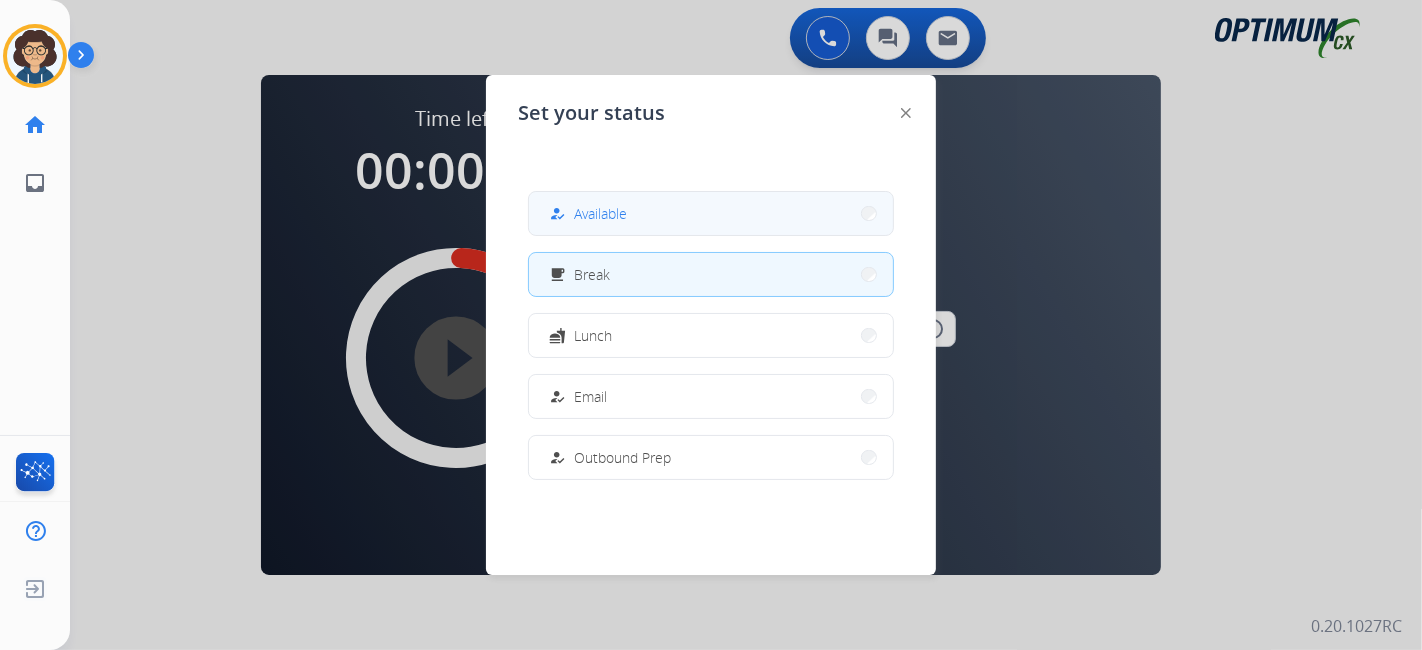 click on "how_to_reg Available" at bounding box center [711, 213] 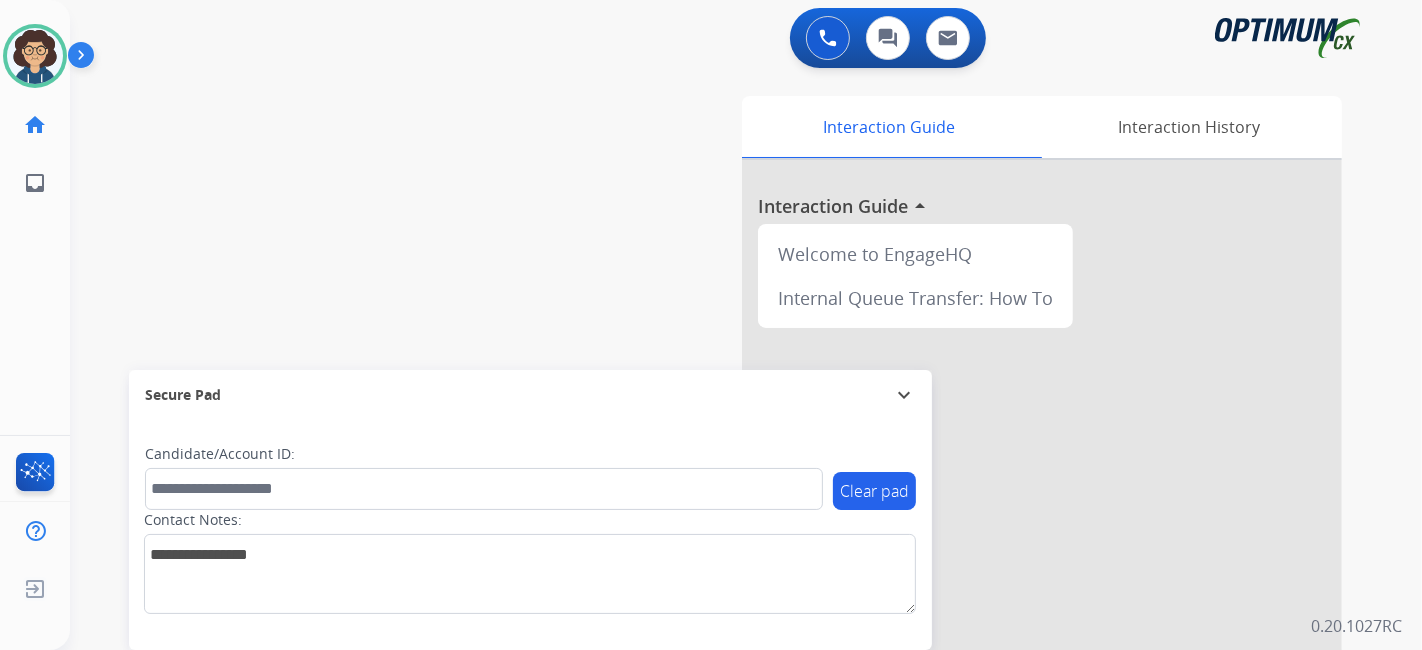 click on "swap_horiz Break voice bridge close_fullscreen Connect 3-Way Call merge_type Separate 3-Way Call  Interaction Guide   Interaction History  Interaction Guide arrow_drop_up  Welcome to EngageHQ   Internal Queue Transfer: How To  Secure Pad expand_more Clear pad Candidate/Account ID: Contact Notes:" at bounding box center [722, 489] 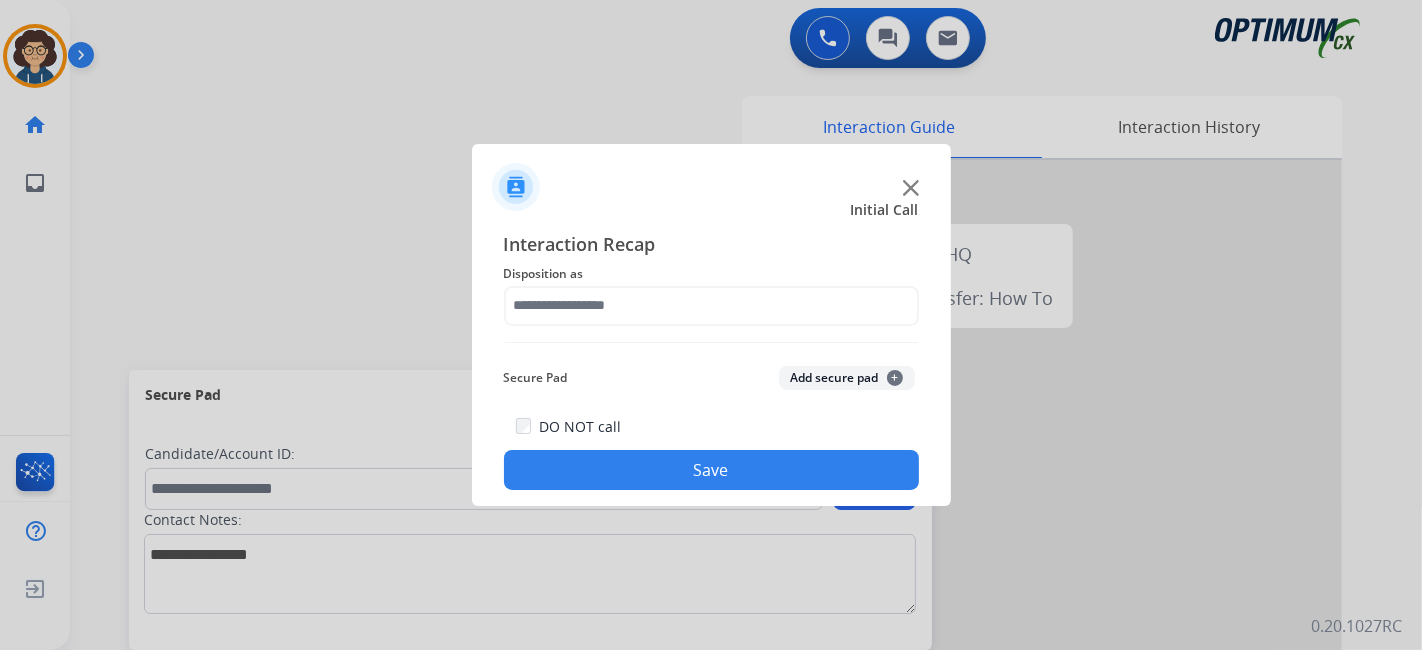 click at bounding box center [711, 325] 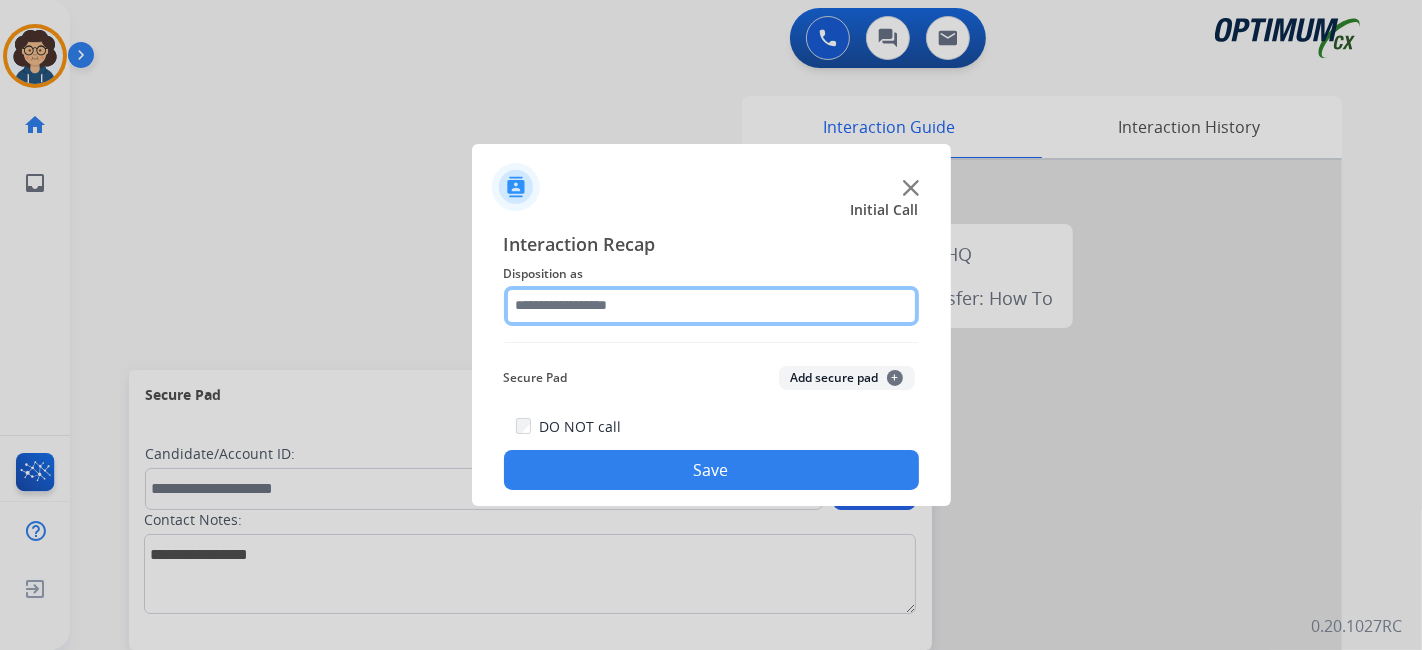 click 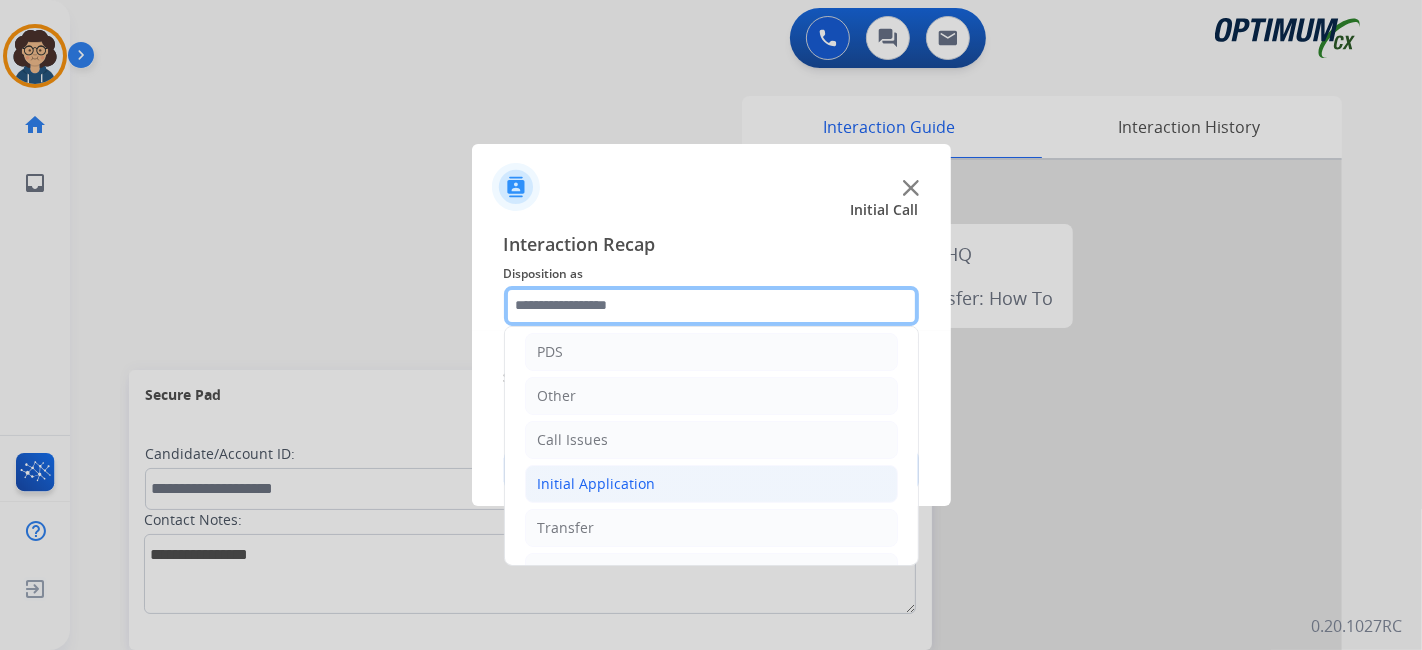 scroll, scrollTop: 131, scrollLeft: 0, axis: vertical 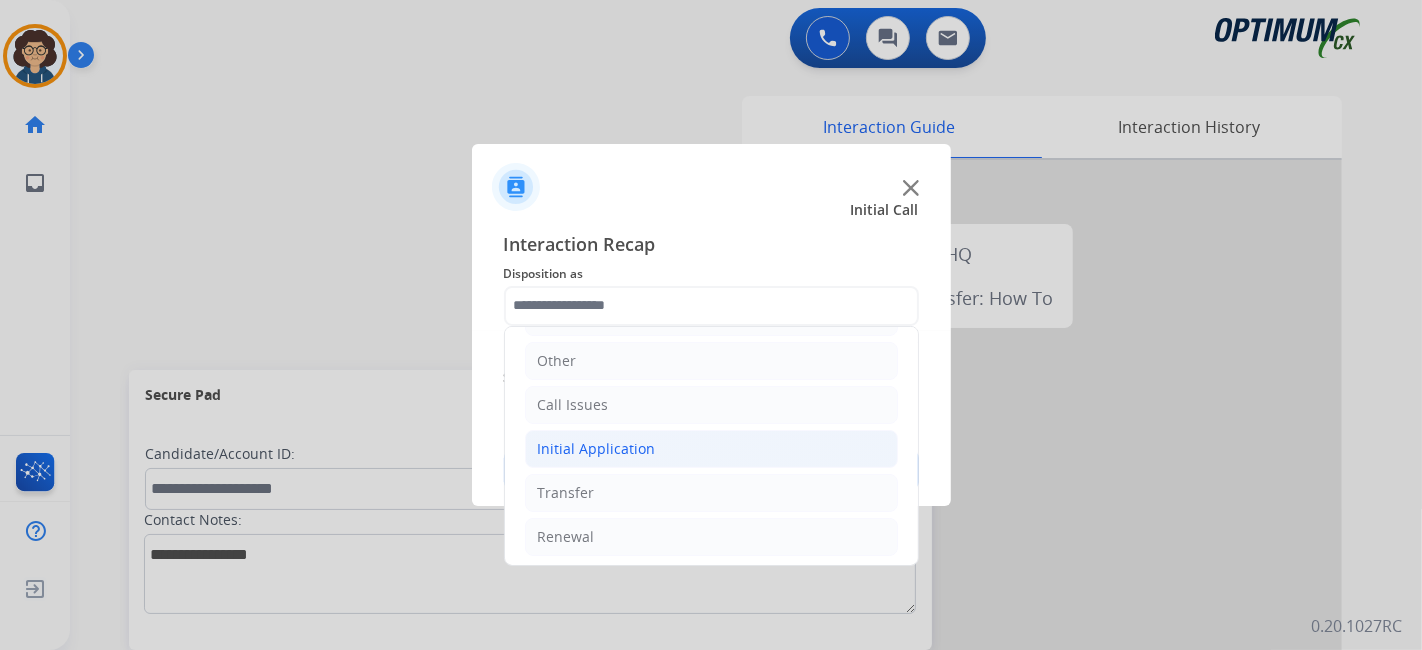 click on "Initial Application" 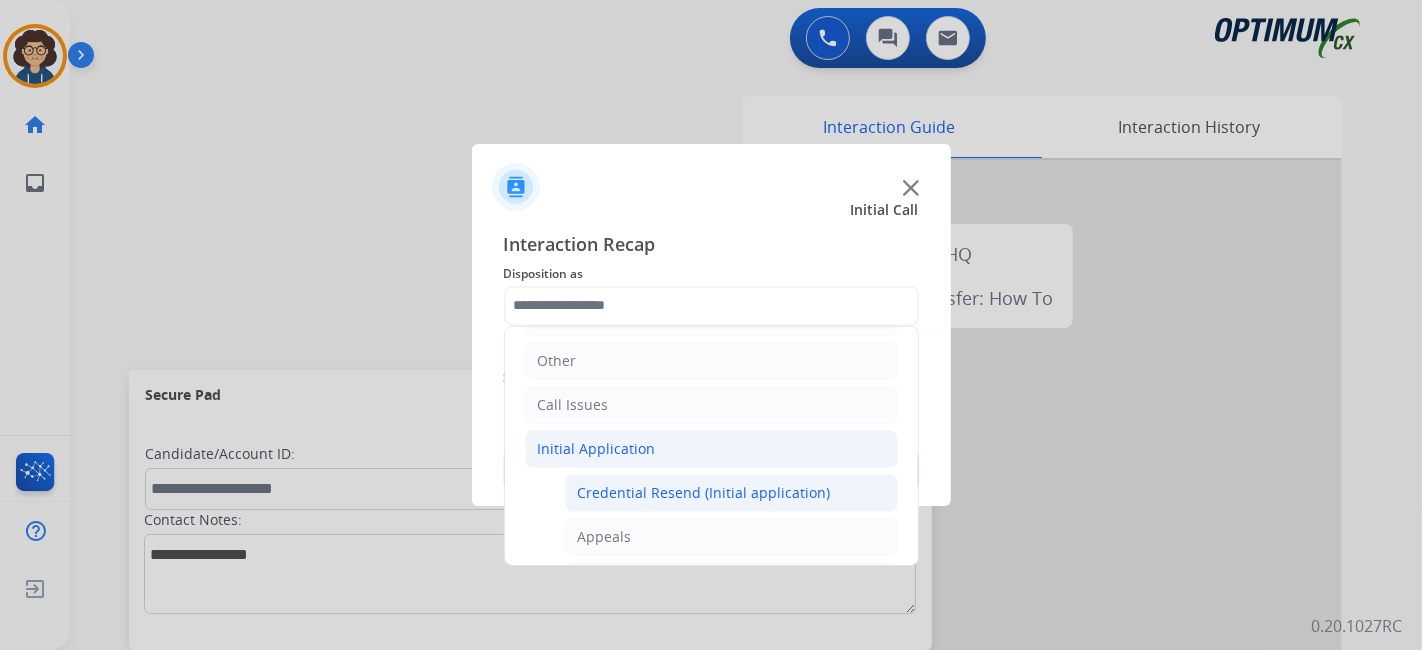 click on "Credential Resend (Initial application)" 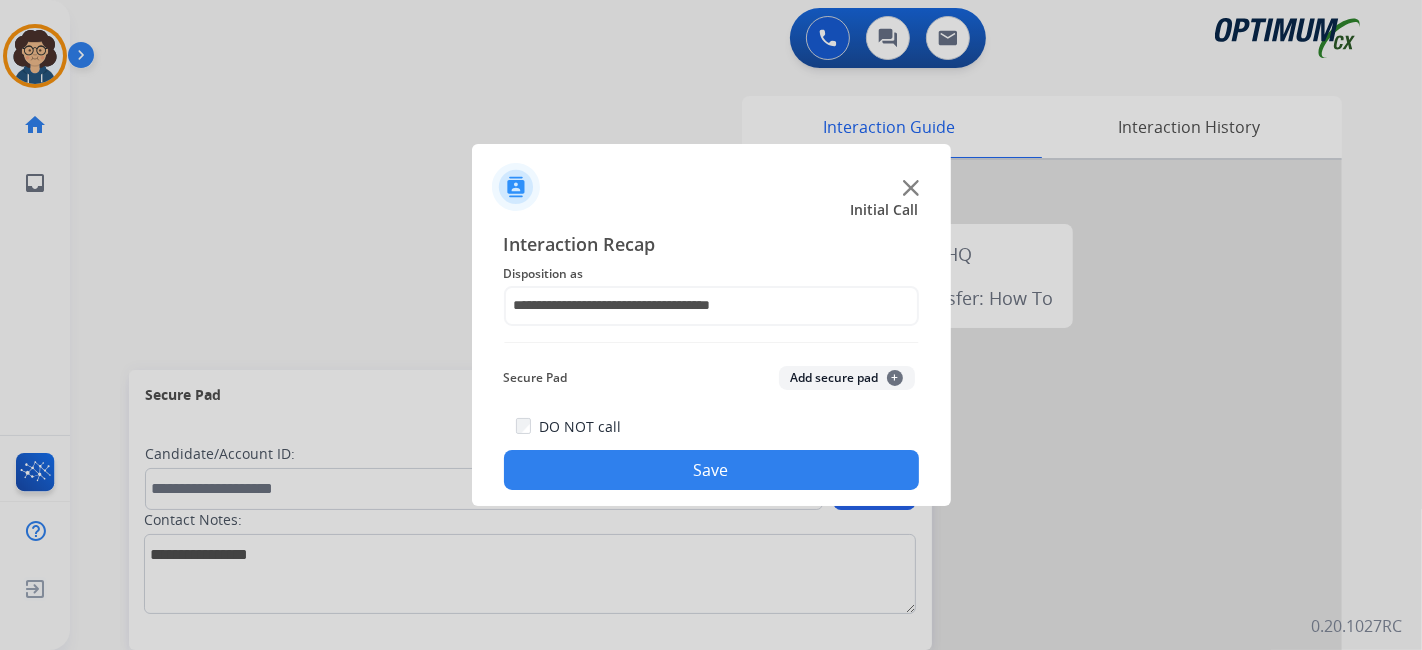 click on "Save" 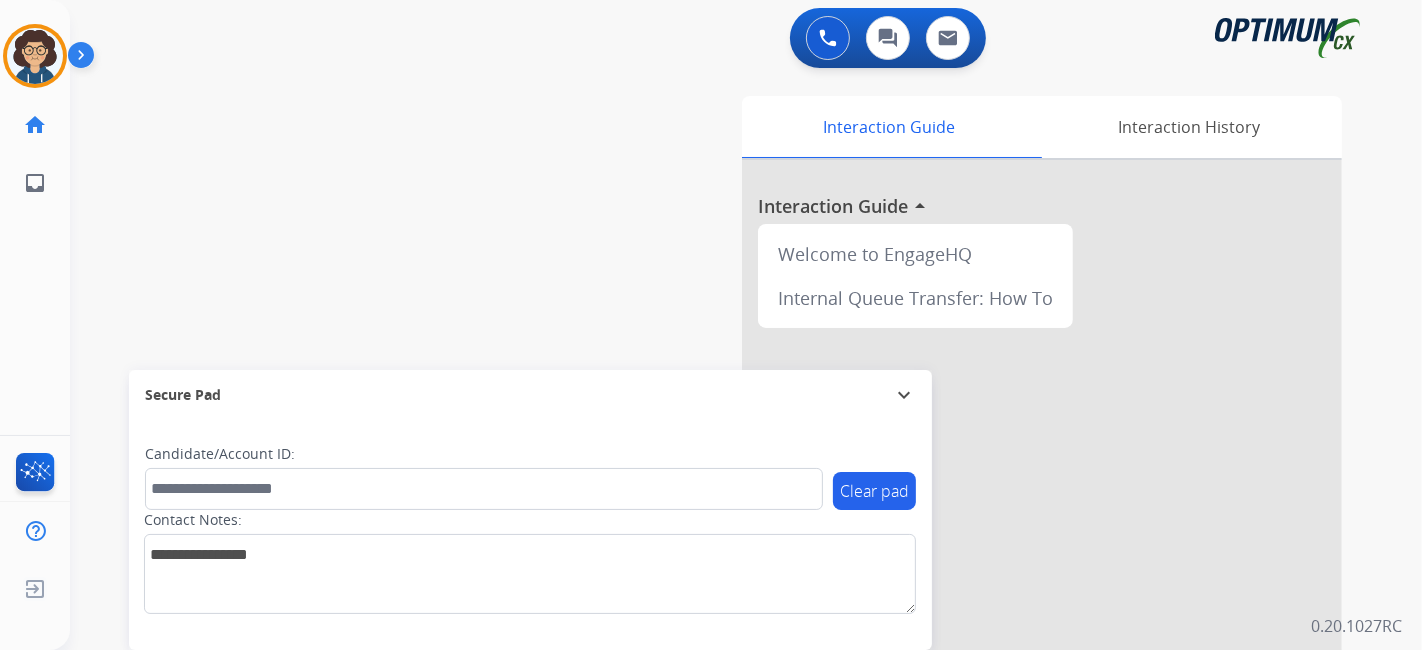 click on "swap_horiz Break voice bridge close_fullscreen Connect 3-Way Call merge_type Separate 3-Way Call  Interaction Guide   Interaction History  Interaction Guide arrow_drop_up  Welcome to EngageHQ   Internal Queue Transfer: How To  Secure Pad expand_more Clear pad Candidate/Account ID: Contact Notes:" at bounding box center (722, 489) 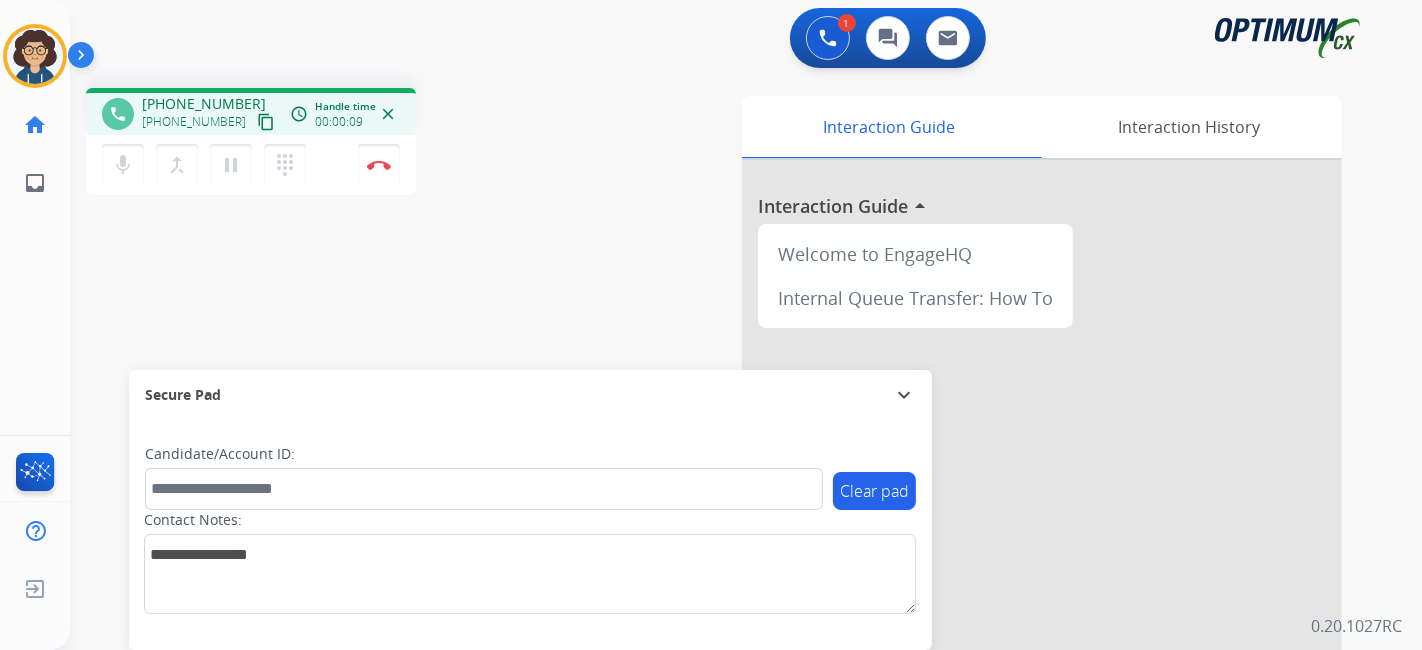 click on "content_copy" at bounding box center (266, 122) 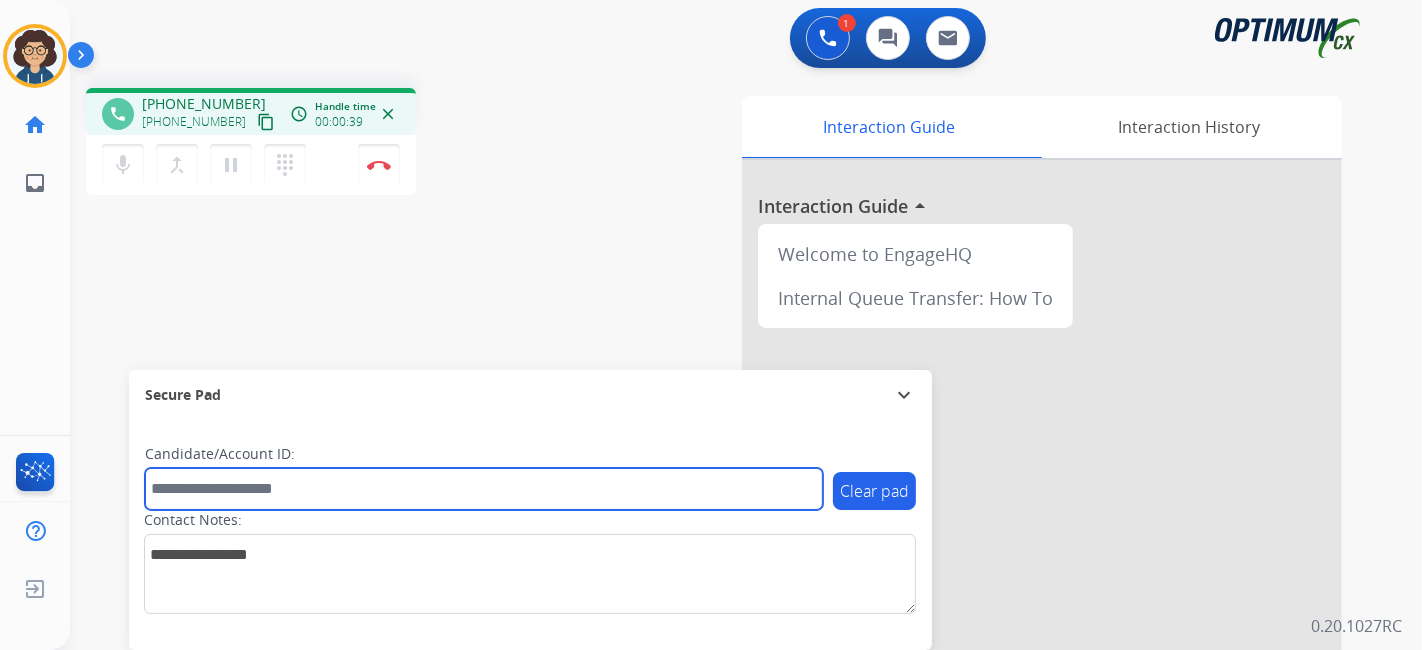 click at bounding box center [484, 489] 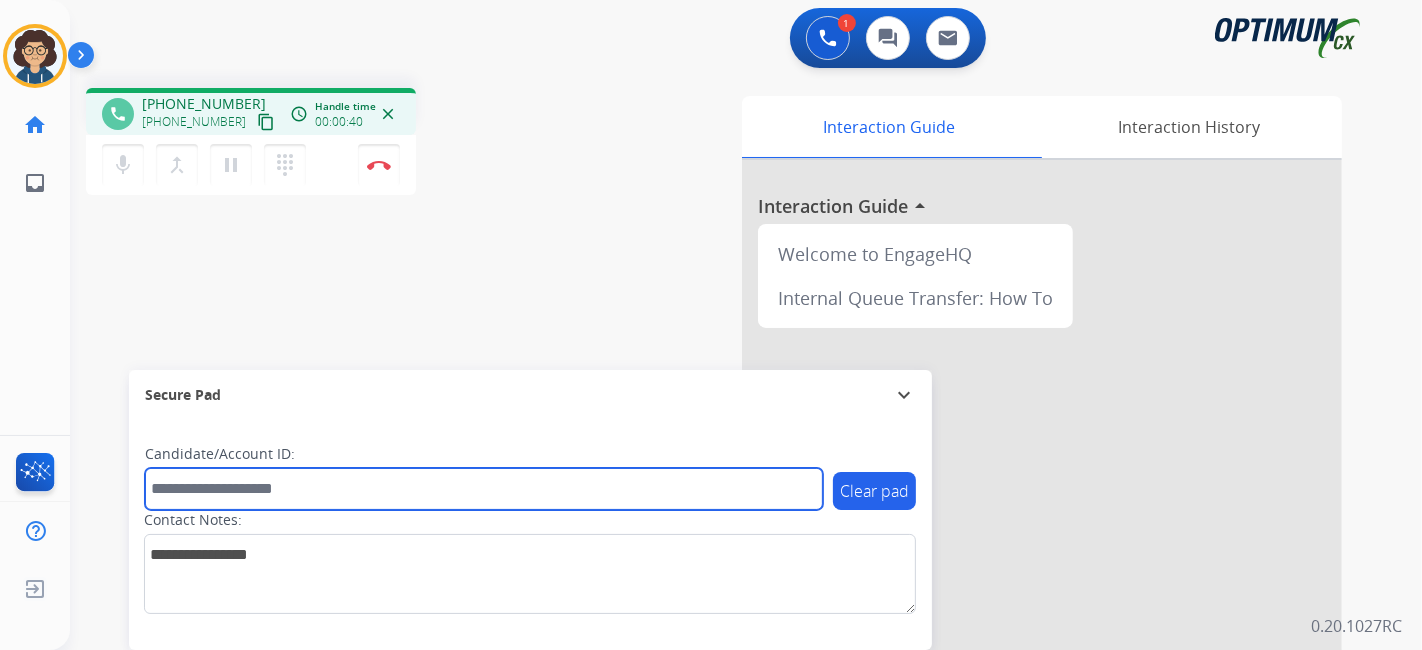 paste on "*******" 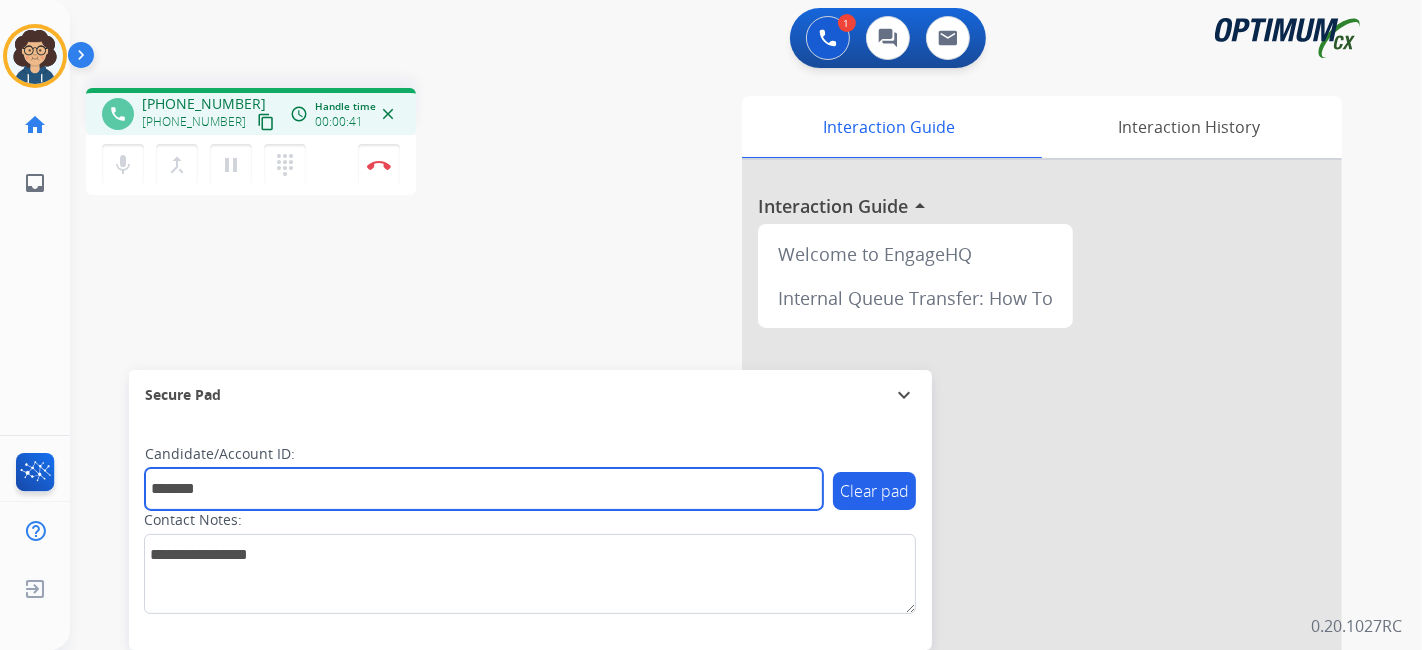 type on "*******" 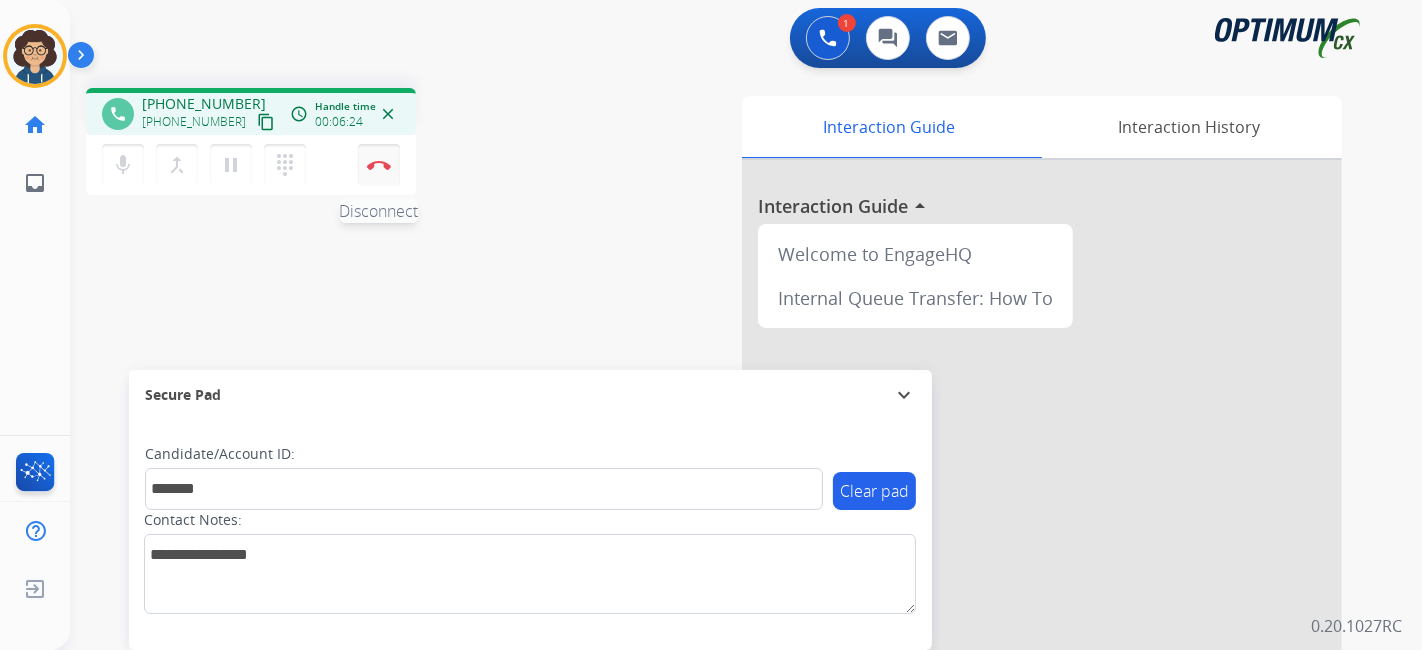 click on "Disconnect" at bounding box center [379, 165] 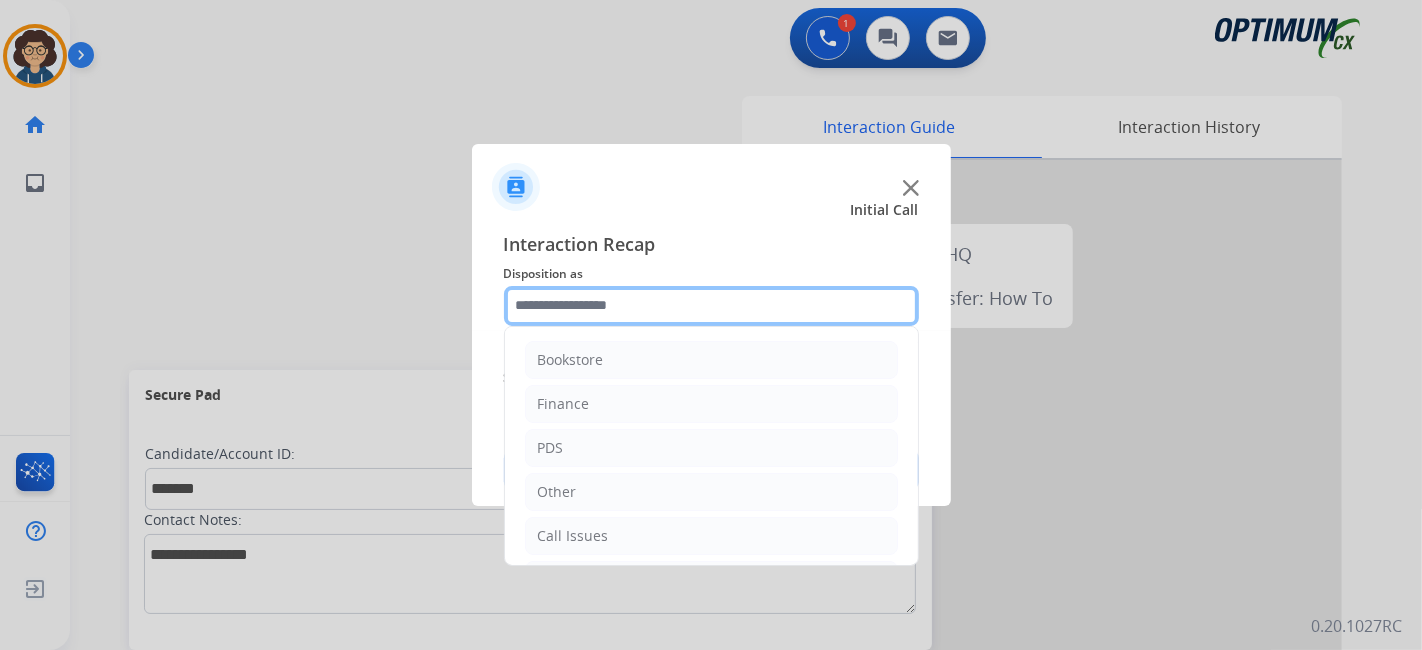 click 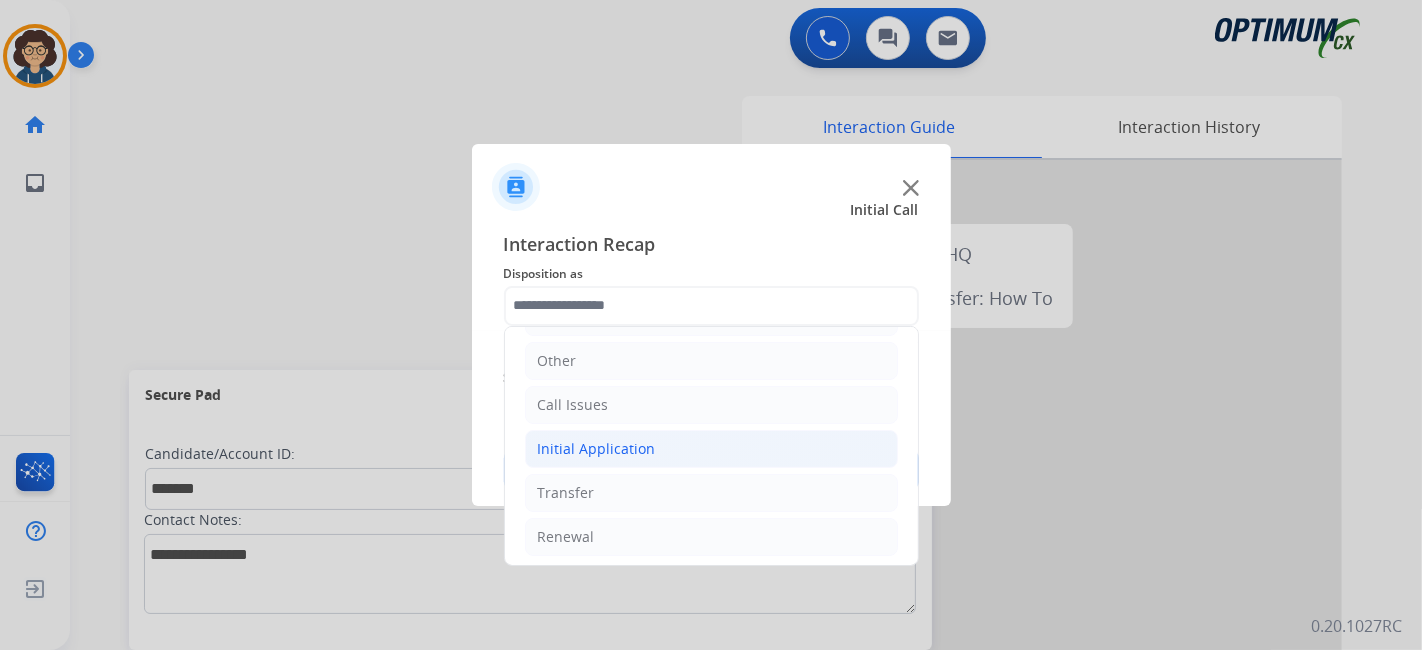 click on "Initial Application" 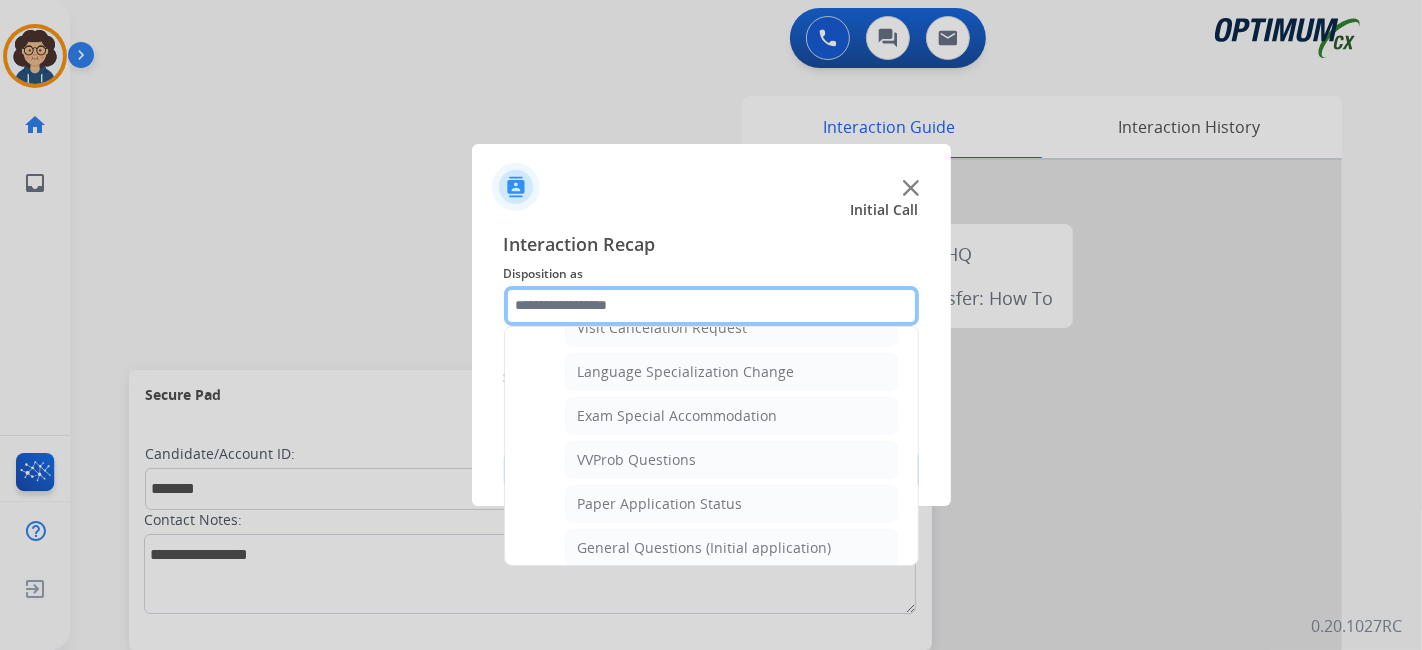 scroll, scrollTop: 985, scrollLeft: 0, axis: vertical 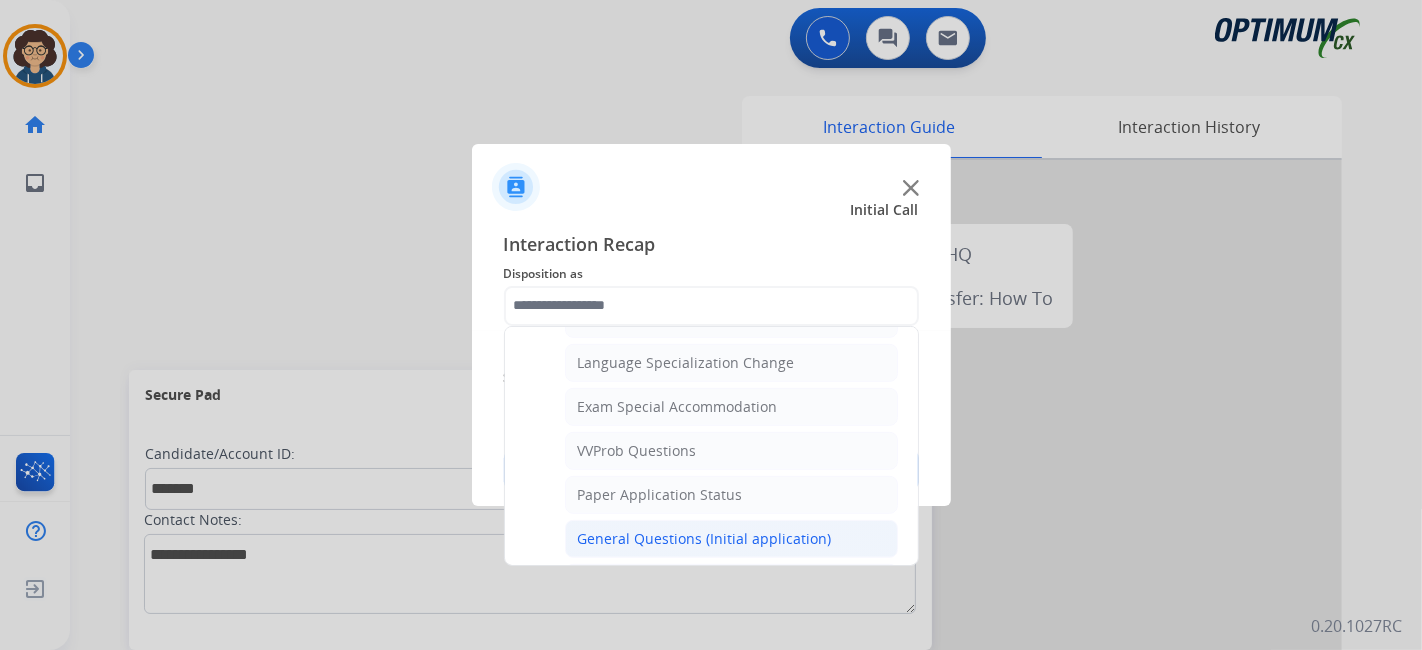 click on "General Questions (Initial application)" 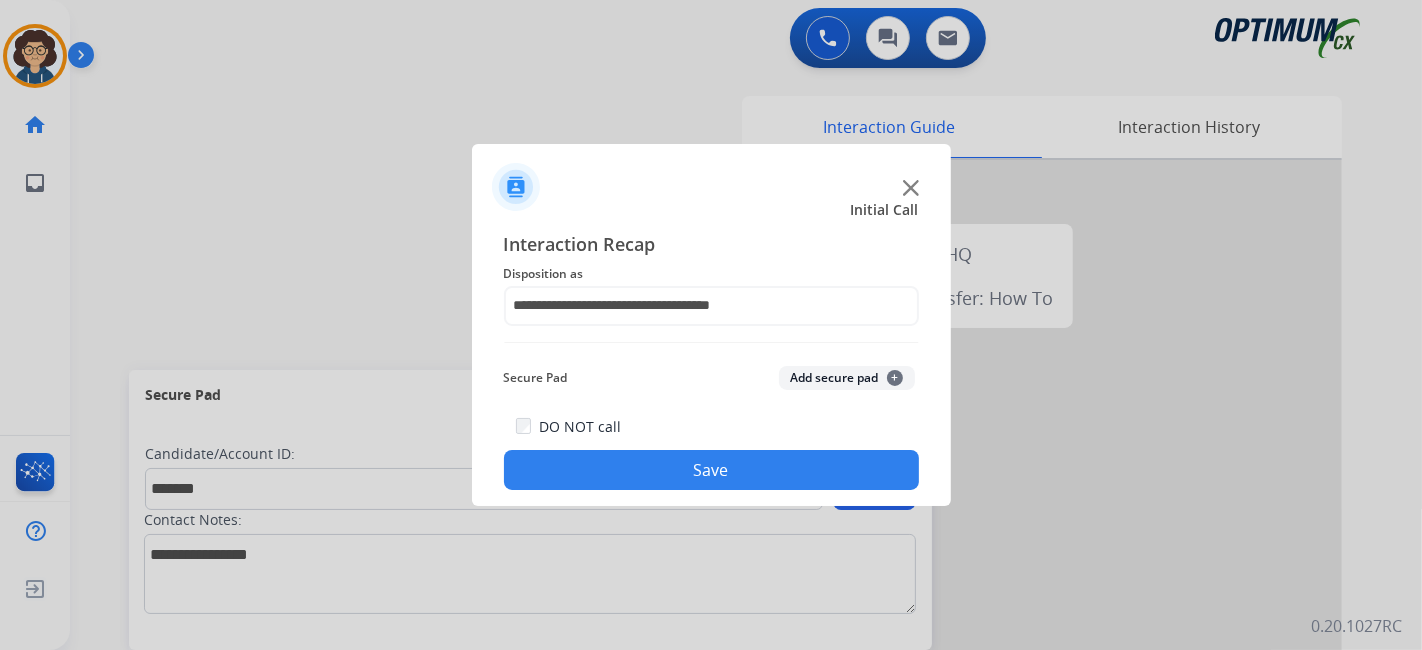click on "Secure Pad  Add secure pad  +" 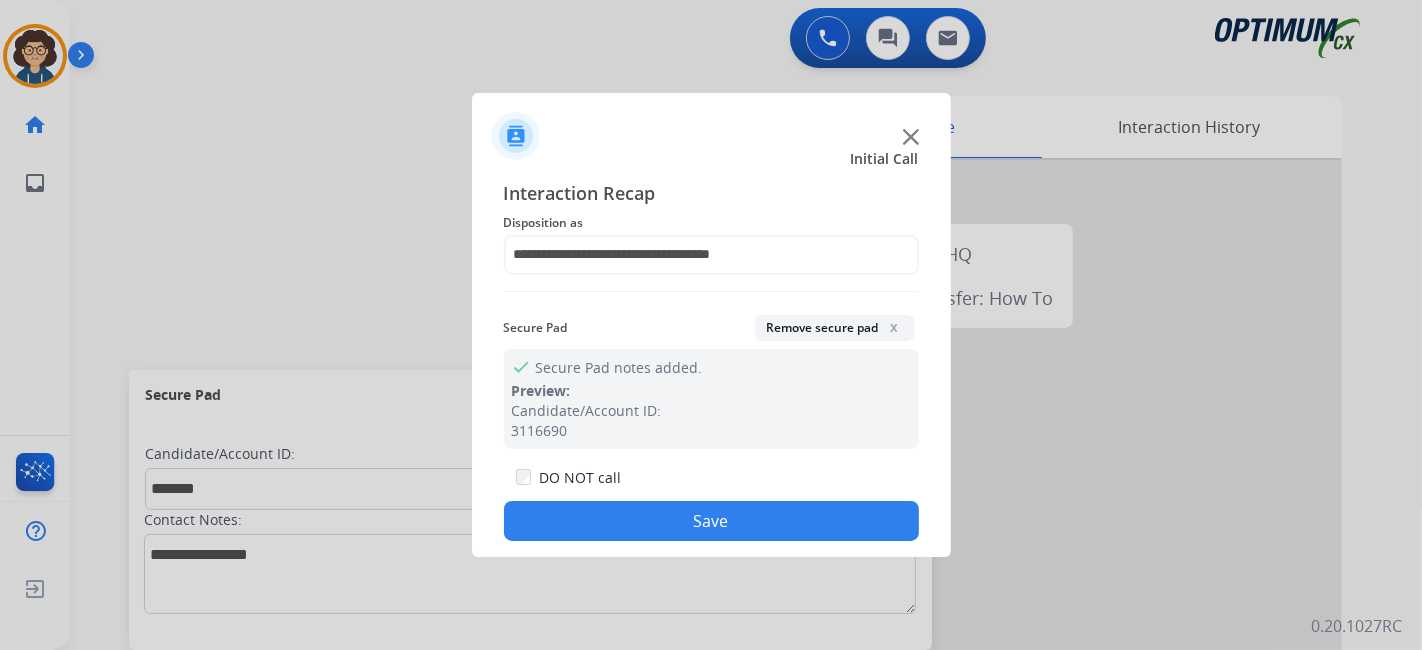 drag, startPoint x: 762, startPoint y: 518, endPoint x: 474, endPoint y: 32, distance: 564.92474 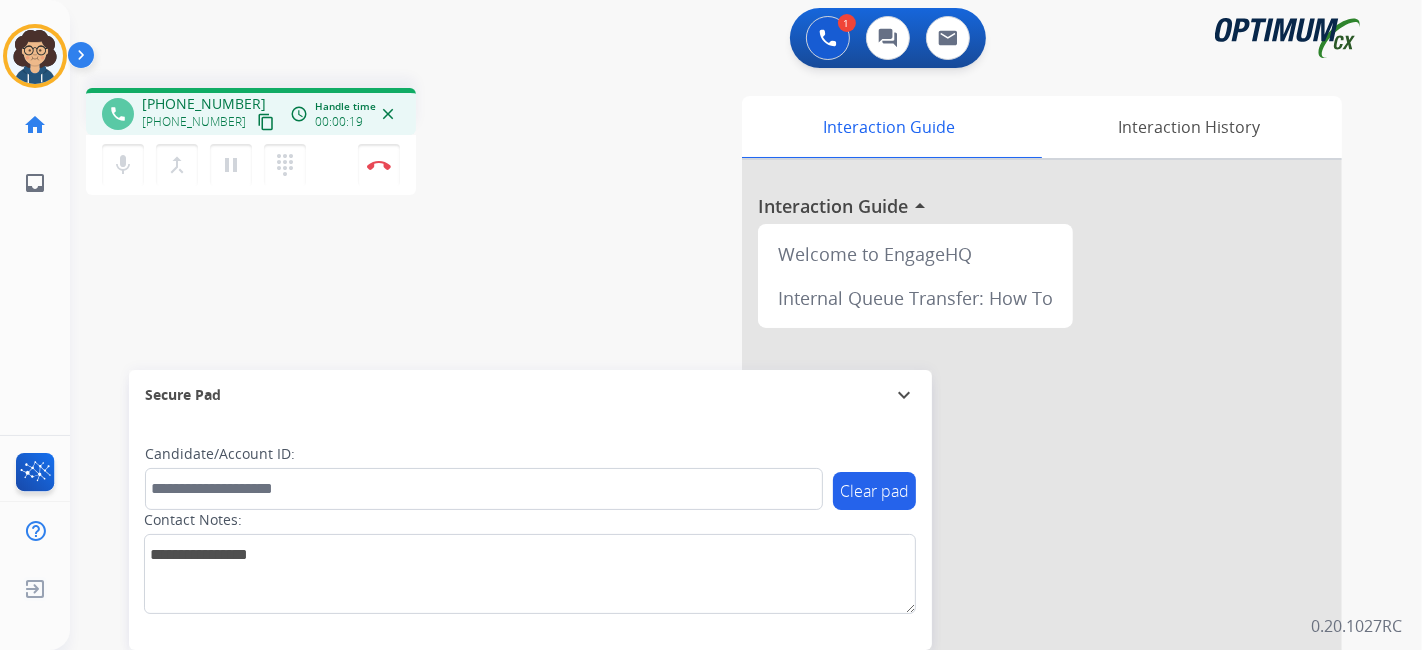 click on "content_copy" at bounding box center [266, 122] 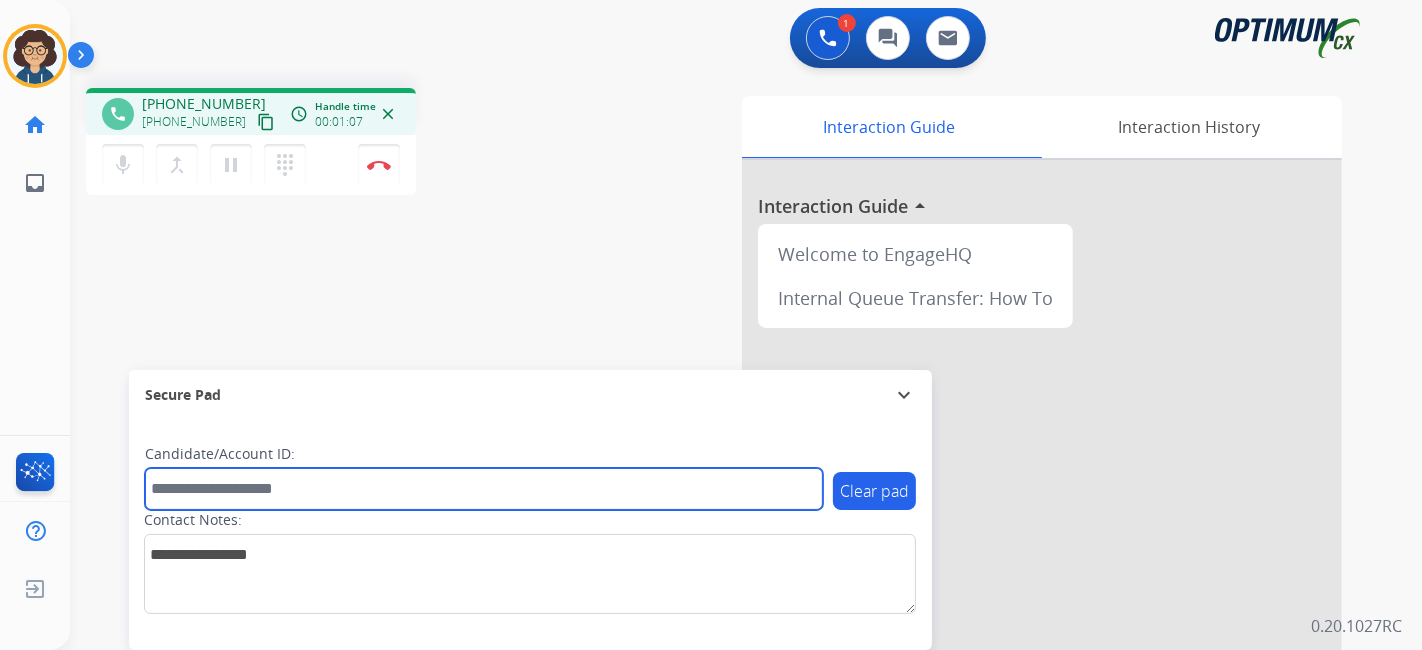 drag, startPoint x: 334, startPoint y: 470, endPoint x: 335, endPoint y: 481, distance: 11.045361 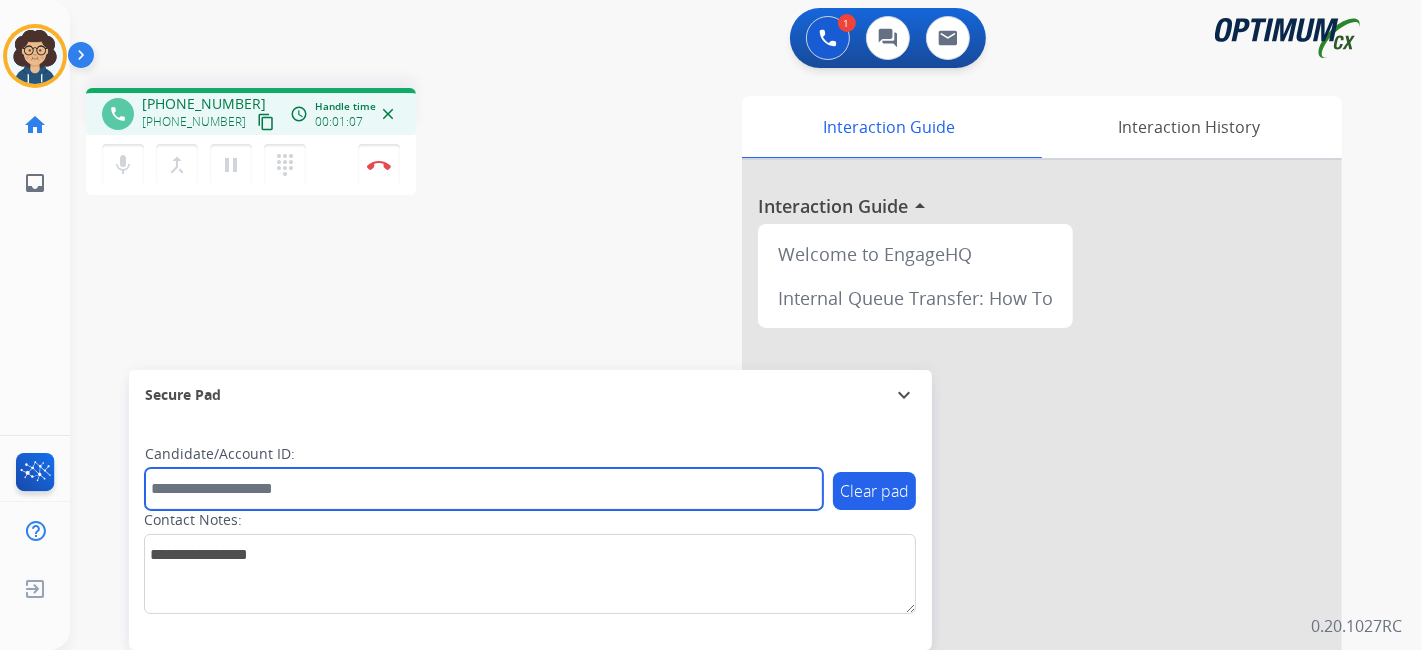 click at bounding box center [484, 489] 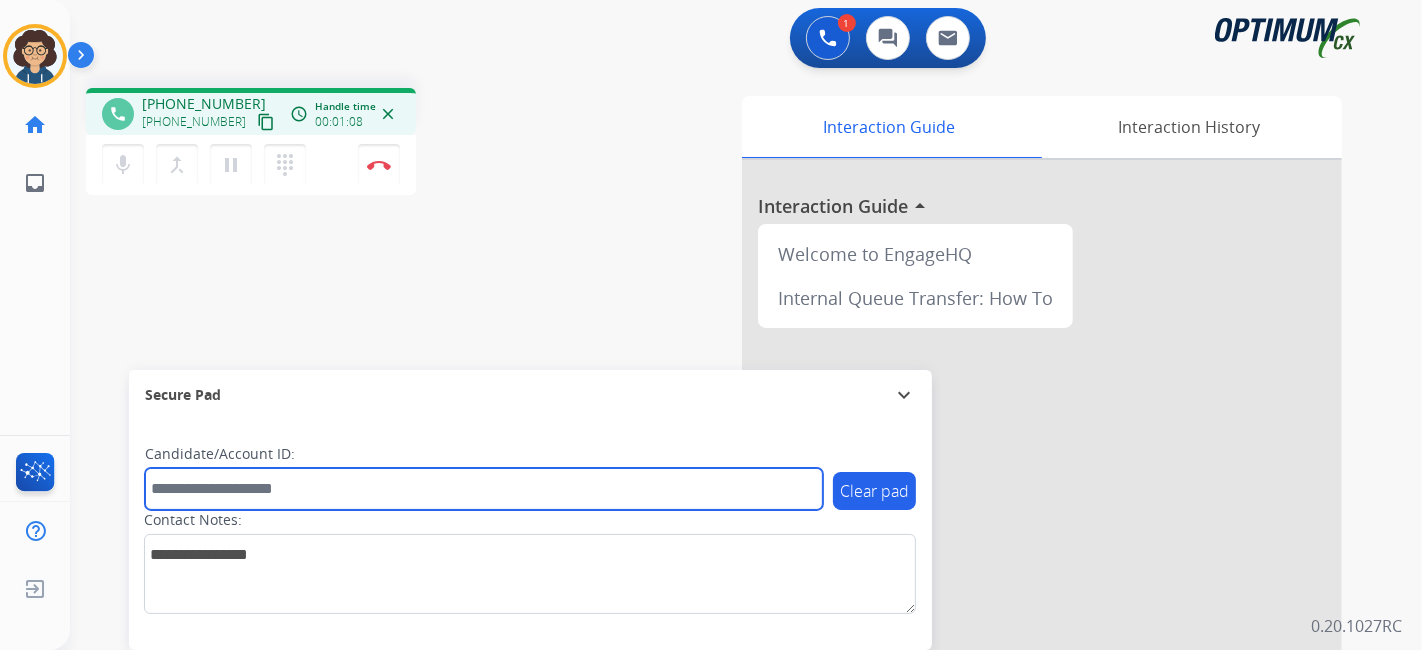 paste on "*******" 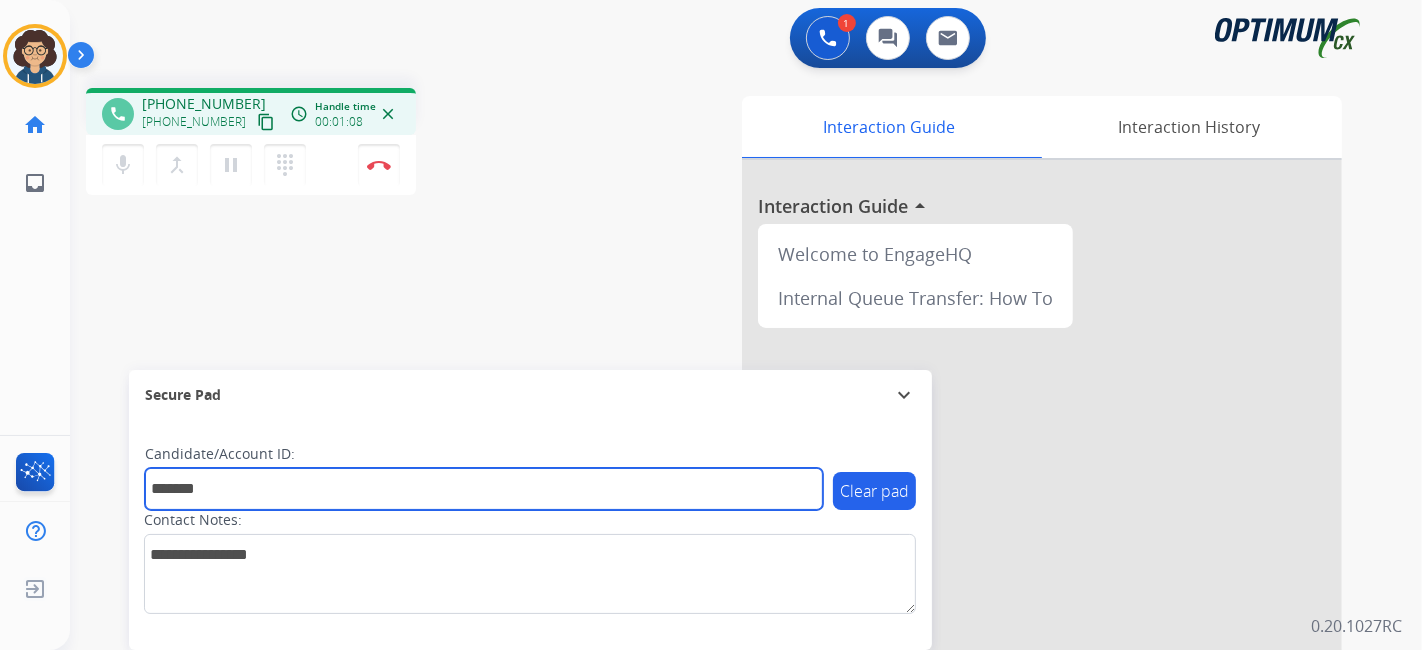 type on "*******" 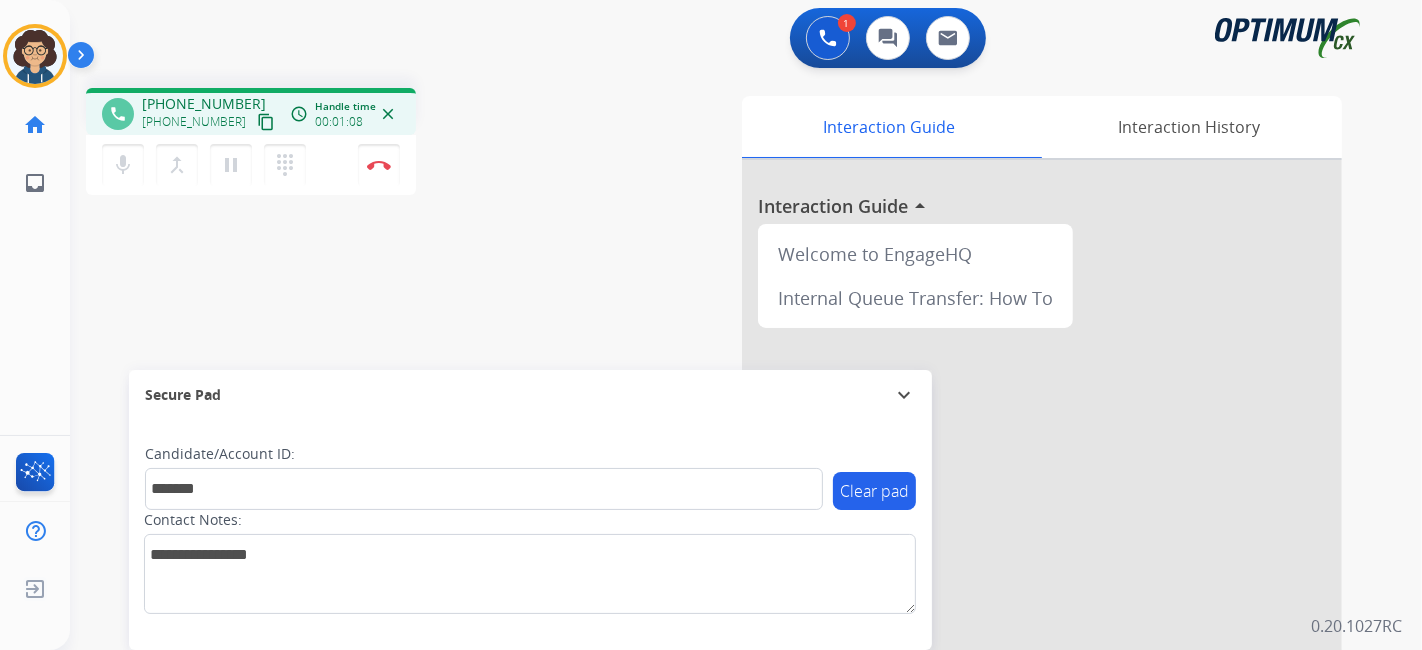 drag, startPoint x: 522, startPoint y: 294, endPoint x: 527, endPoint y: 265, distance: 29.427877 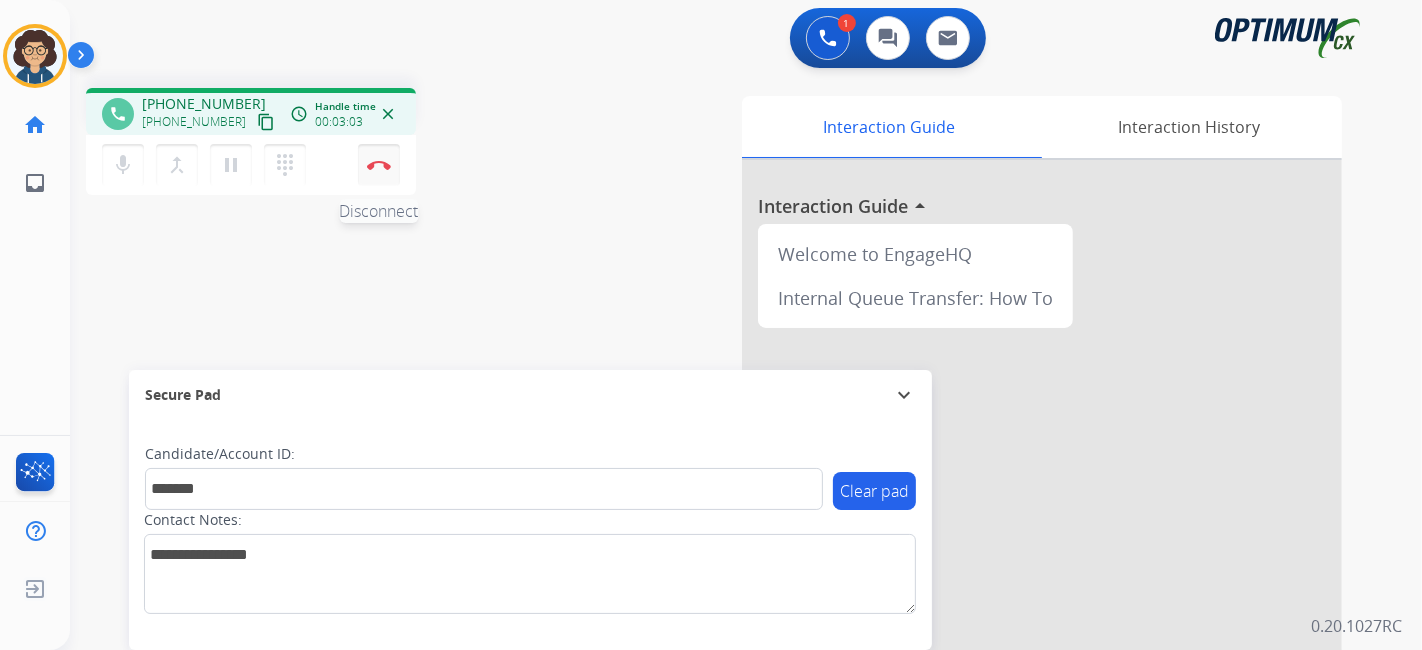 click on "Disconnect" at bounding box center (379, 165) 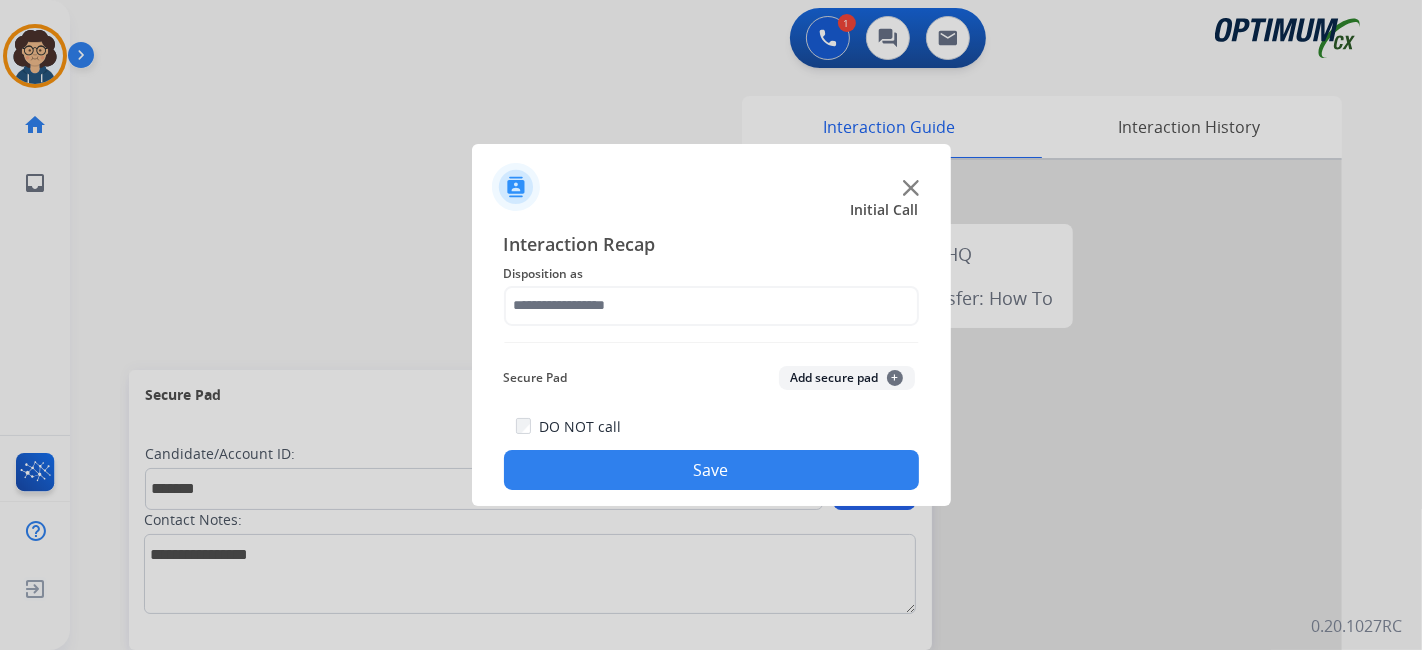 click on "Disposition as" 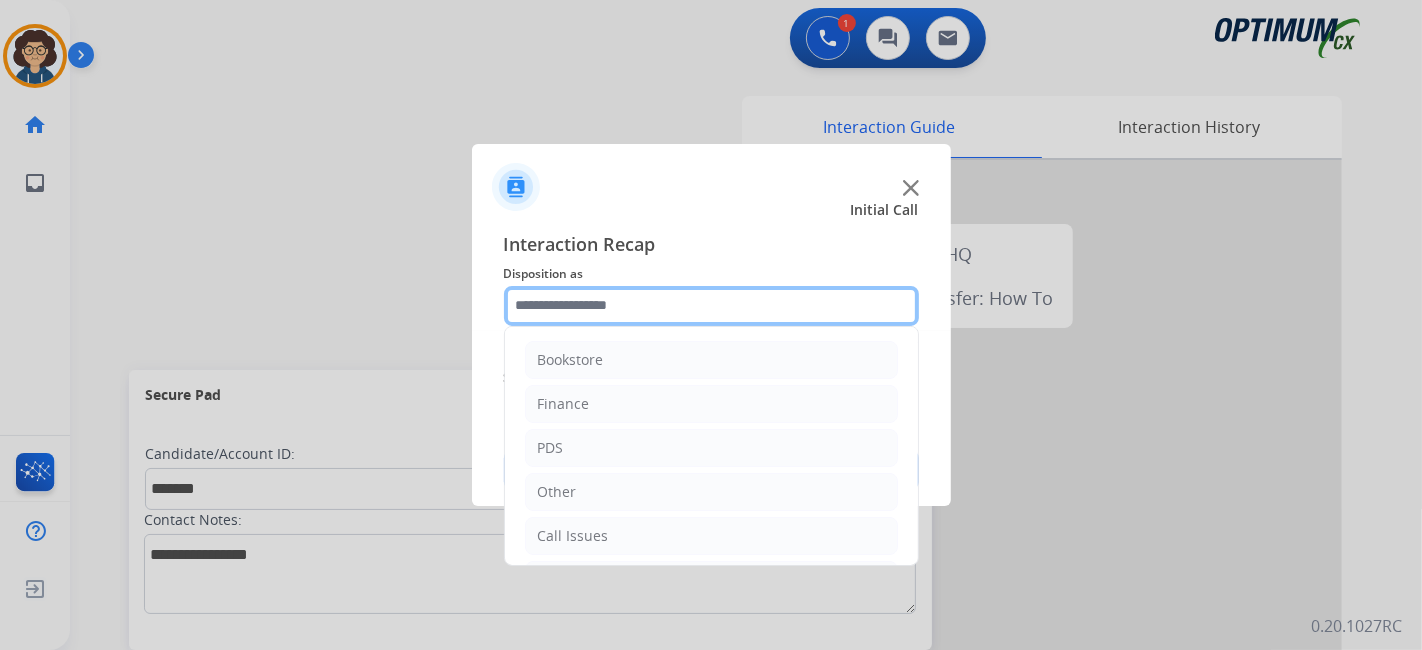 click 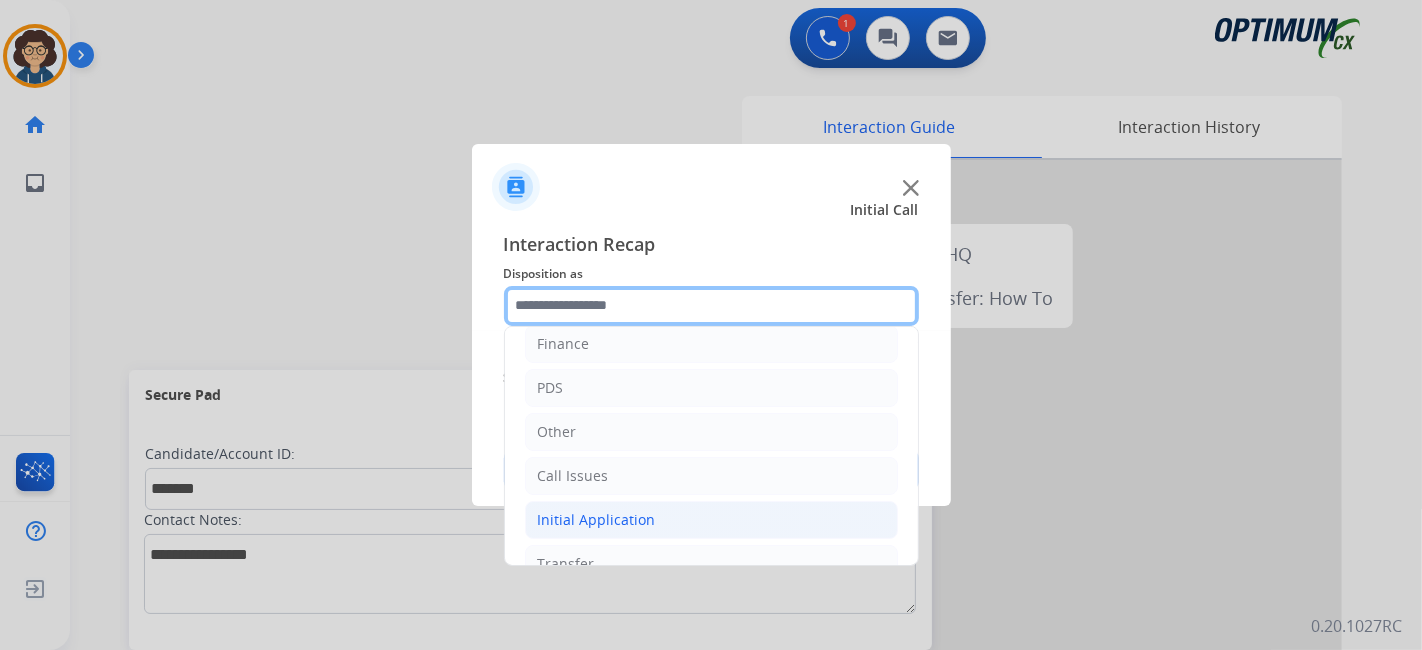 scroll, scrollTop: 131, scrollLeft: 0, axis: vertical 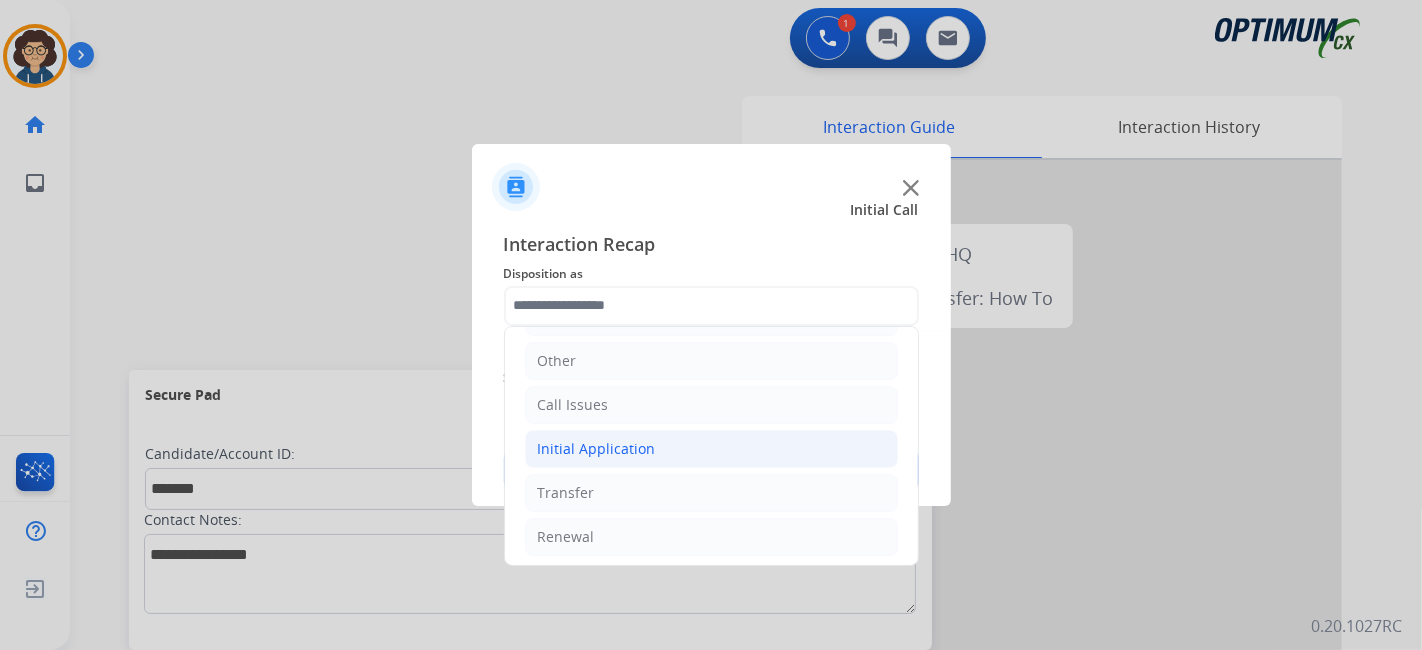 click on "Initial Application" 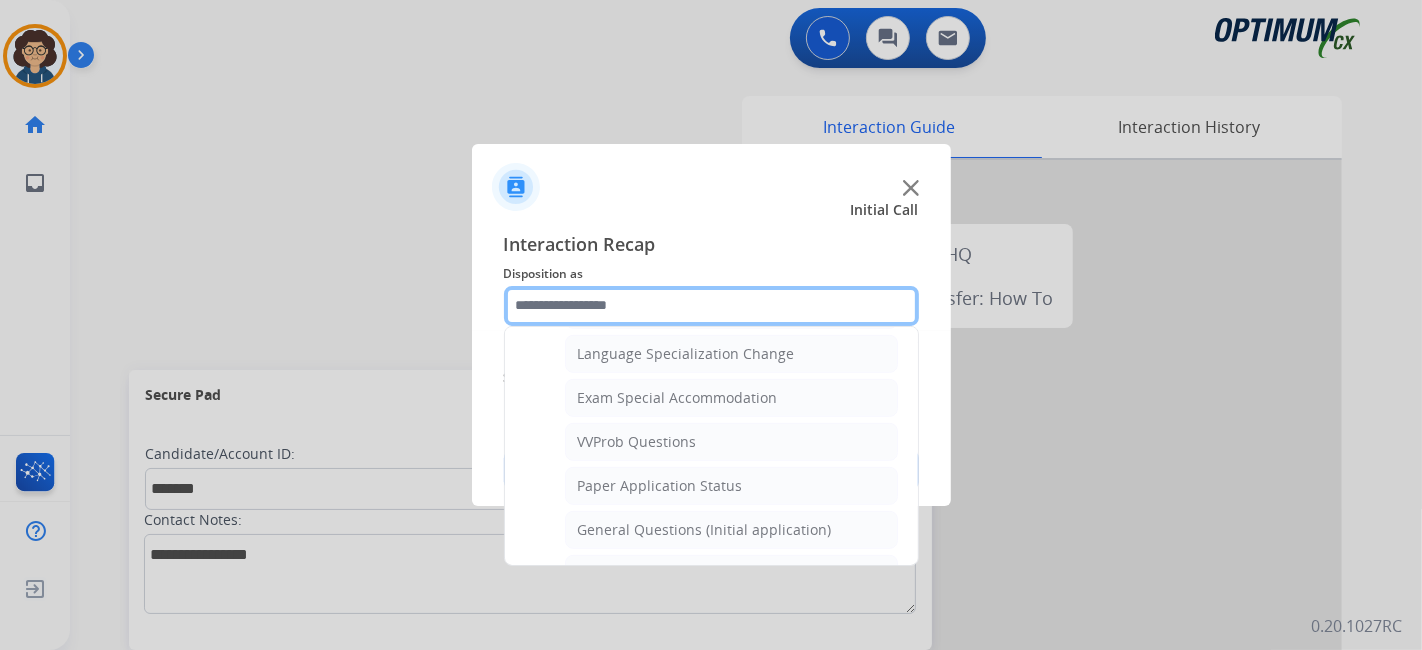 scroll, scrollTop: 1017, scrollLeft: 0, axis: vertical 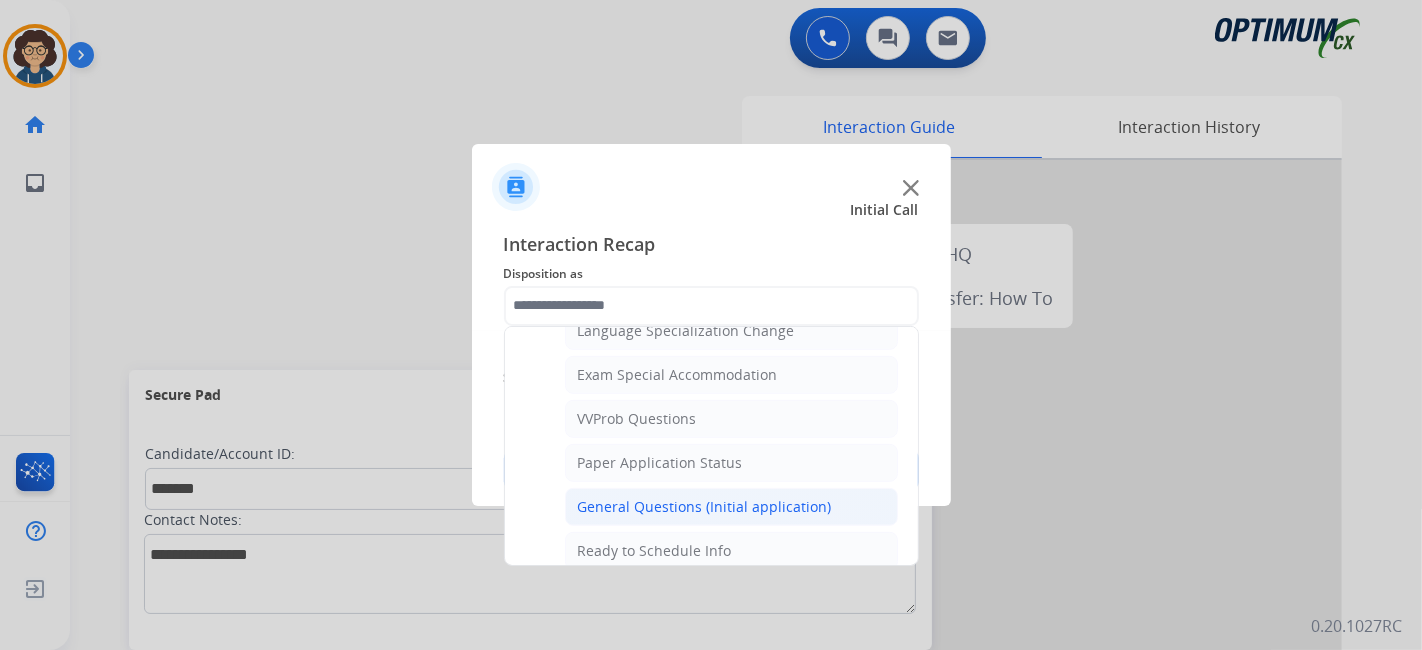 click on "General Questions (Initial application)" 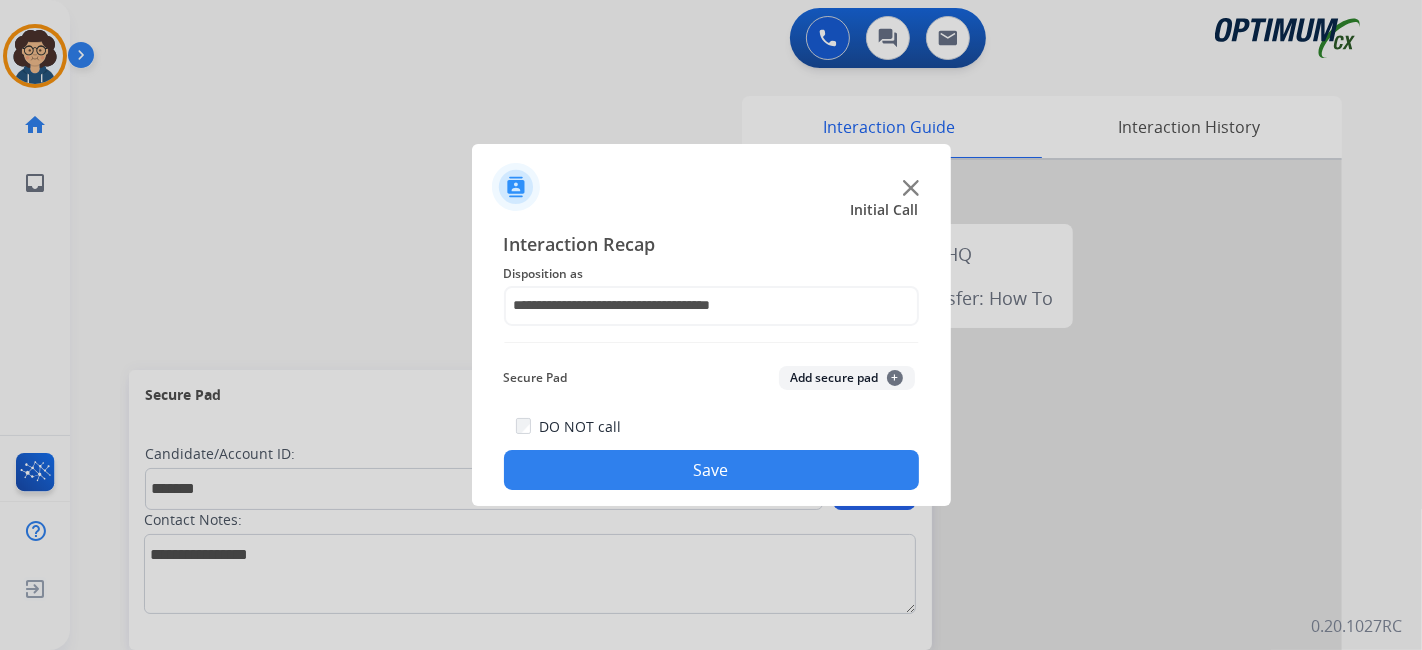 click on "Add secure pad  +" 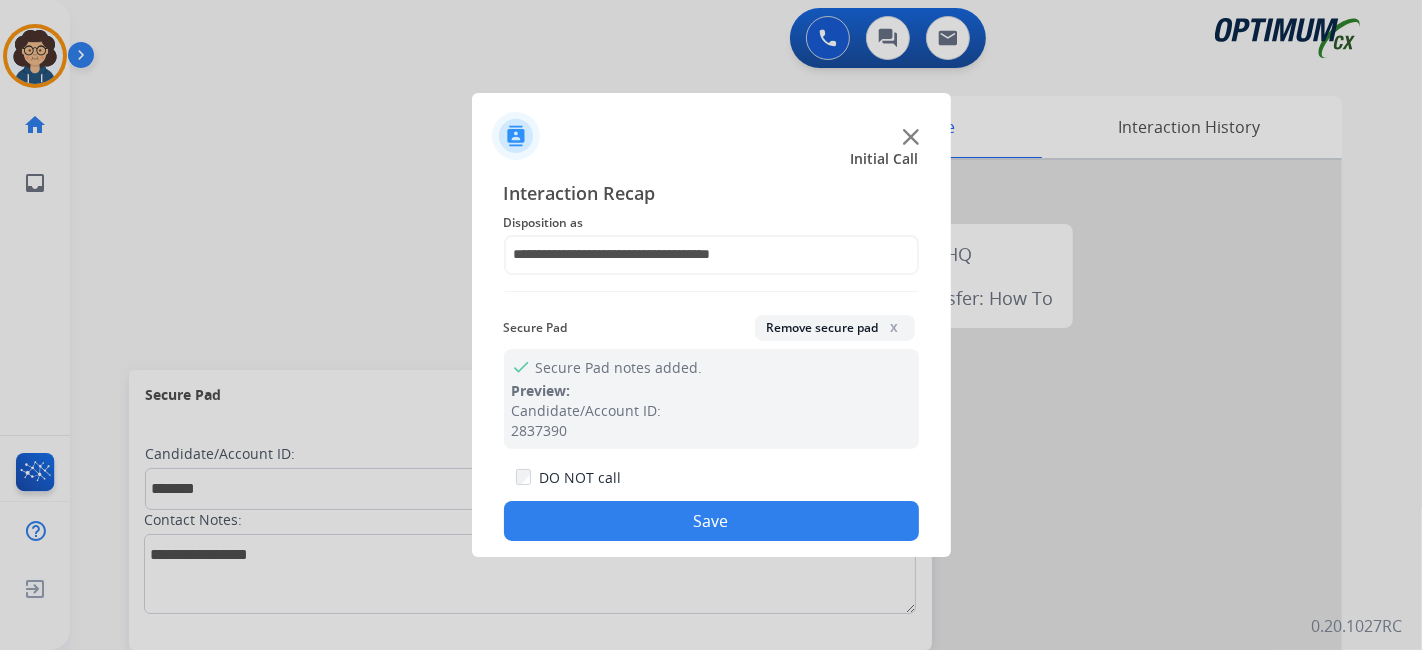 click on "Save" 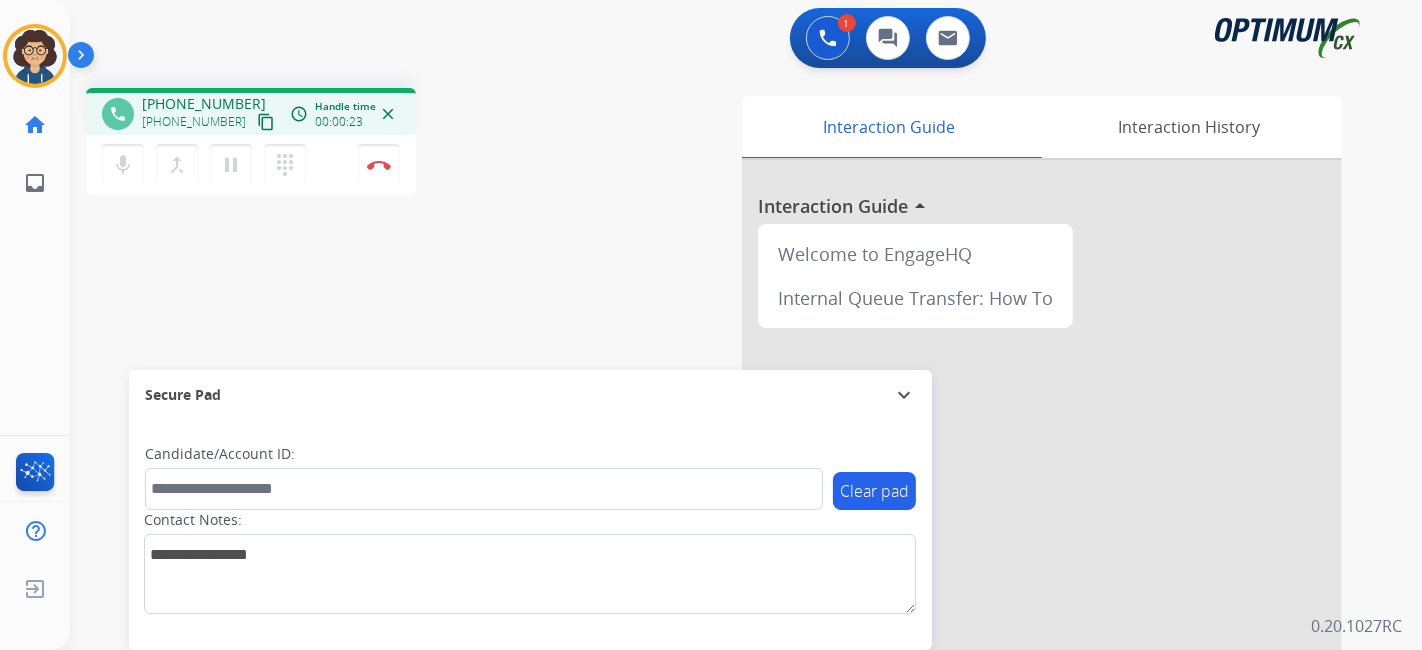click on "content_copy" at bounding box center (266, 122) 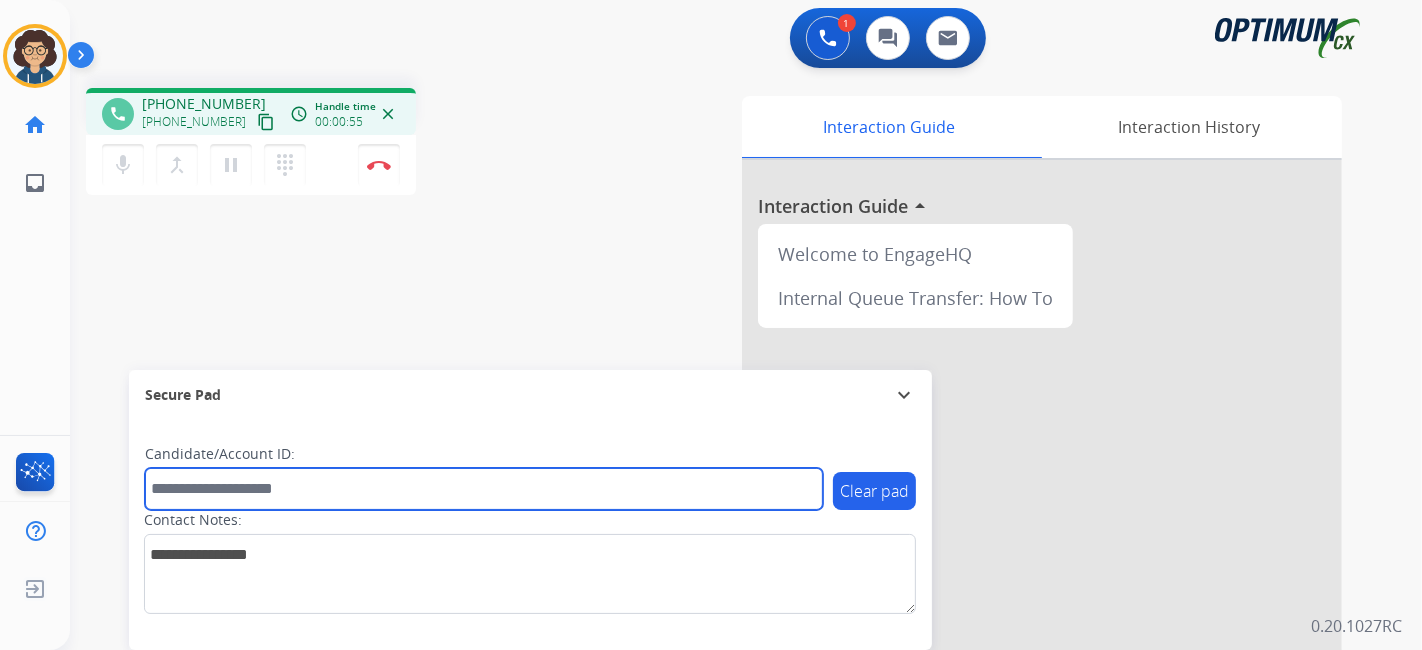 click at bounding box center (484, 489) 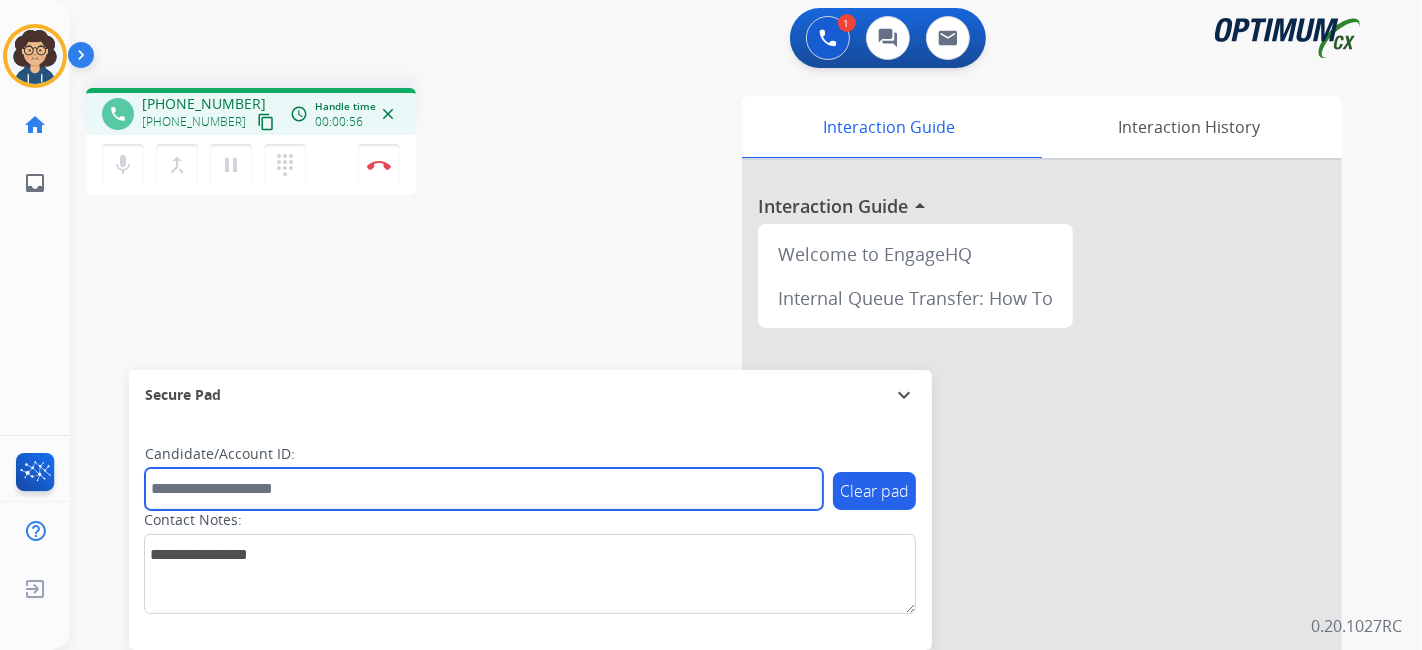 paste on "*******" 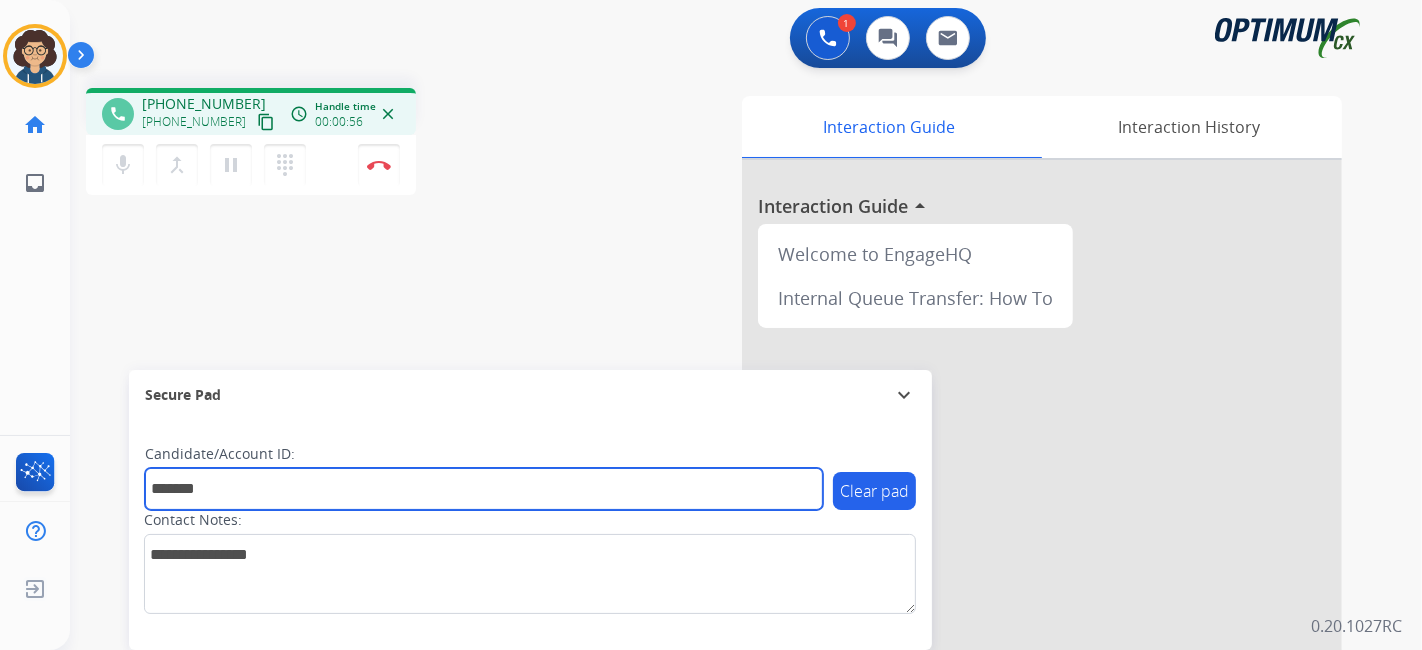 type on "*******" 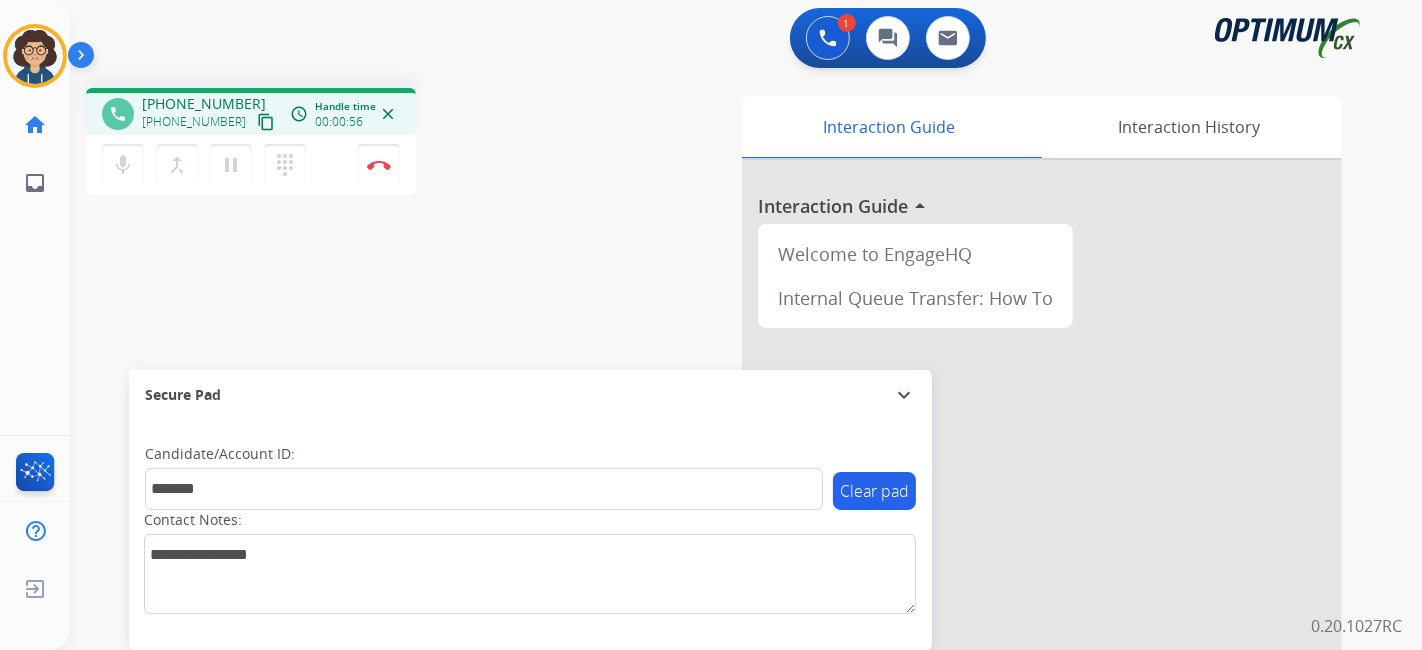 drag, startPoint x: 498, startPoint y: 361, endPoint x: 486, endPoint y: 9, distance: 352.2045 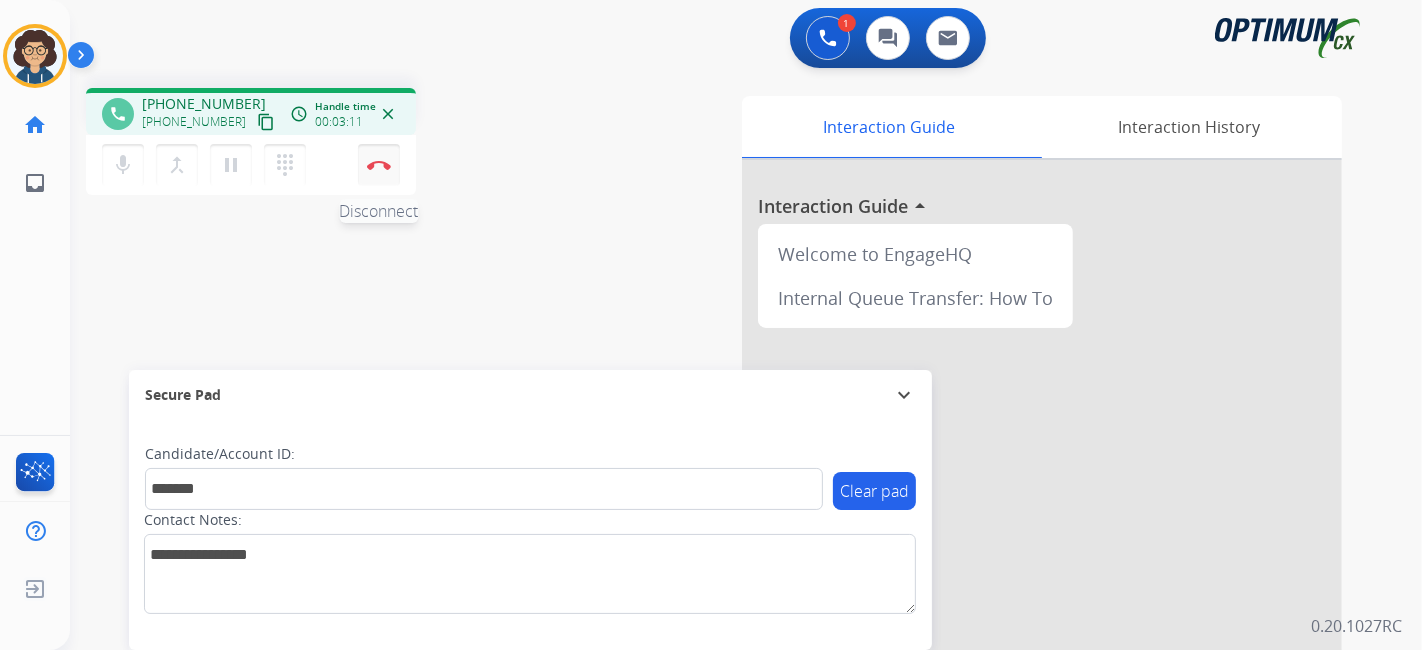 click on "Disconnect" at bounding box center (379, 165) 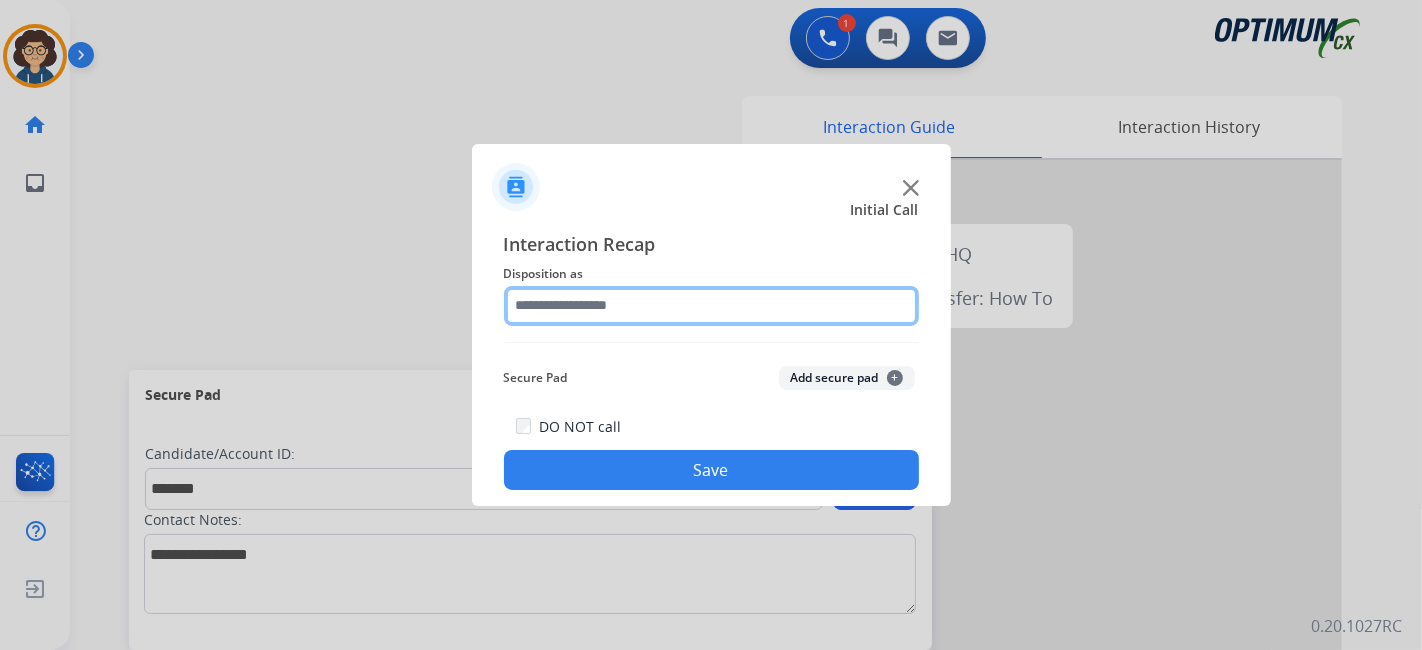 click 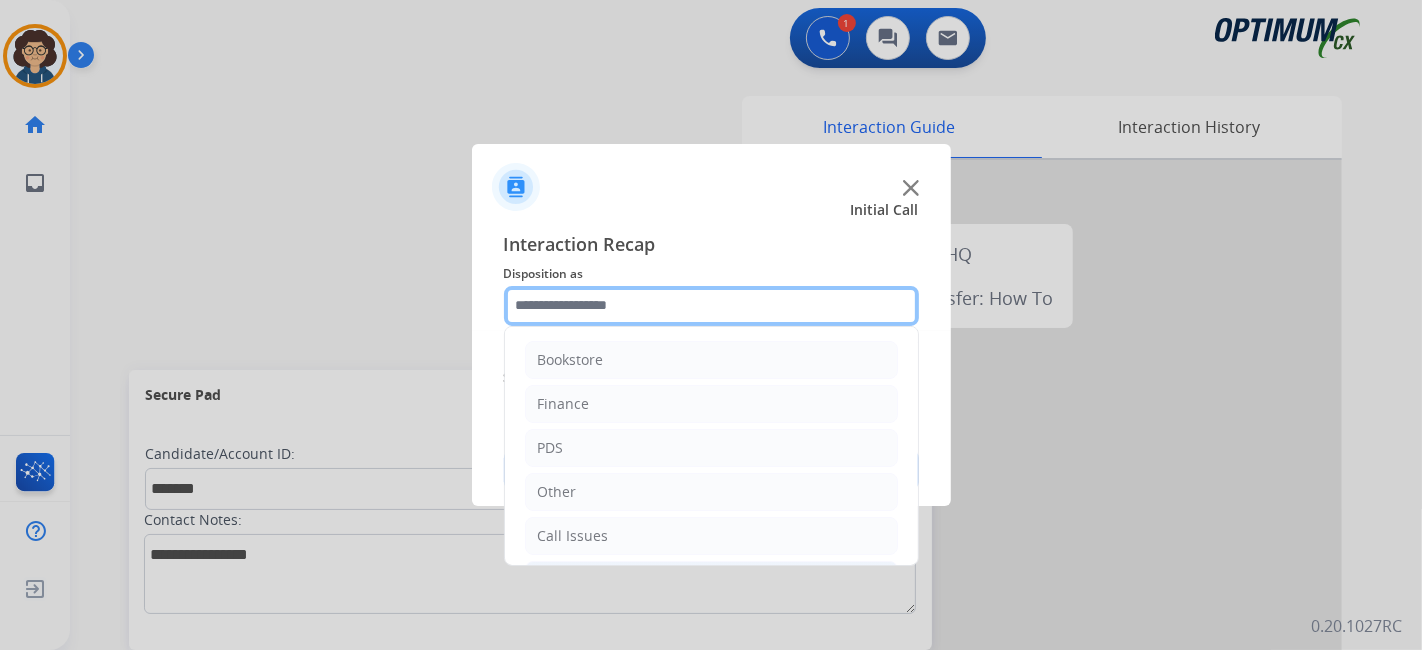 scroll, scrollTop: 131, scrollLeft: 0, axis: vertical 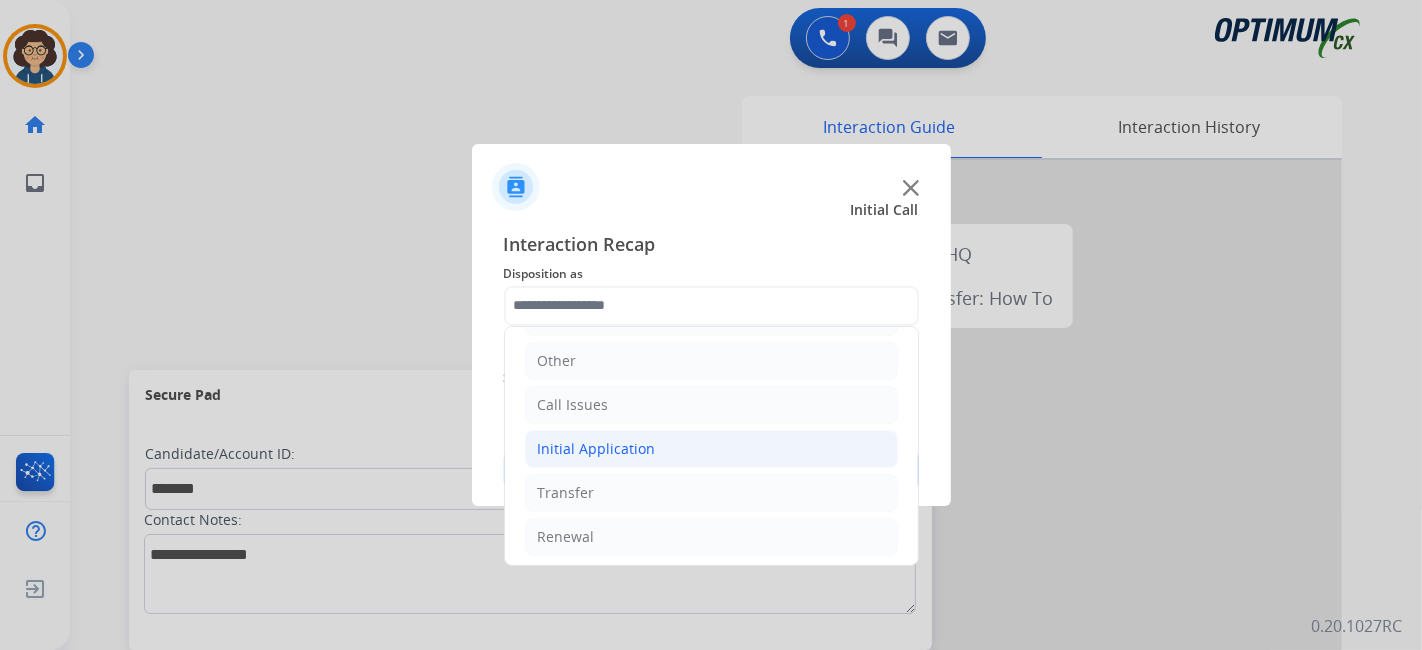 click on "Initial Application" 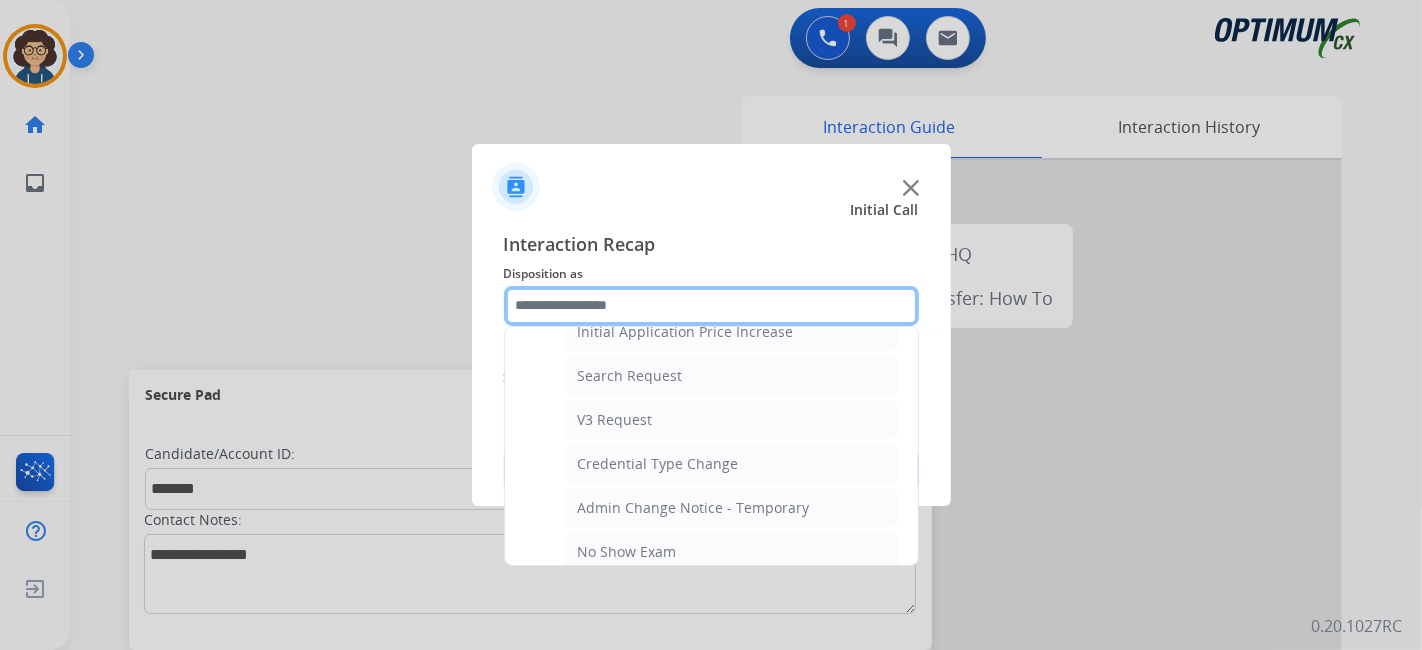 scroll, scrollTop: 735, scrollLeft: 0, axis: vertical 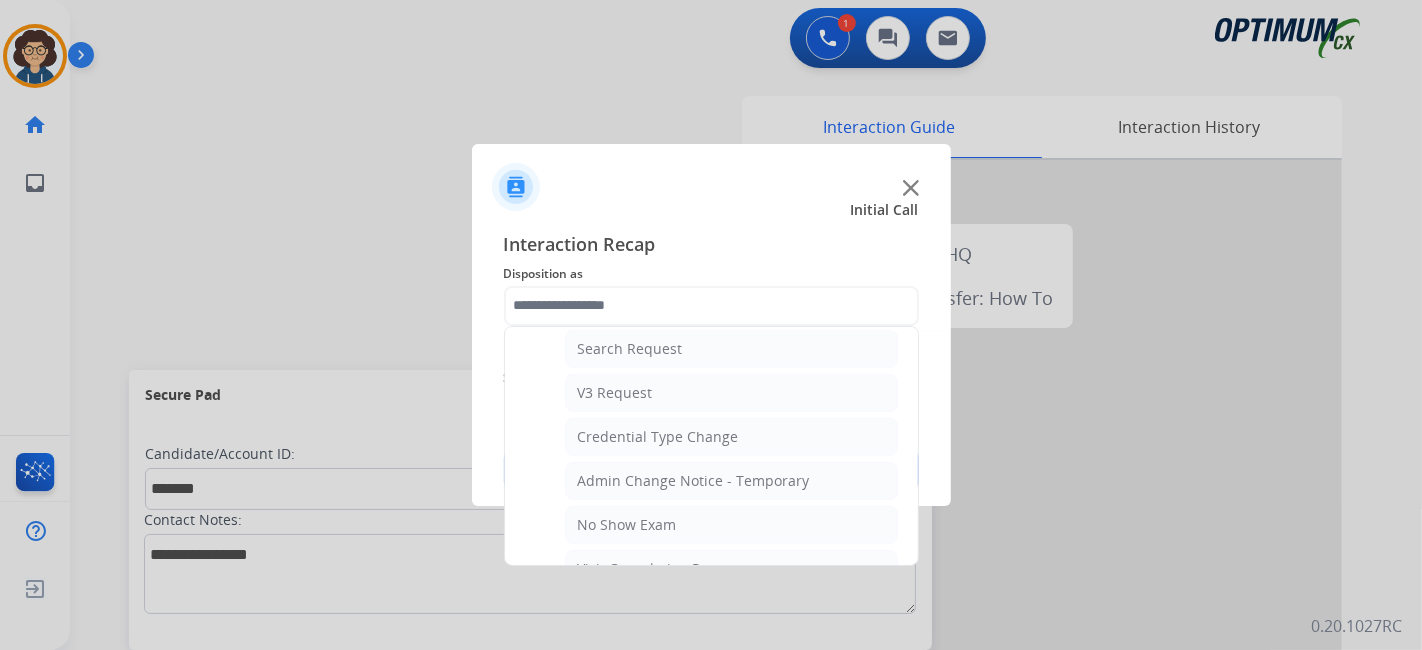 click on "V3 Request" 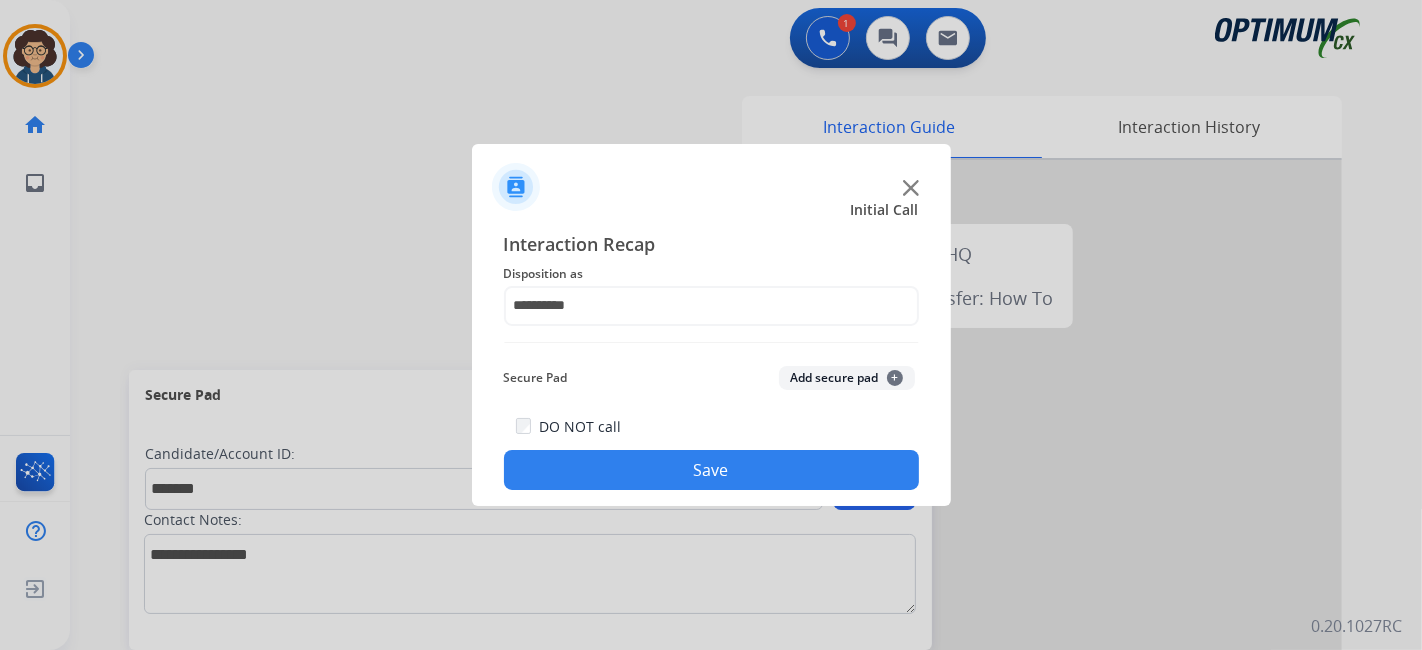 click on "Add secure pad  +" 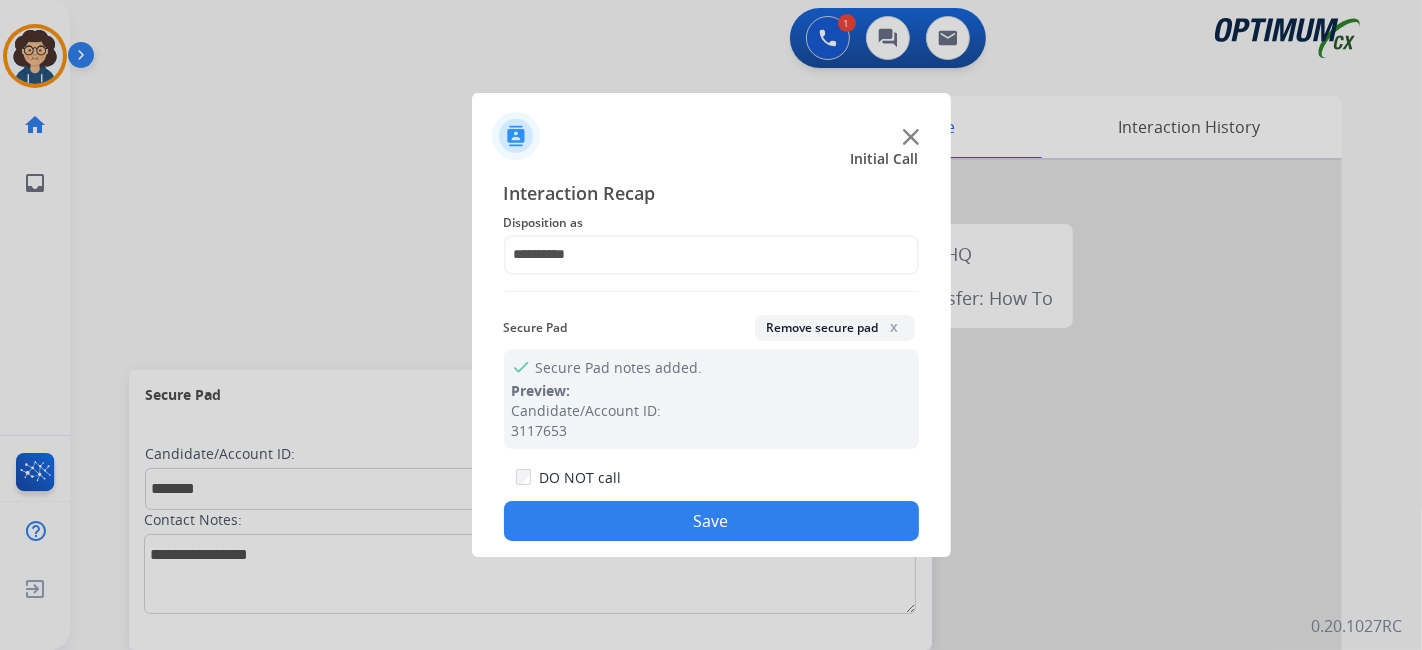 drag, startPoint x: 723, startPoint y: 529, endPoint x: 542, endPoint y: 12, distance: 547.7682 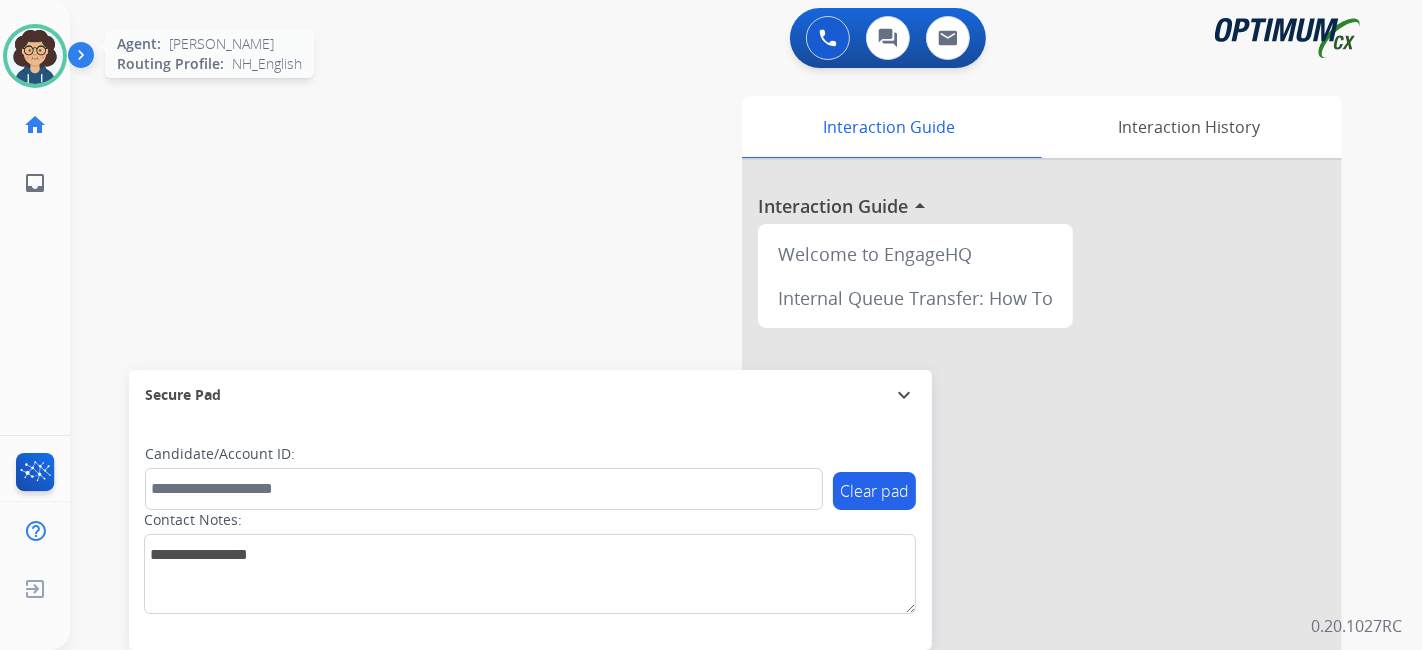 click at bounding box center [35, 56] 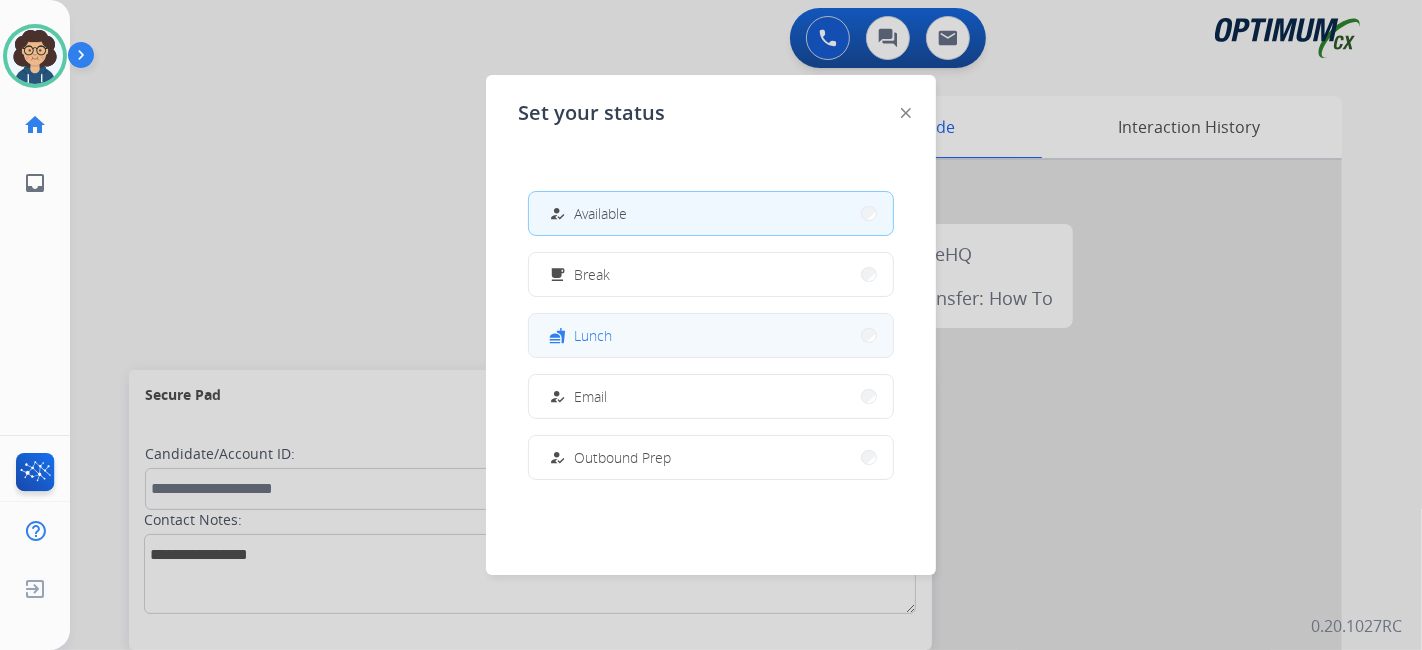 click on "fastfood Lunch" at bounding box center (711, 335) 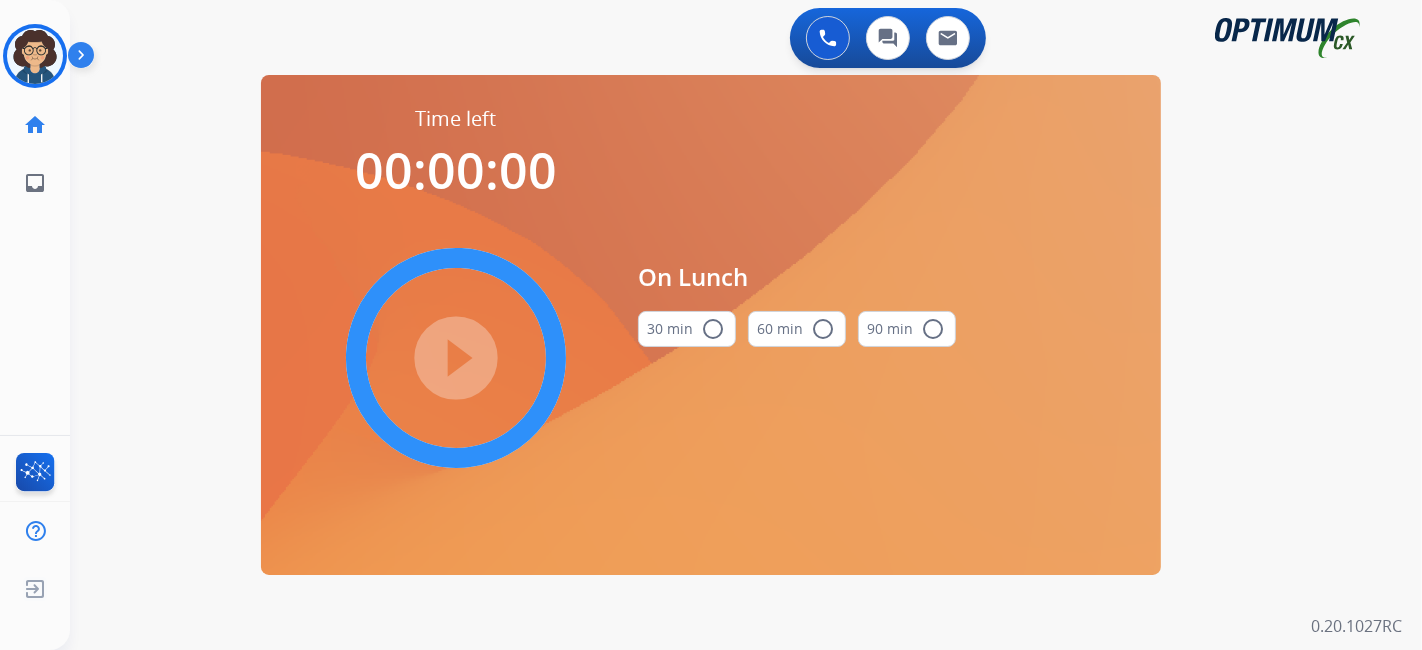 click on "30 min  radio_button_unchecked" at bounding box center [687, 329] 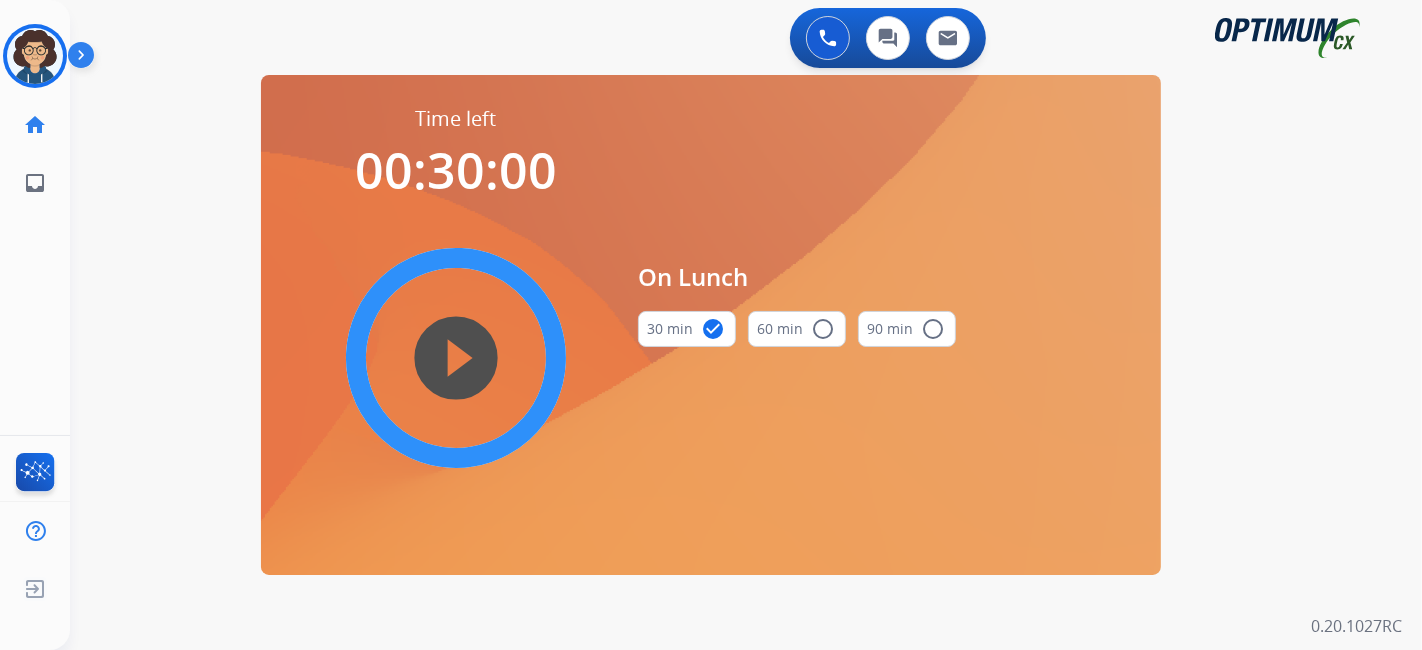 click on "play_circle_filled" at bounding box center [456, 358] 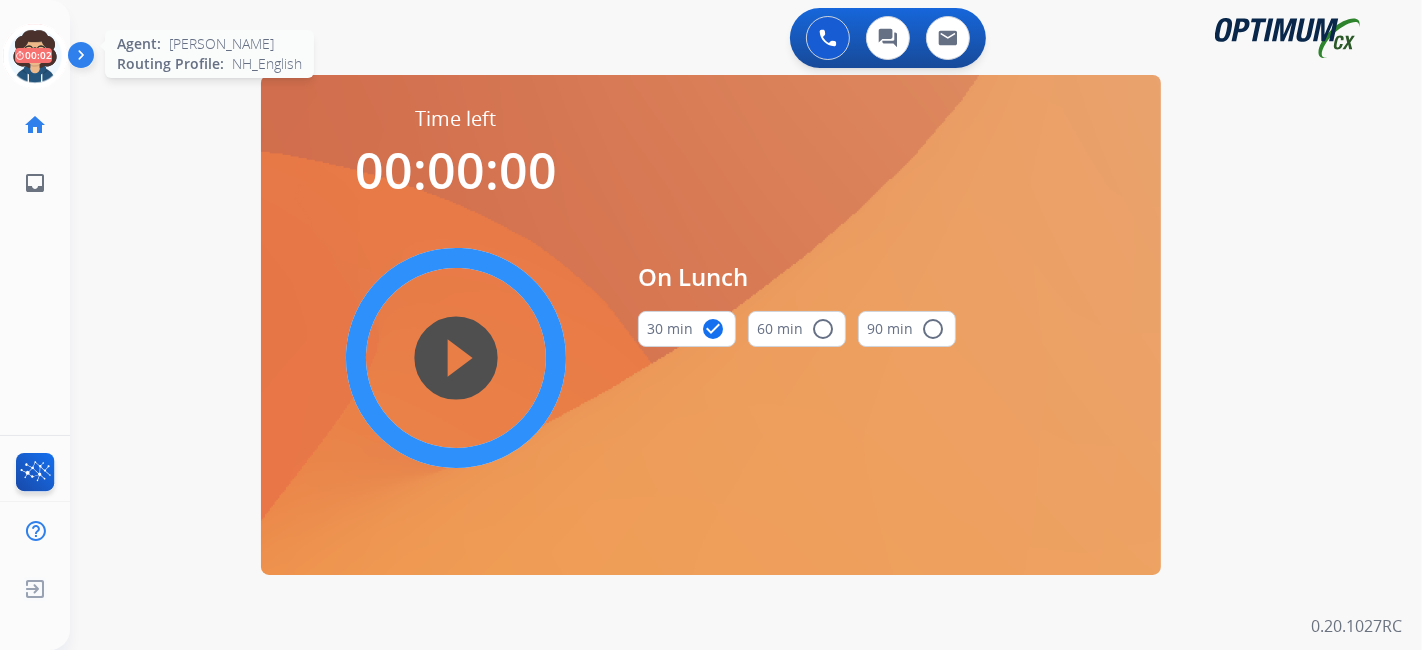 click 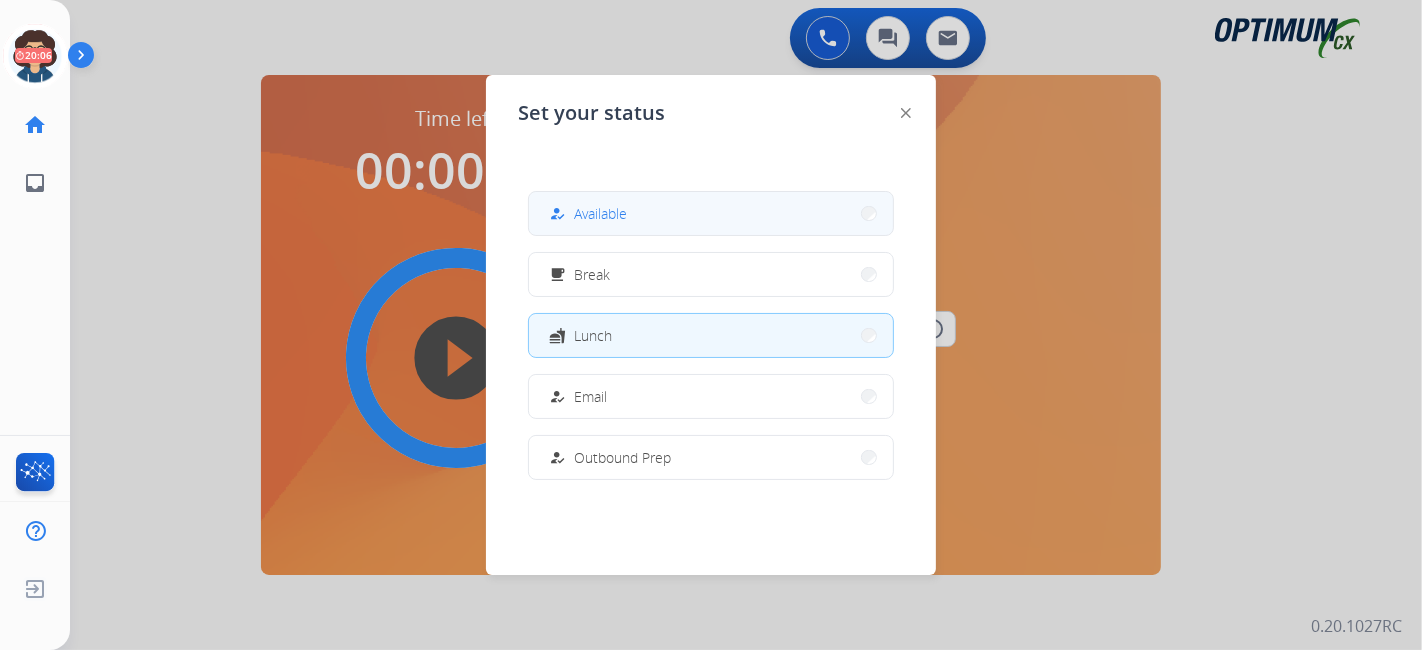 click on "how_to_reg Available" at bounding box center (711, 213) 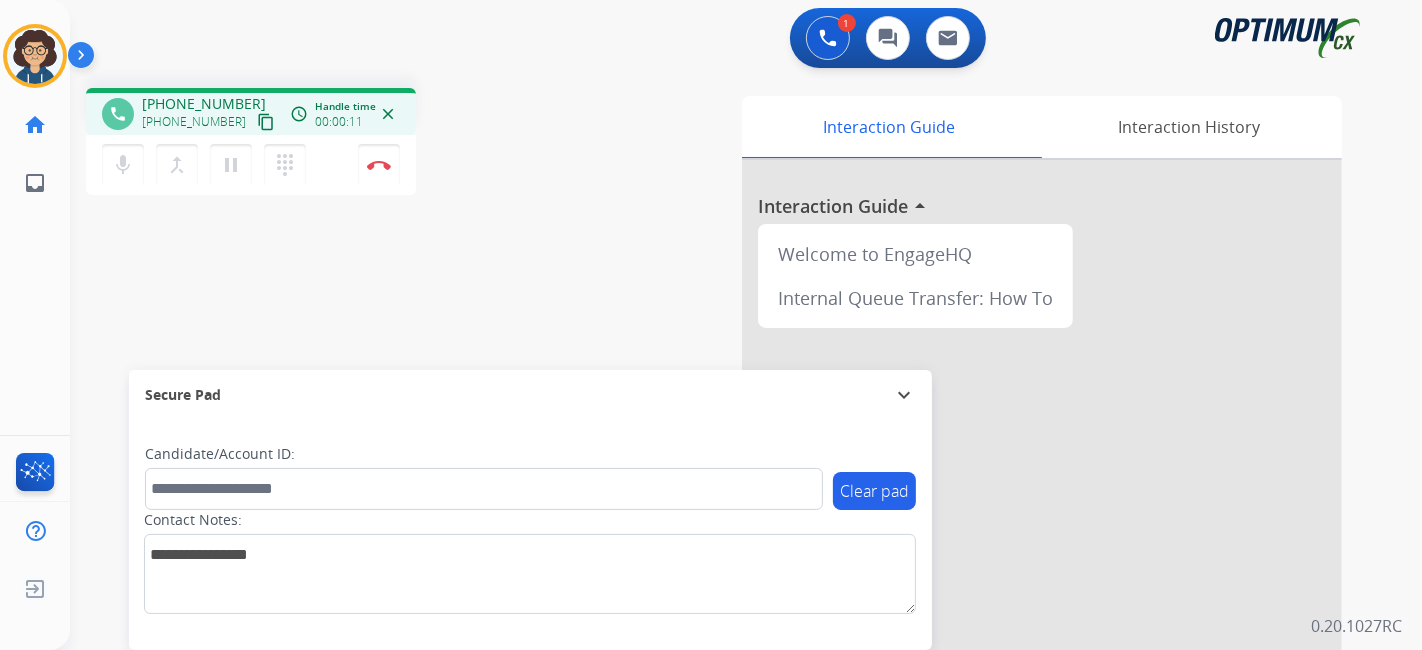 click on "content_copy" at bounding box center (266, 122) 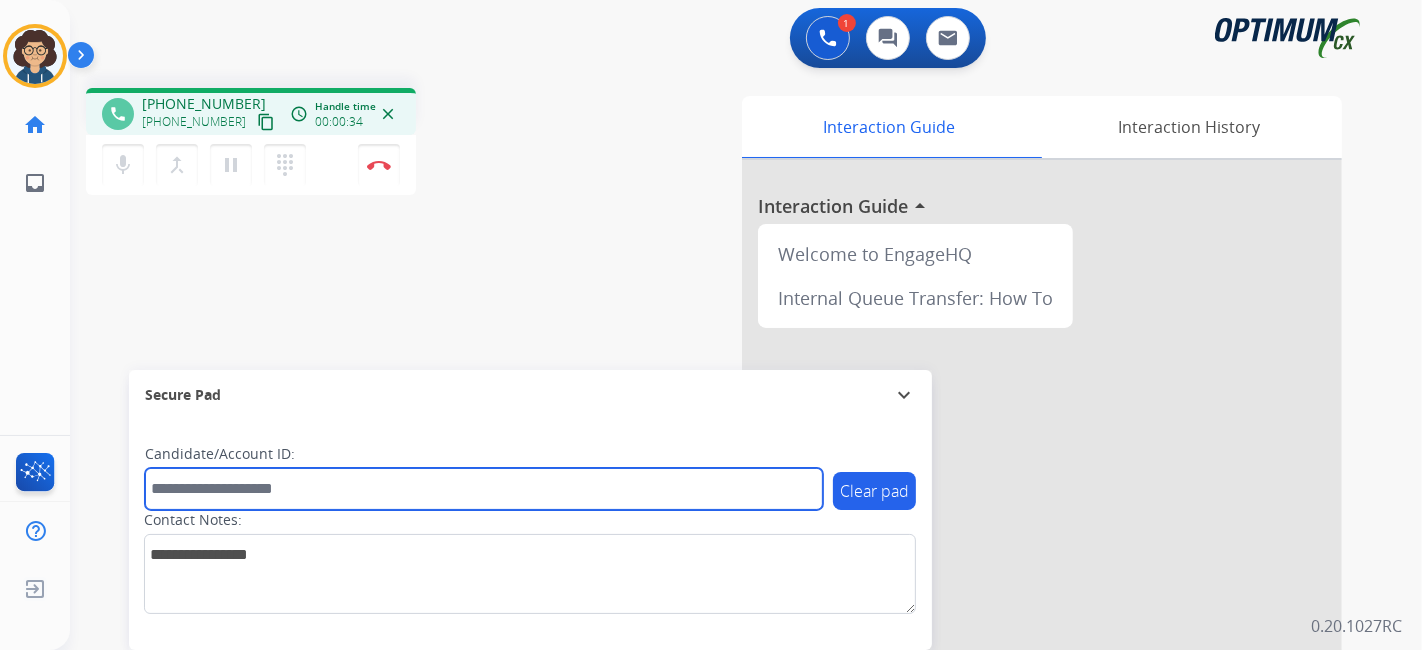 click at bounding box center [484, 489] 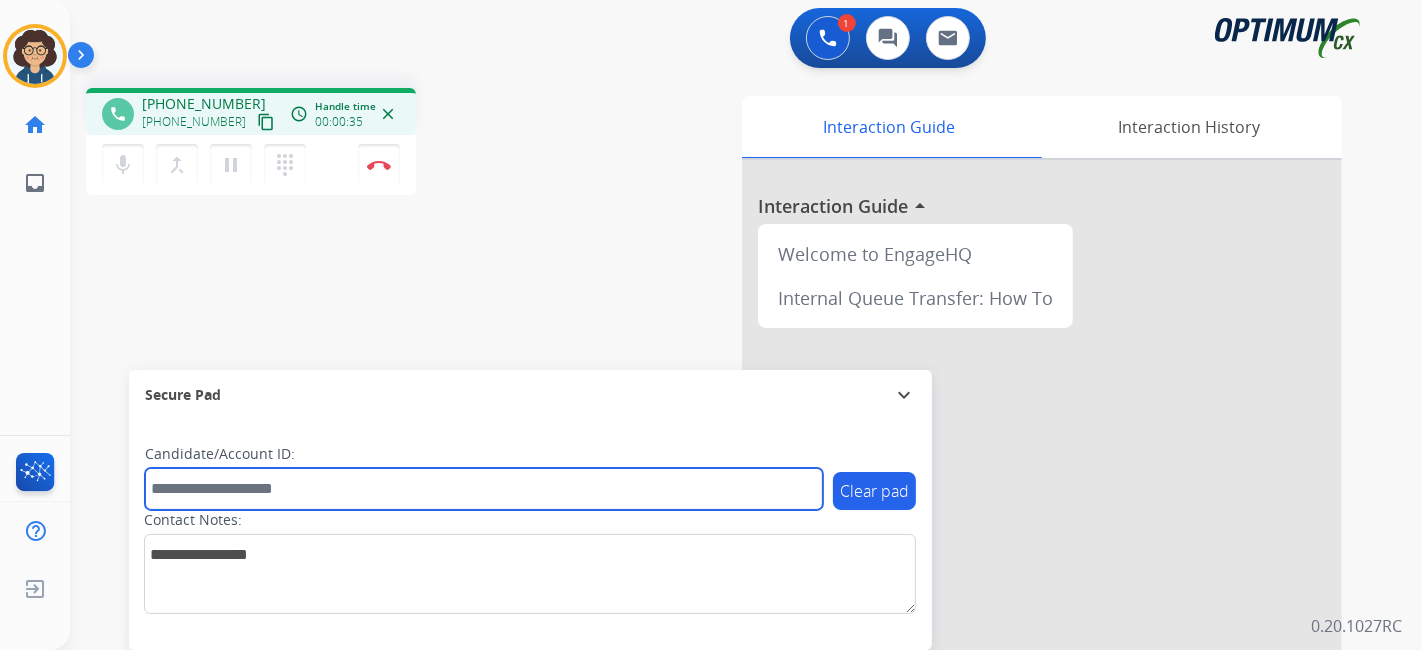 paste on "*******" 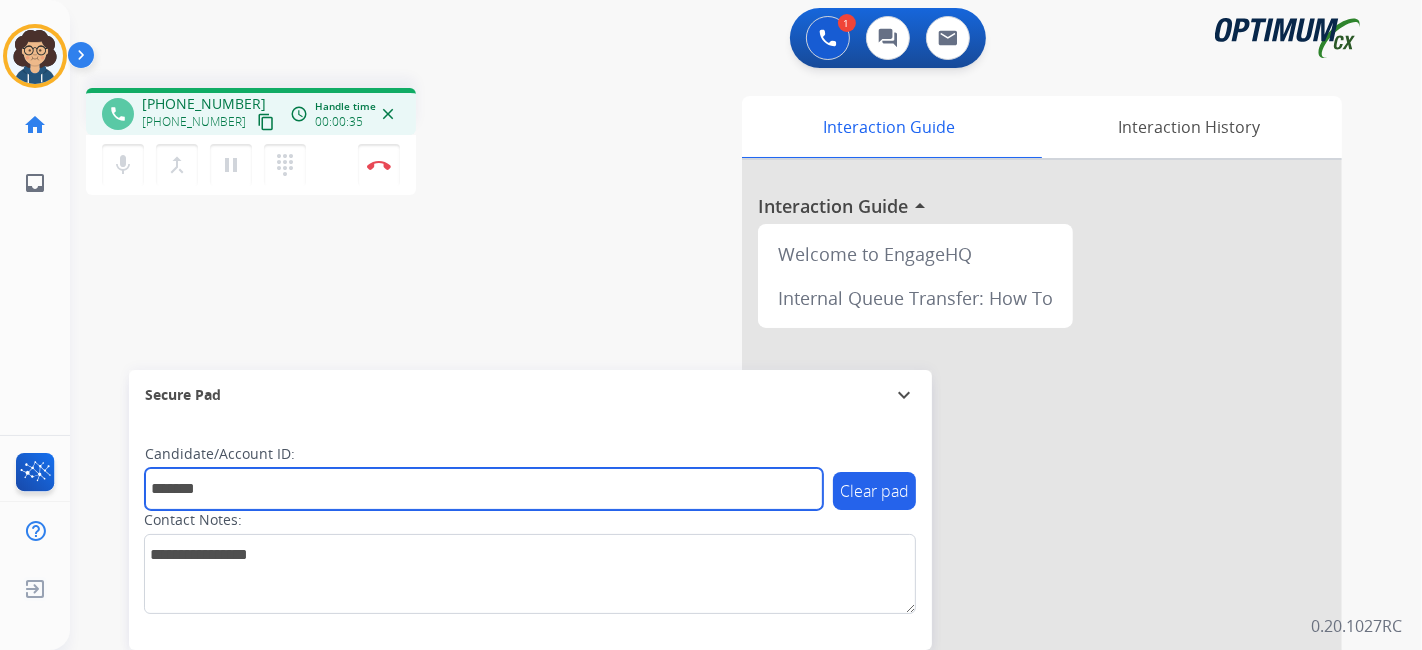 type on "*******" 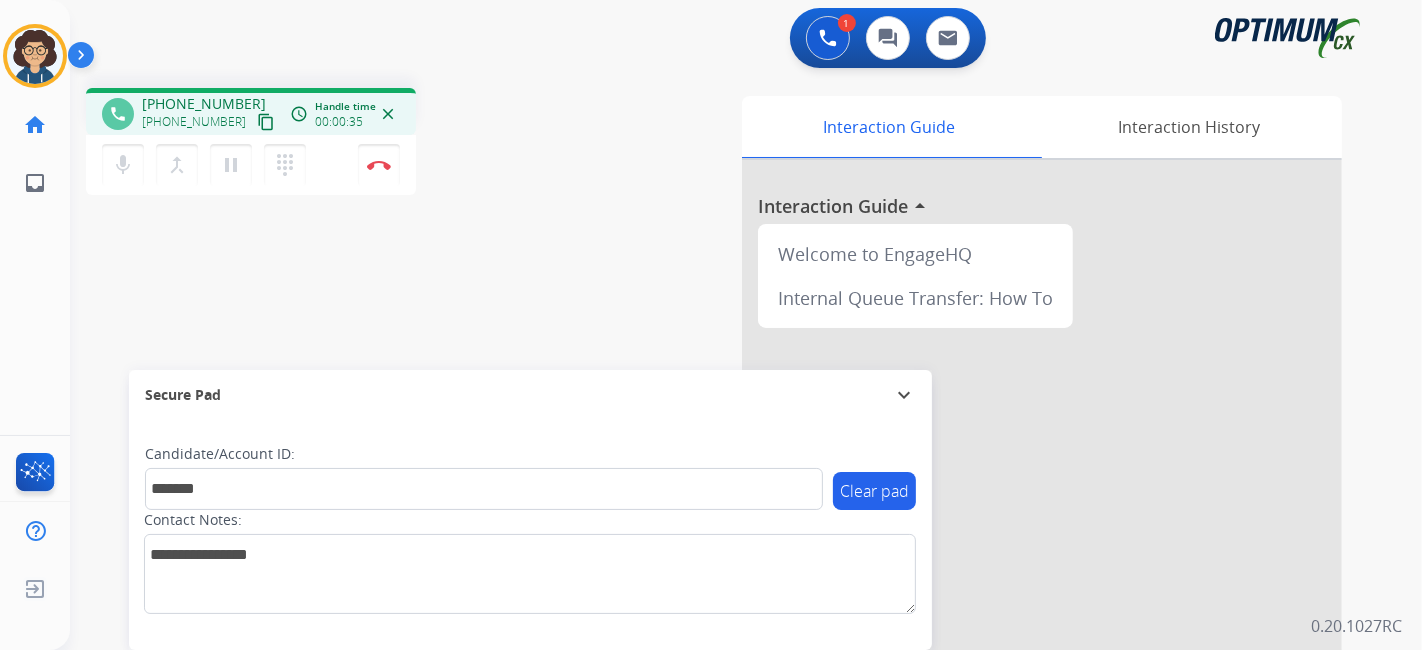 drag, startPoint x: 471, startPoint y: 242, endPoint x: 509, endPoint y: 47, distance: 198.66806 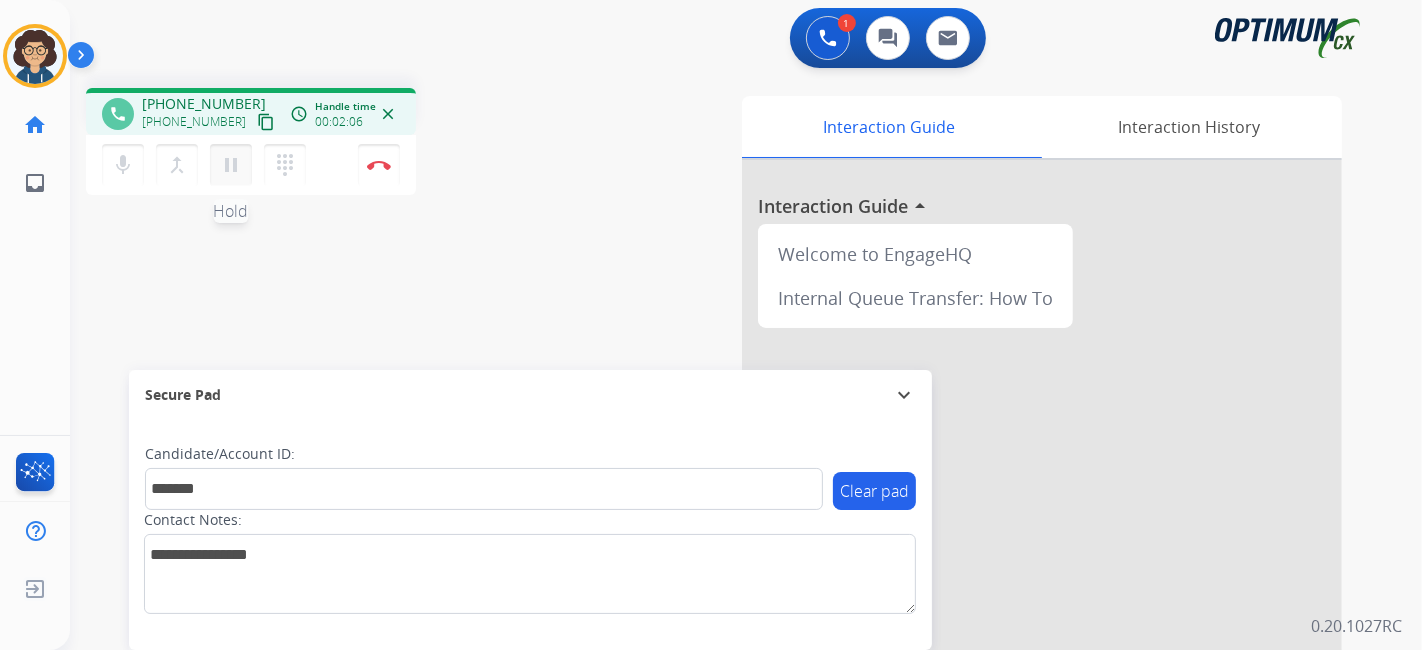 click on "pause" at bounding box center [231, 165] 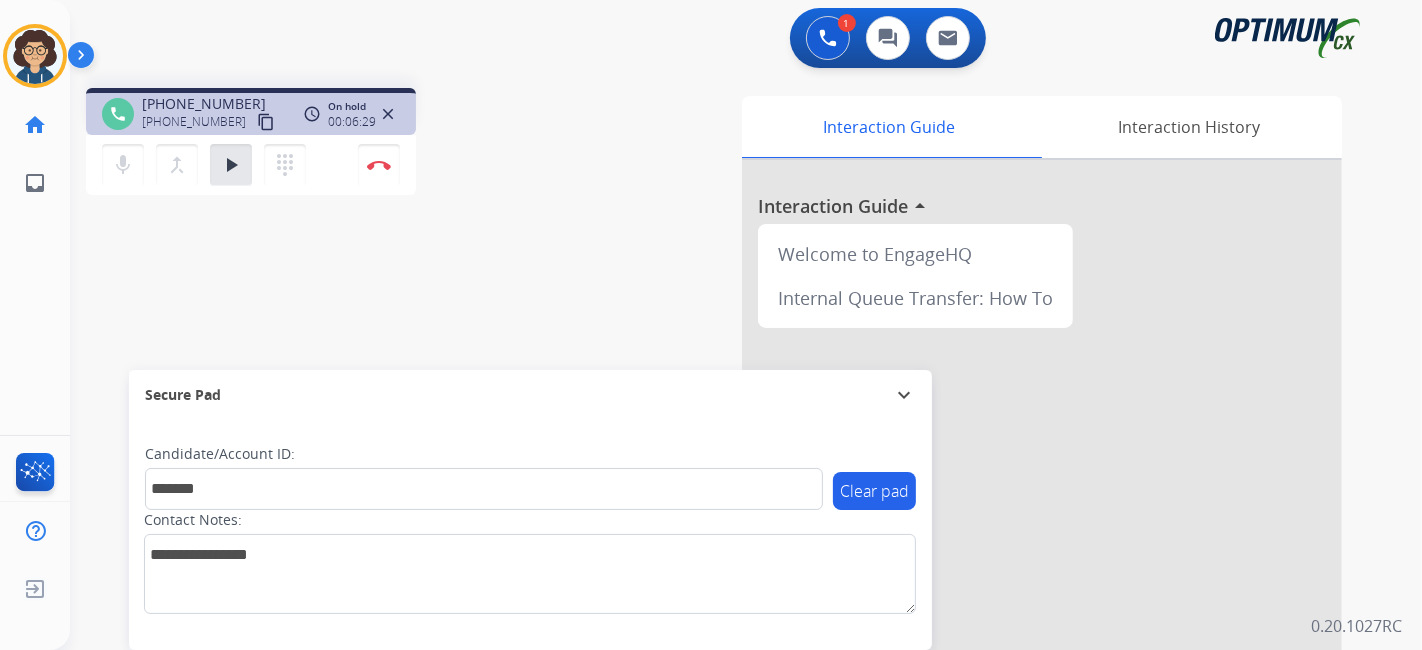 click on "1 Voice Interactions  0  Chat Interactions   0  Email Interactions phone [PHONE_NUMBER] [PHONE_NUMBER] content_copy access_time Call metrics Queue   01:54 Hold   06:29 Talk   02:07 Total   10:29 On hold 00:06:29 close mic Mute merge_type Bridge play_arrow Hold dialpad Dialpad Disconnect swap_horiz Break voice bridge close_fullscreen Connect 3-Way Call merge_type Separate 3-Way Call  Interaction Guide   Interaction History  Interaction Guide arrow_drop_up  Welcome to EngageHQ   Internal Queue Transfer: How To  Secure Pad expand_more Clear pad Candidate/Account ID: ******* Contact Notes:                  0.20.1027RC" at bounding box center (746, 325) 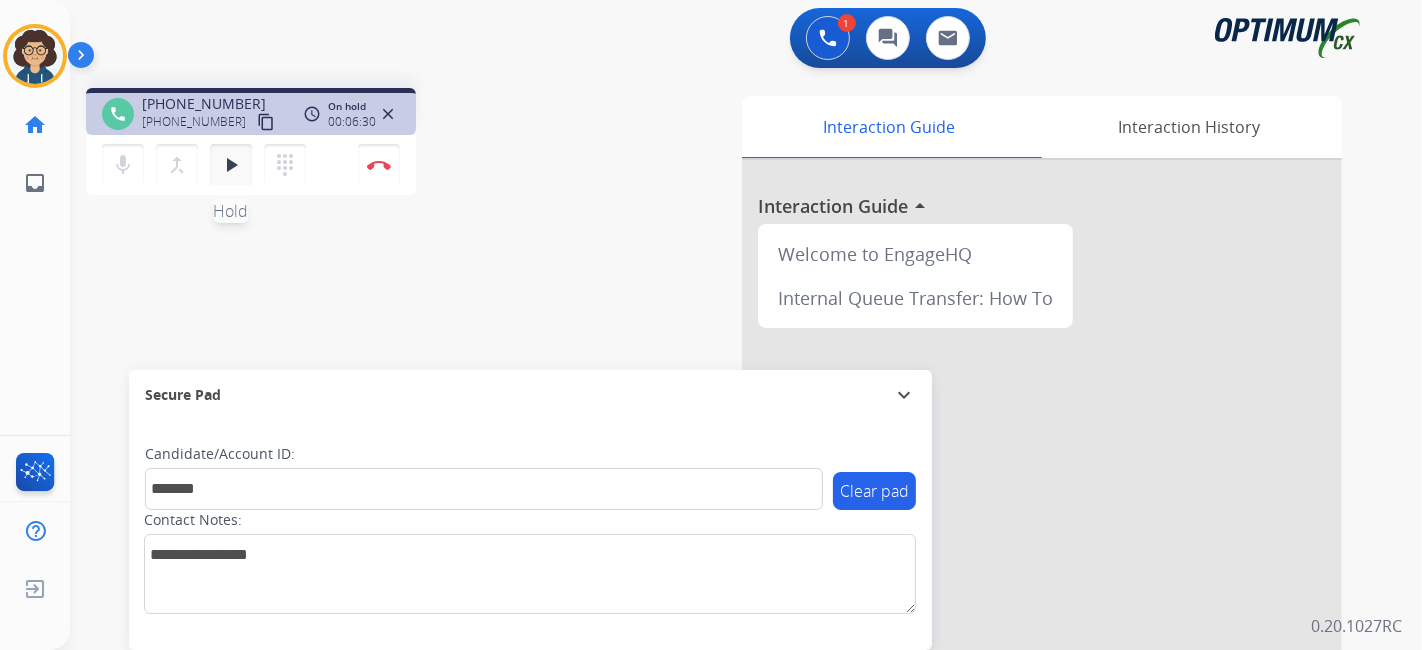 click on "play_arrow" at bounding box center (231, 165) 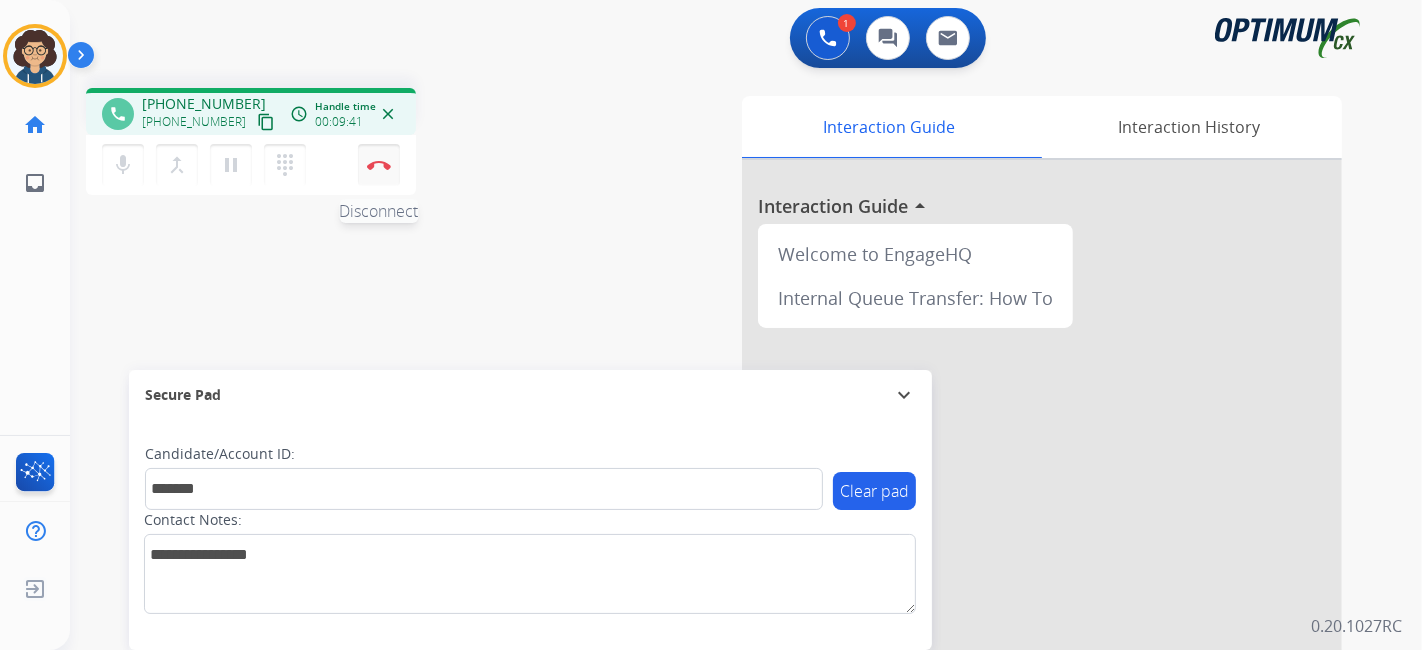 click at bounding box center (379, 165) 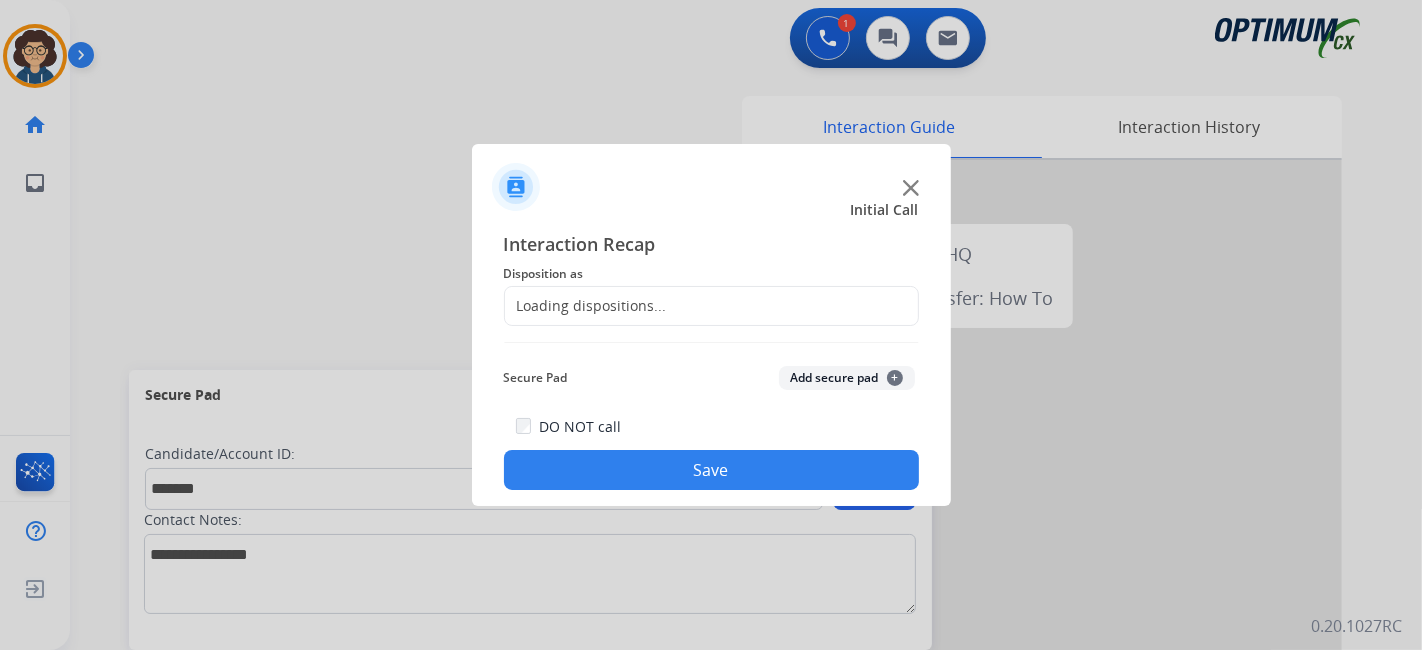 click on "Loading dispositions..." 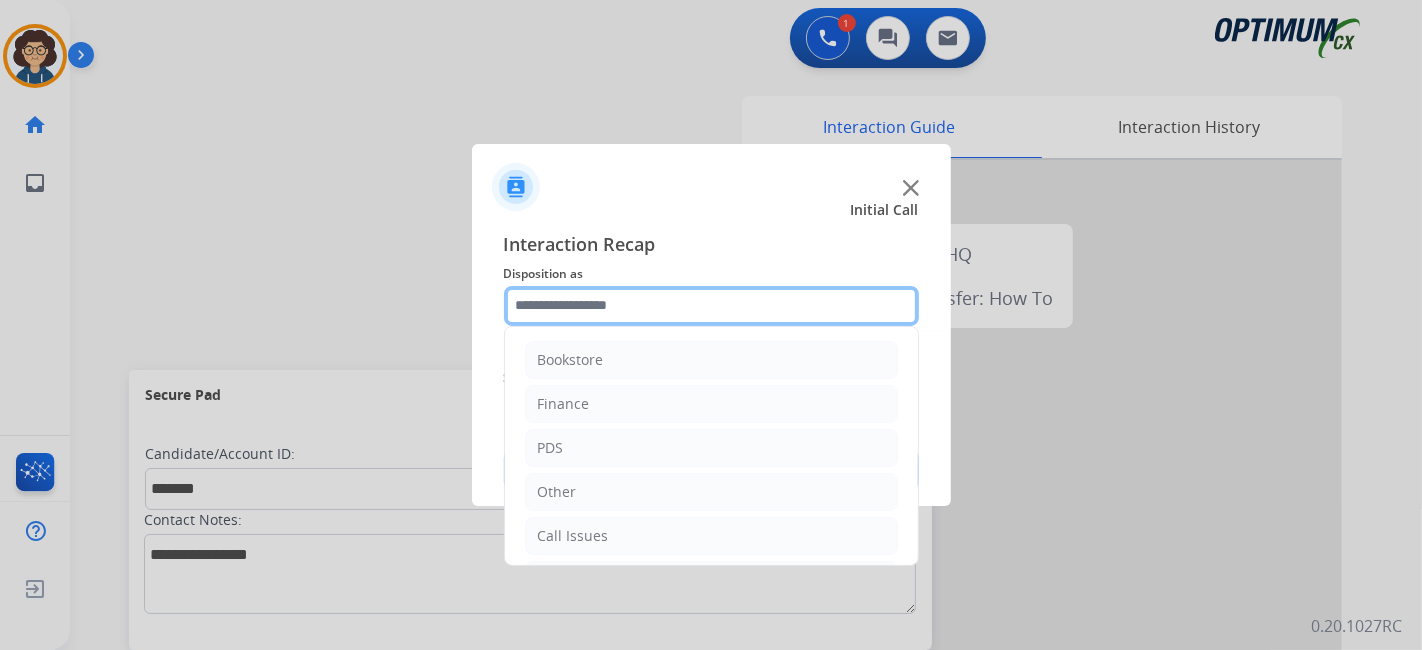click 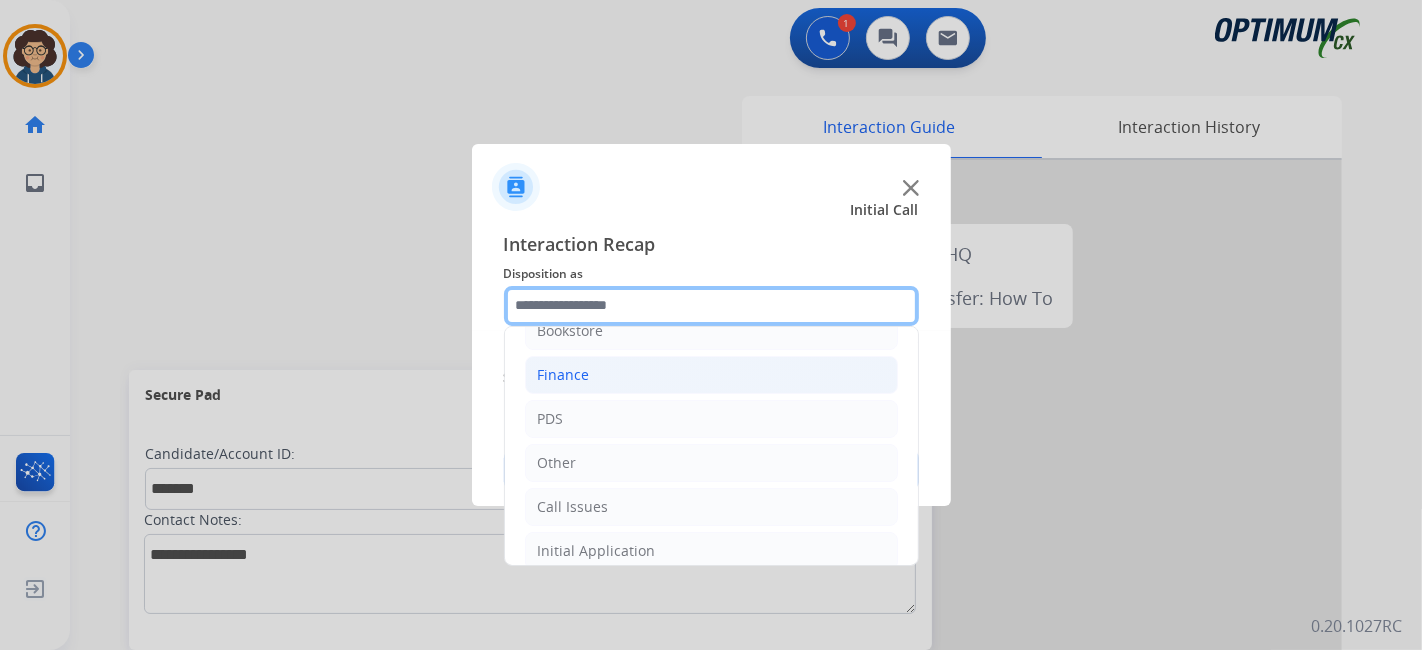 scroll, scrollTop: 0, scrollLeft: 0, axis: both 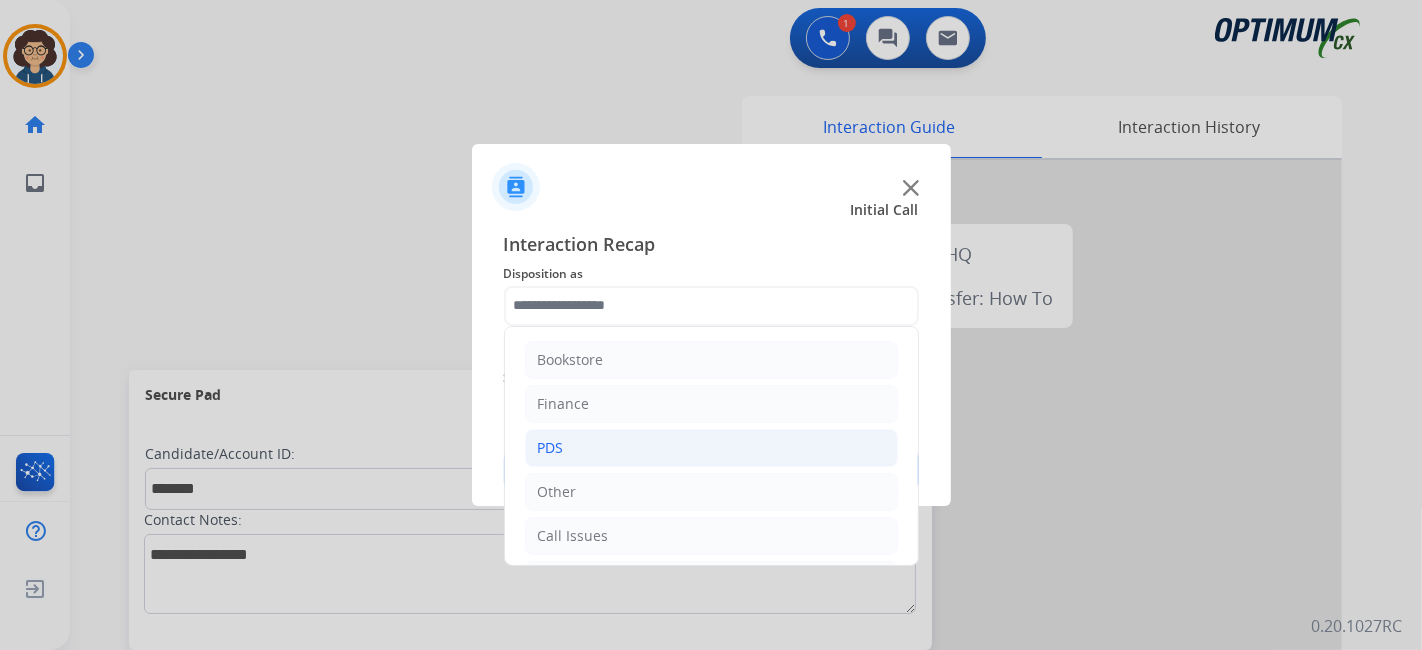 click on "PDS" 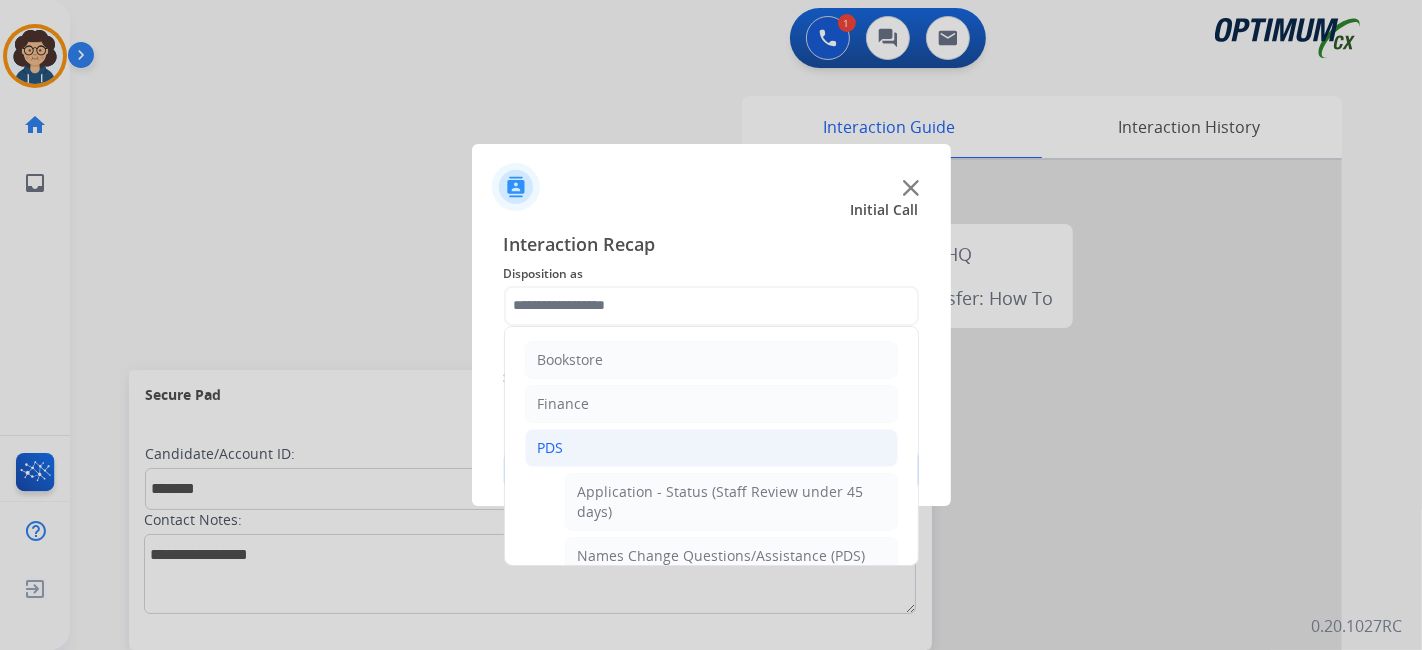 drag, startPoint x: 900, startPoint y: 356, endPoint x: 905, endPoint y: 373, distance: 17.720045 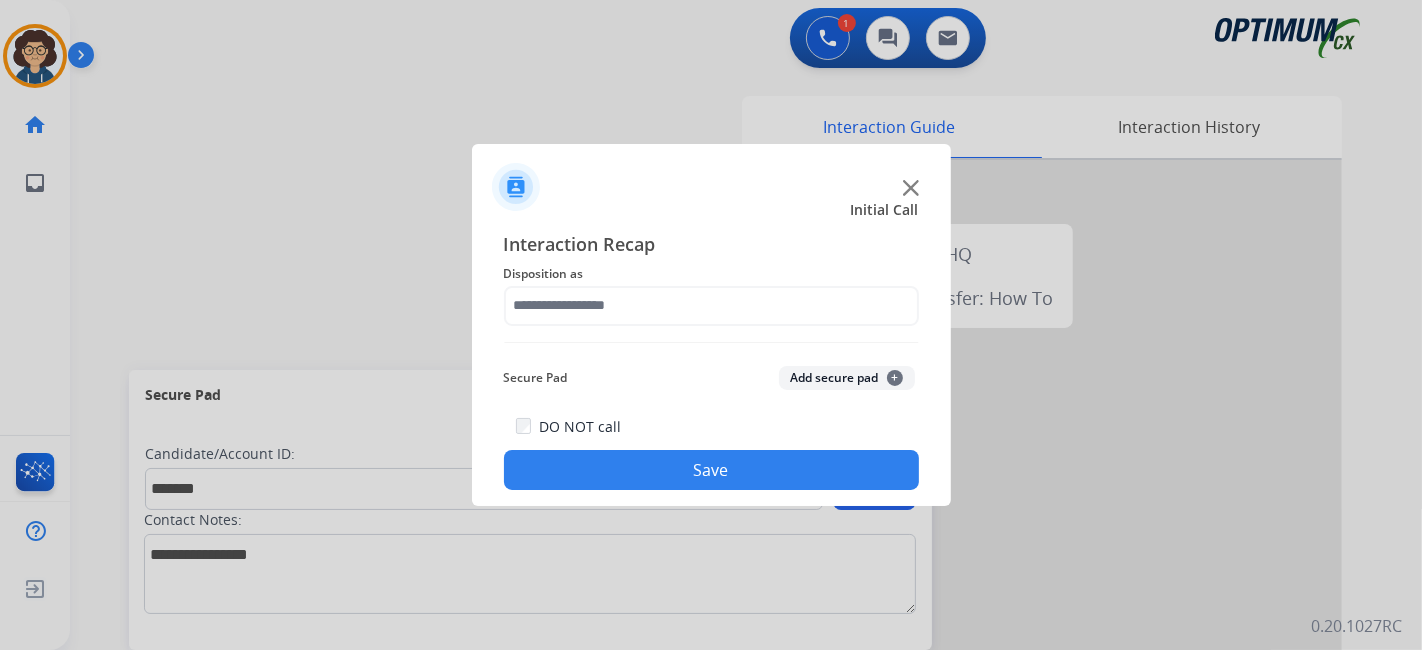 drag, startPoint x: 906, startPoint y: 357, endPoint x: 911, endPoint y: 401, distance: 44.28318 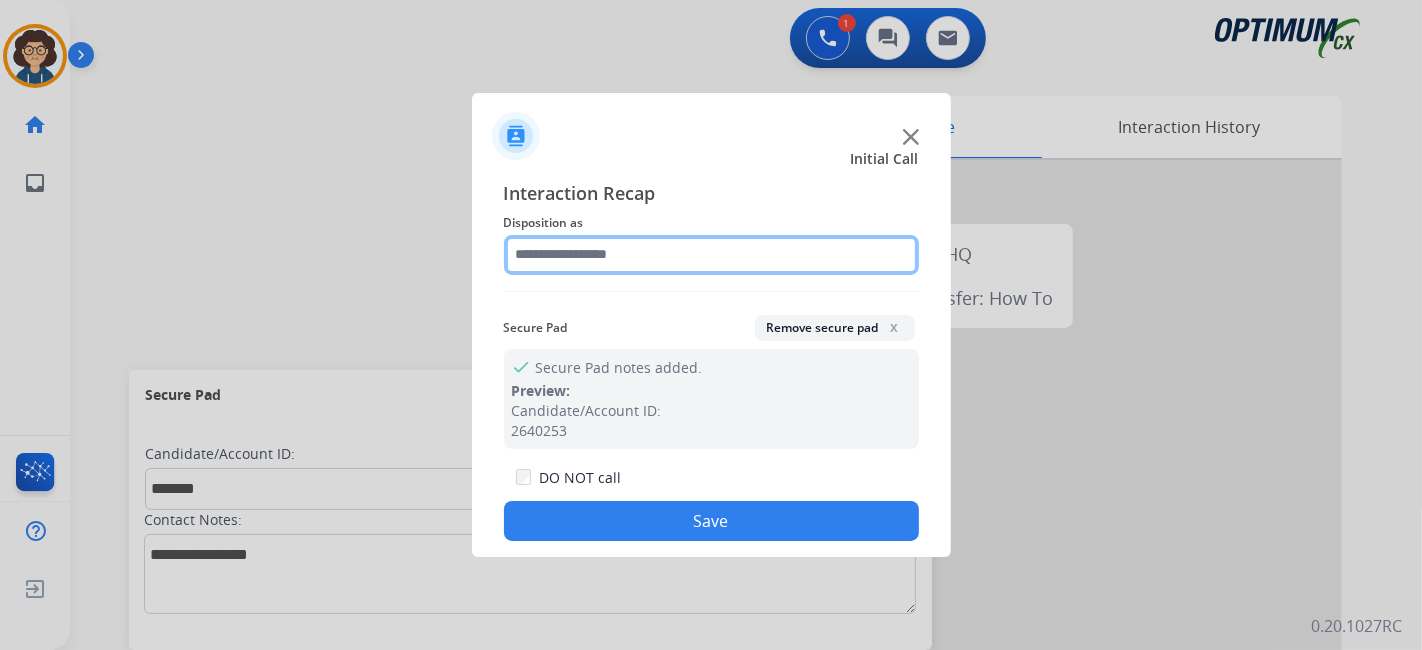 click 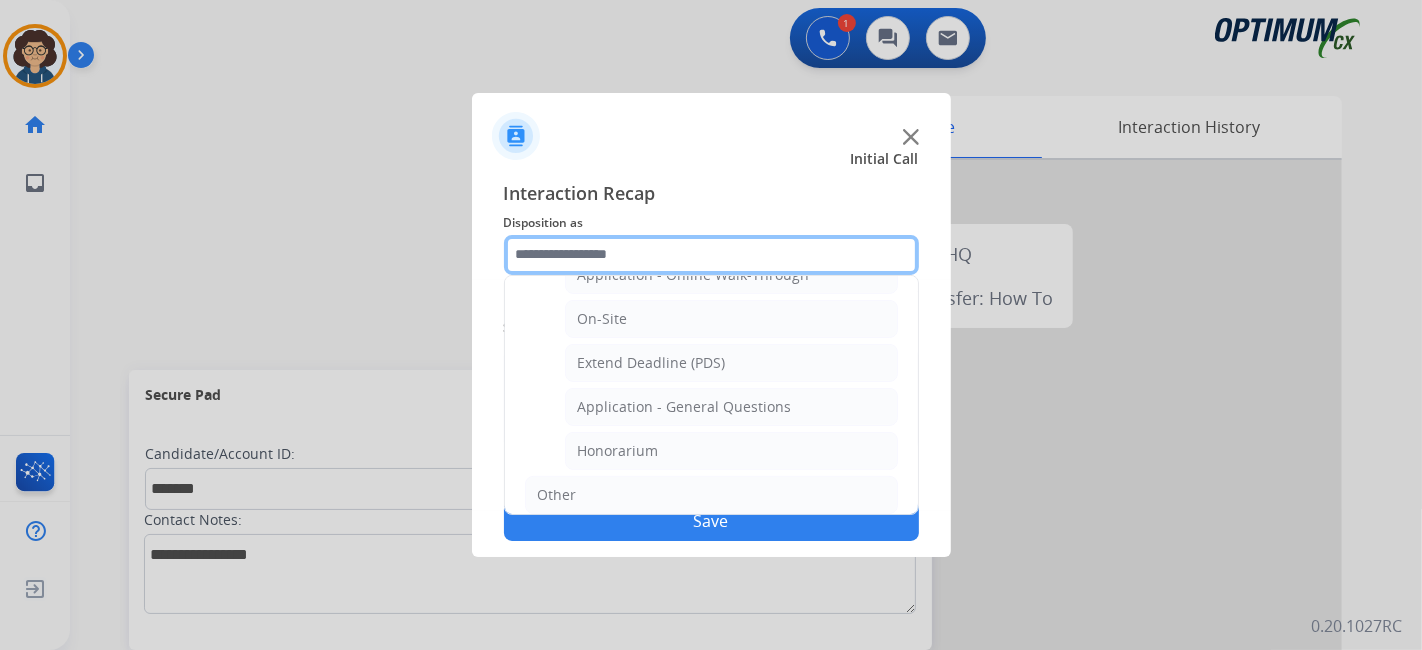 scroll, scrollTop: 516, scrollLeft: 0, axis: vertical 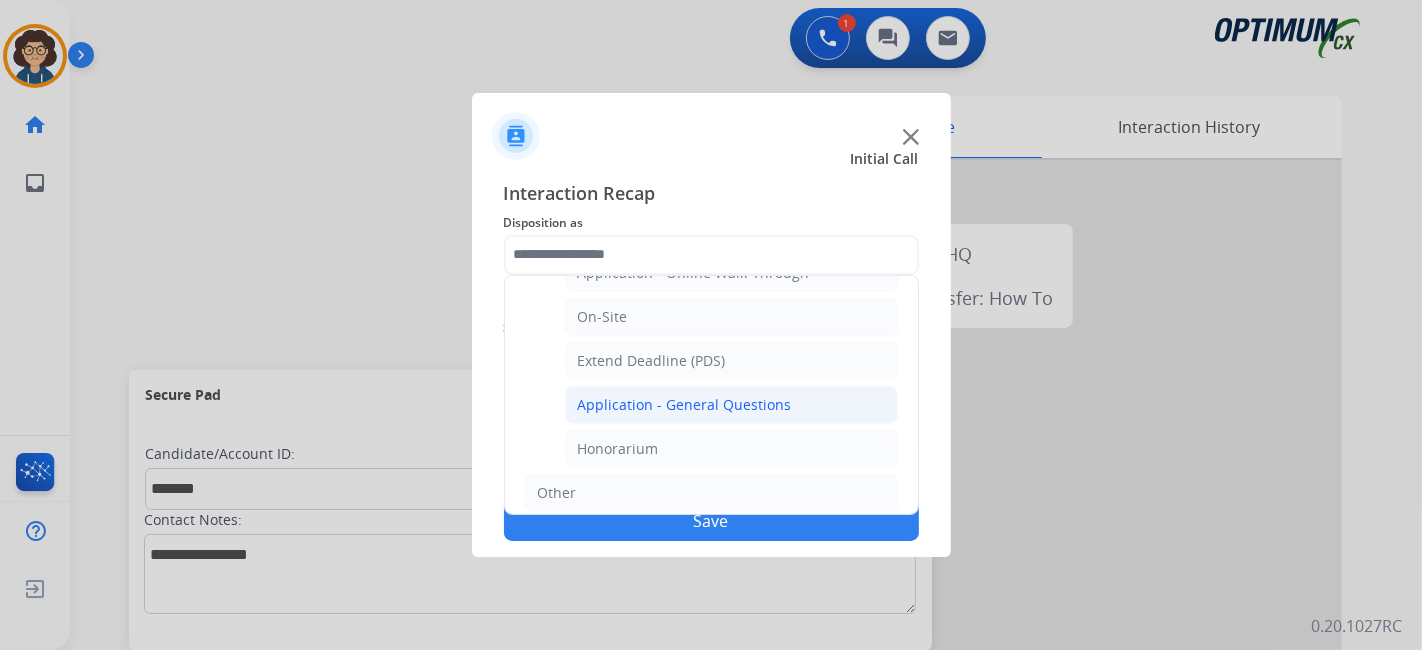 click on "Application - General Questions" 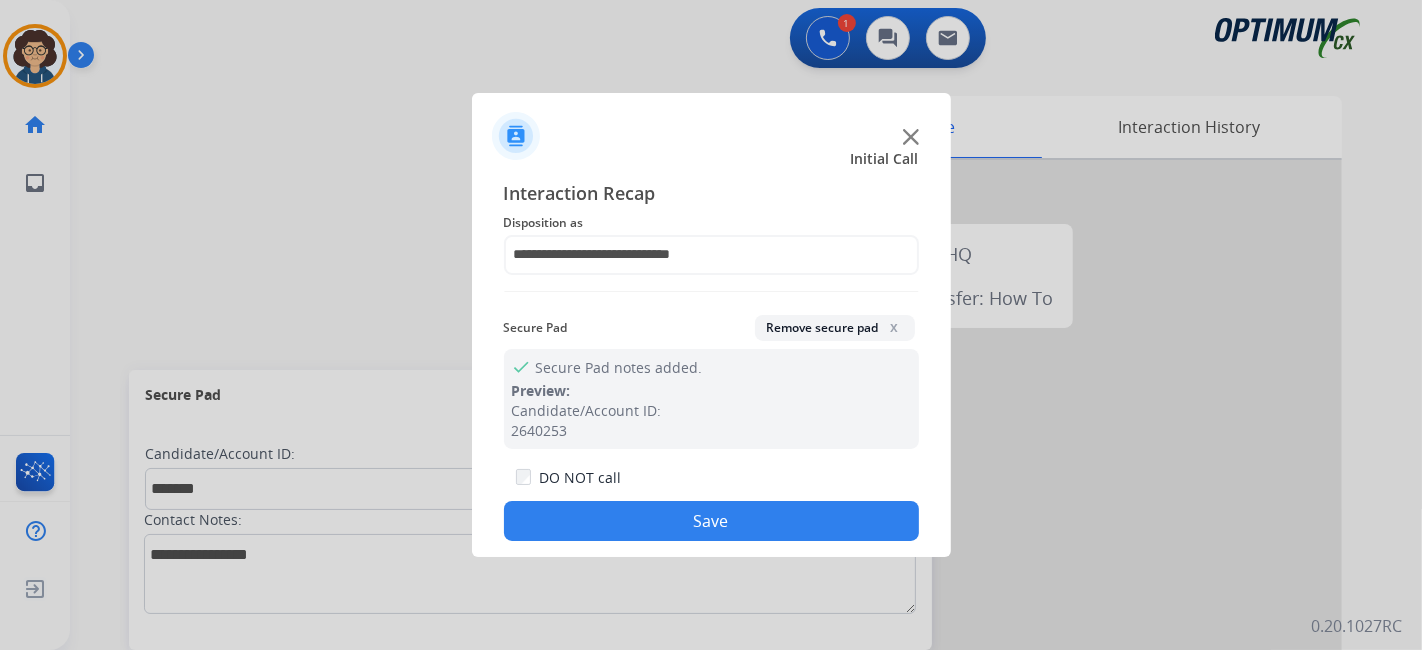 drag, startPoint x: 712, startPoint y: 526, endPoint x: 548, endPoint y: 38, distance: 514.8204 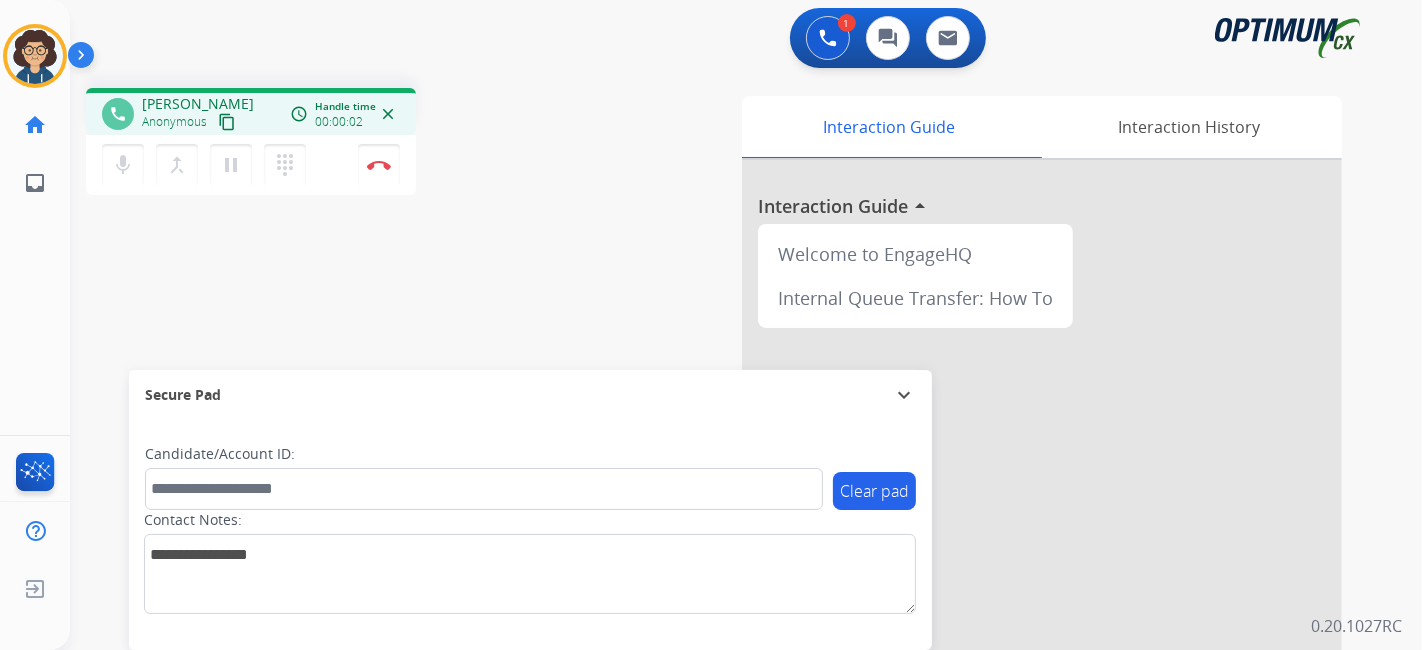 click on "content_copy" at bounding box center (227, 122) 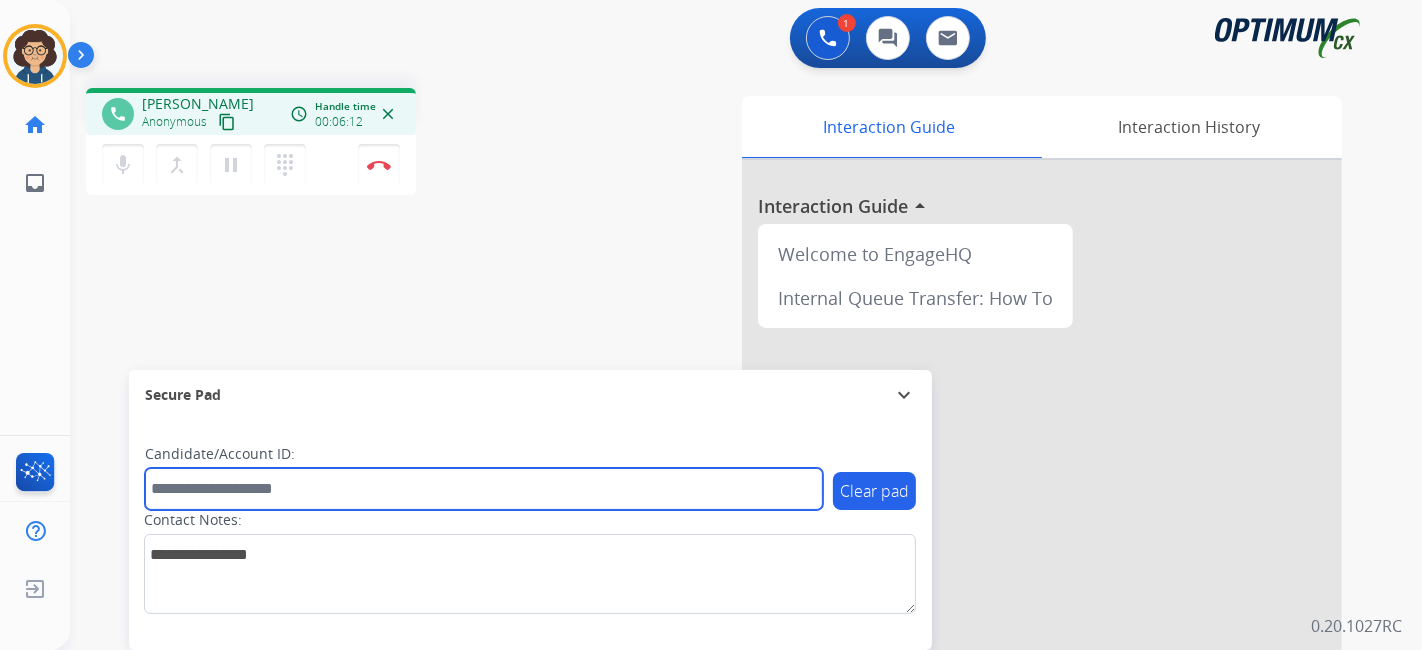 click at bounding box center (484, 489) 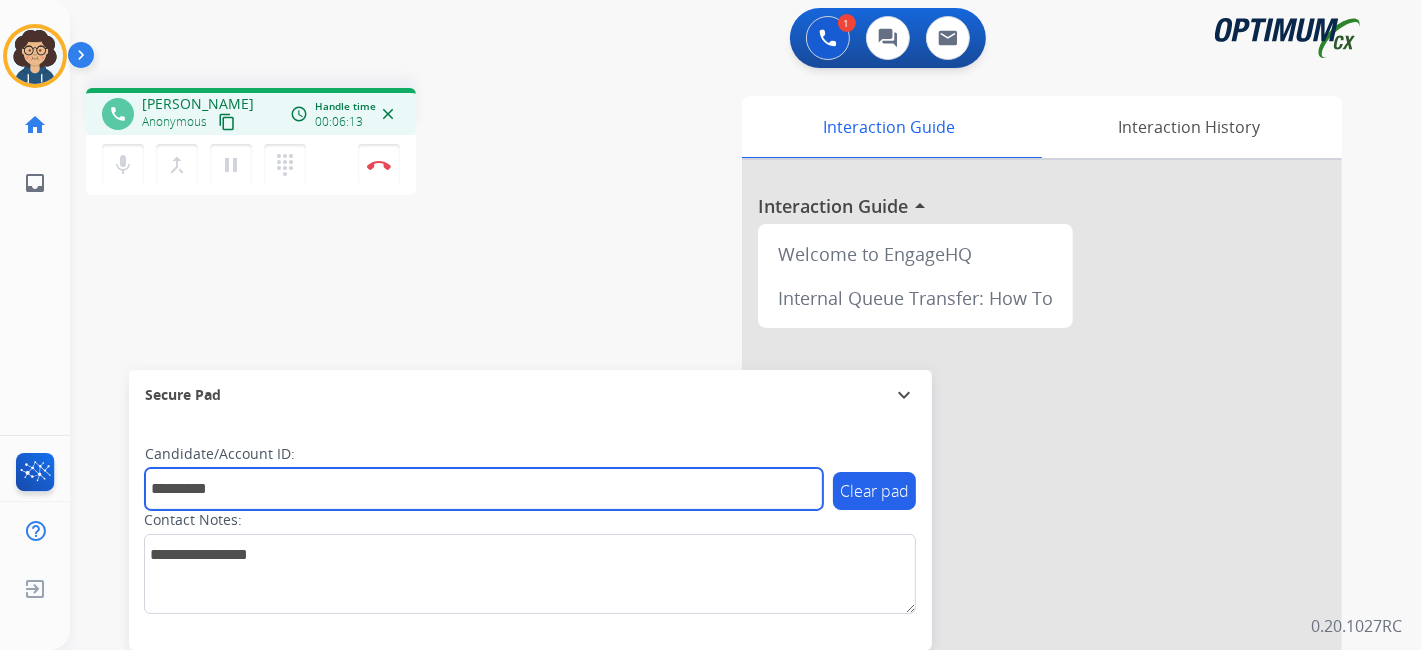 type on "*********" 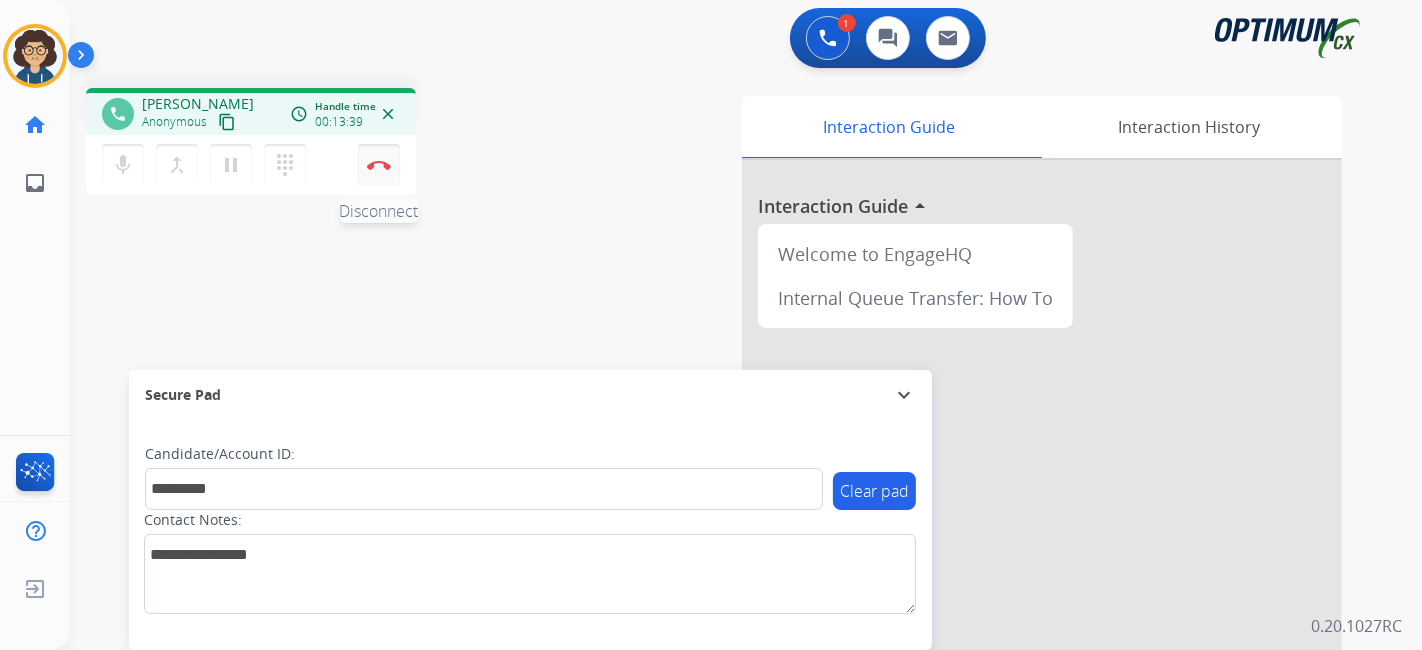 click on "Disconnect" at bounding box center (379, 165) 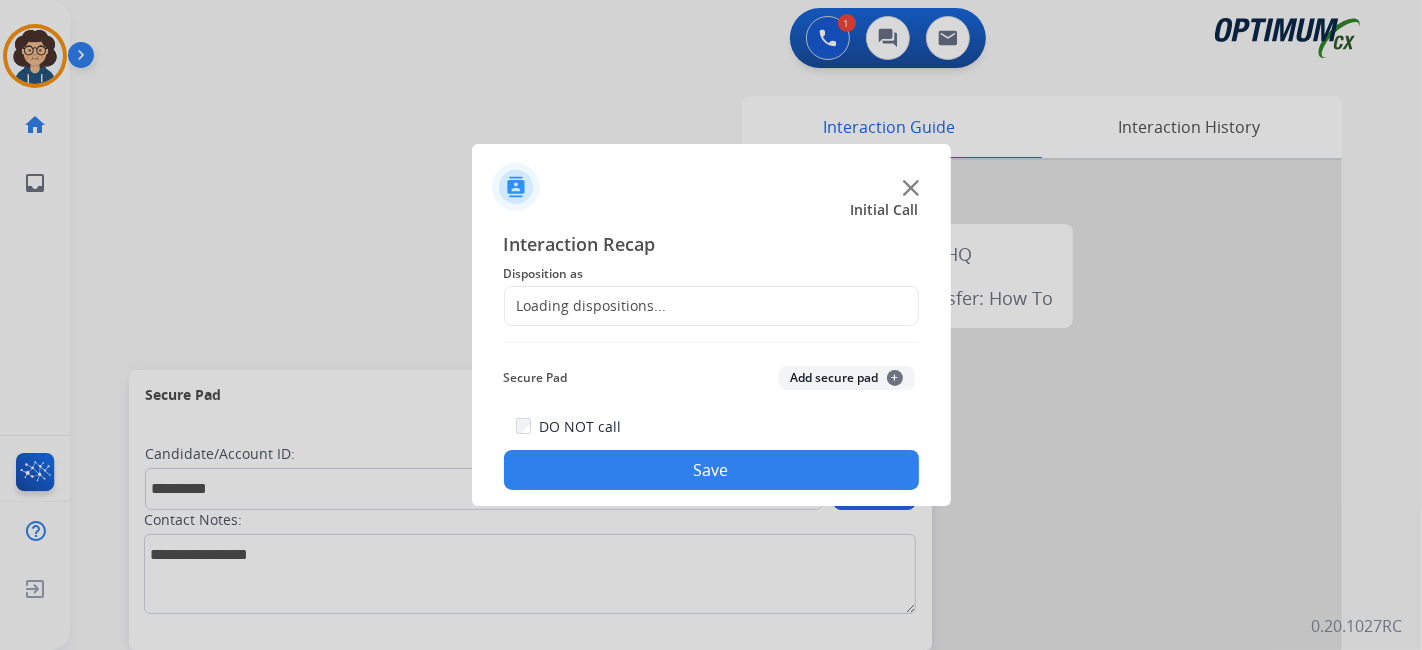 click on "Loading dispositions..." 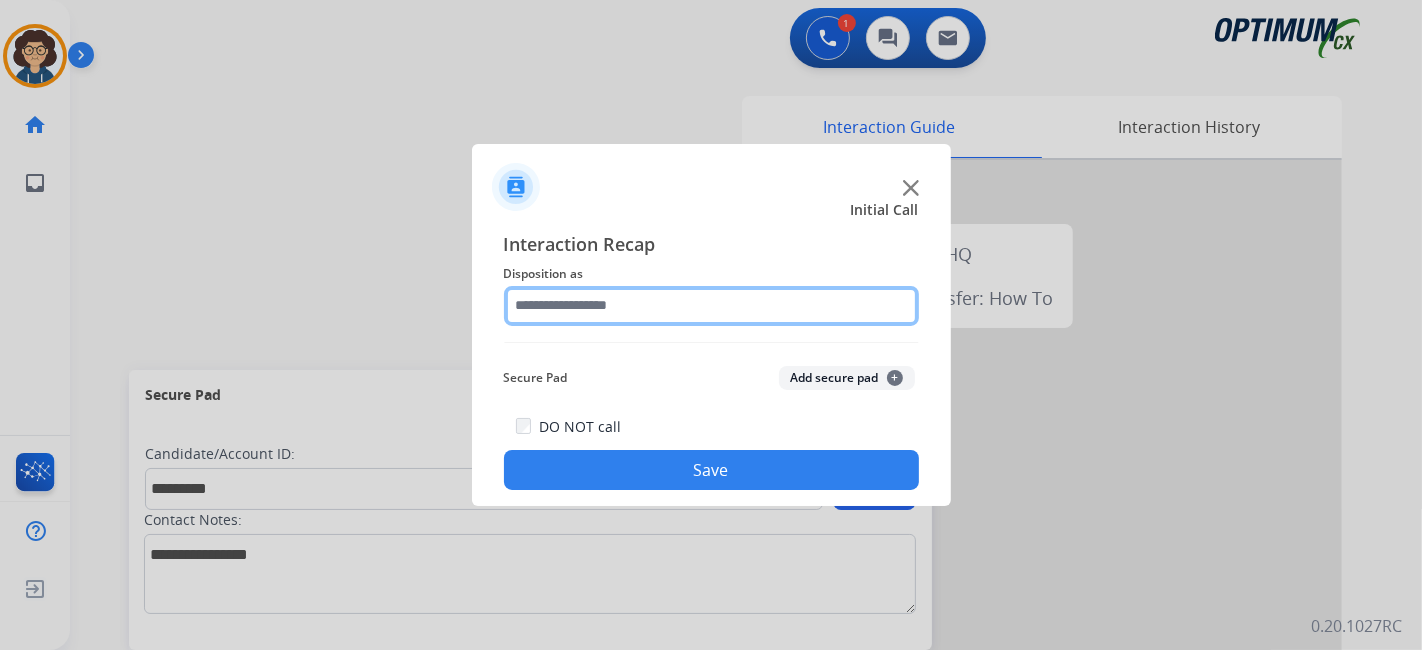 click 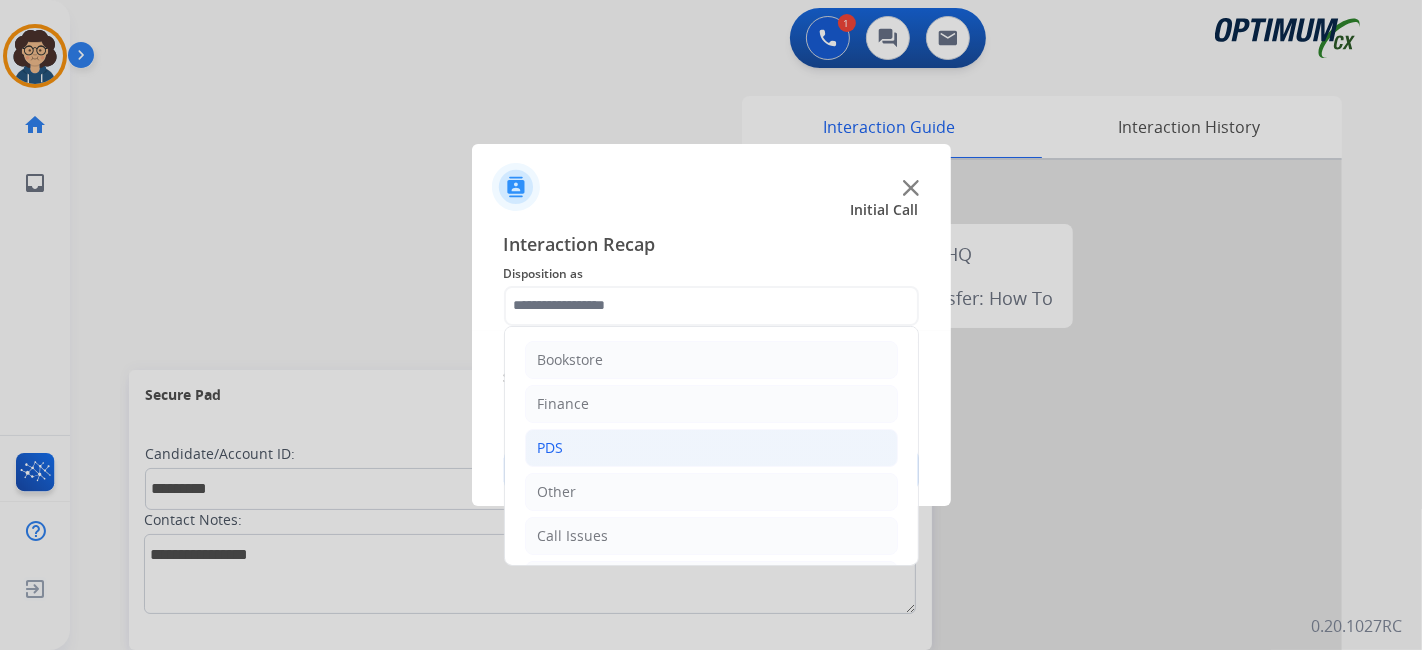 click on "PDS" 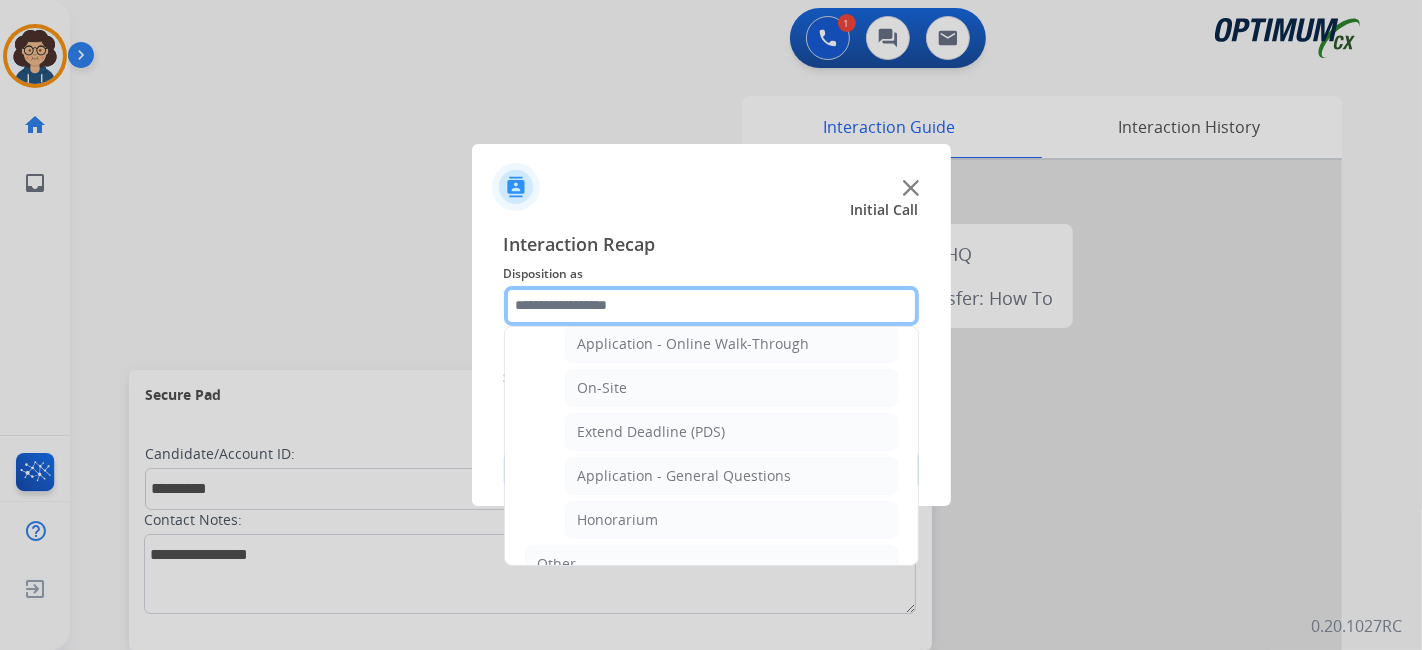 scroll, scrollTop: 531, scrollLeft: 0, axis: vertical 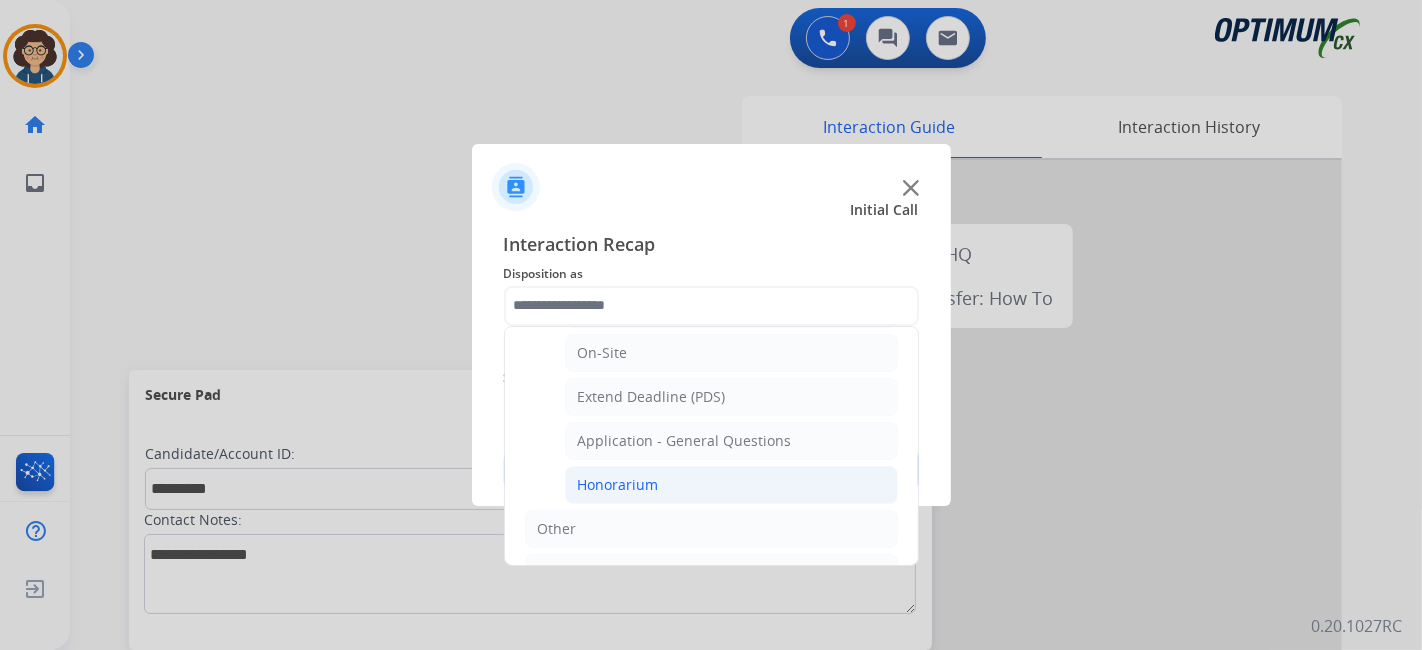 click on "Honorarium" 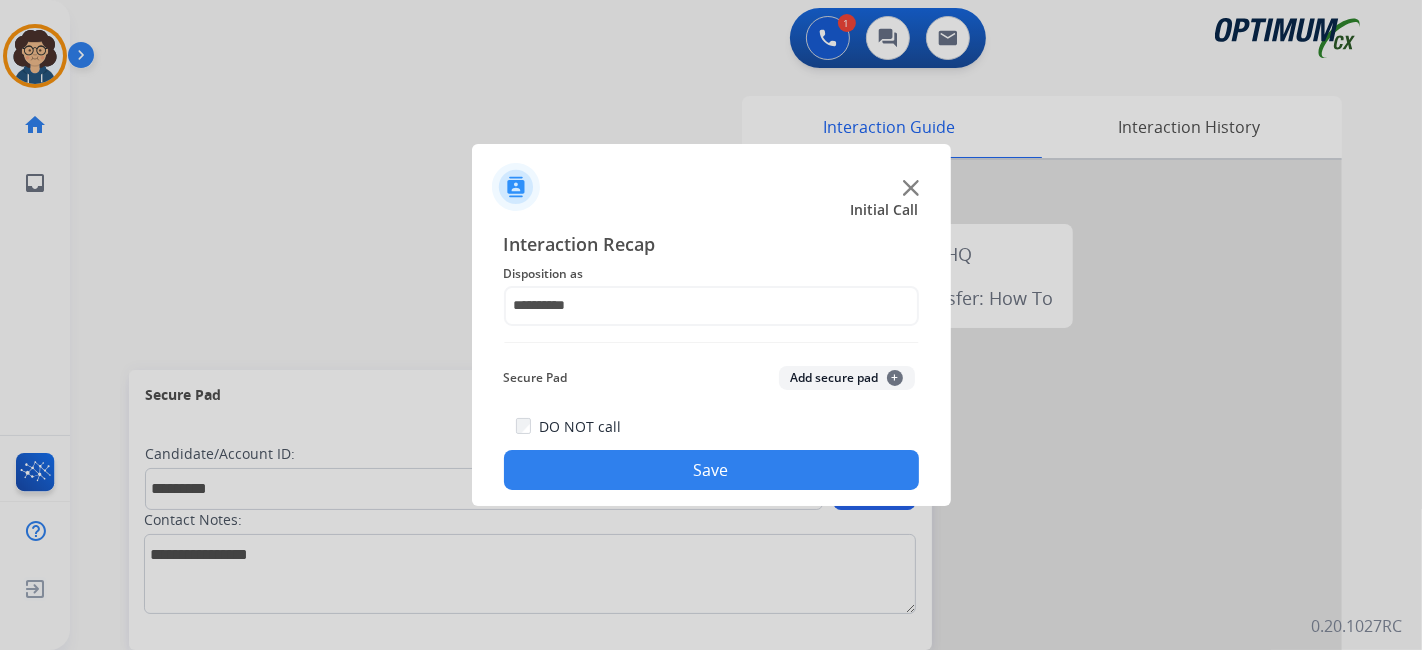 click on "Add secure pad  +" 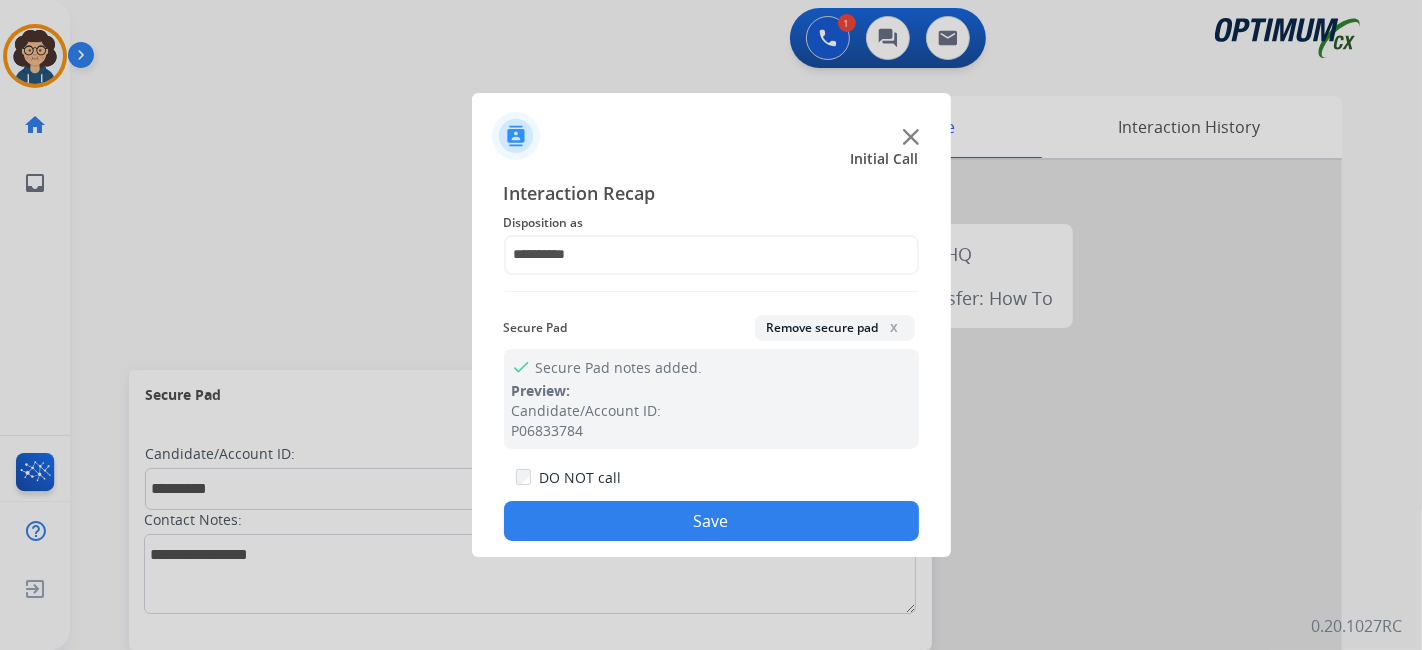 drag, startPoint x: 709, startPoint y: 512, endPoint x: 627, endPoint y: 402, distance: 137.20058 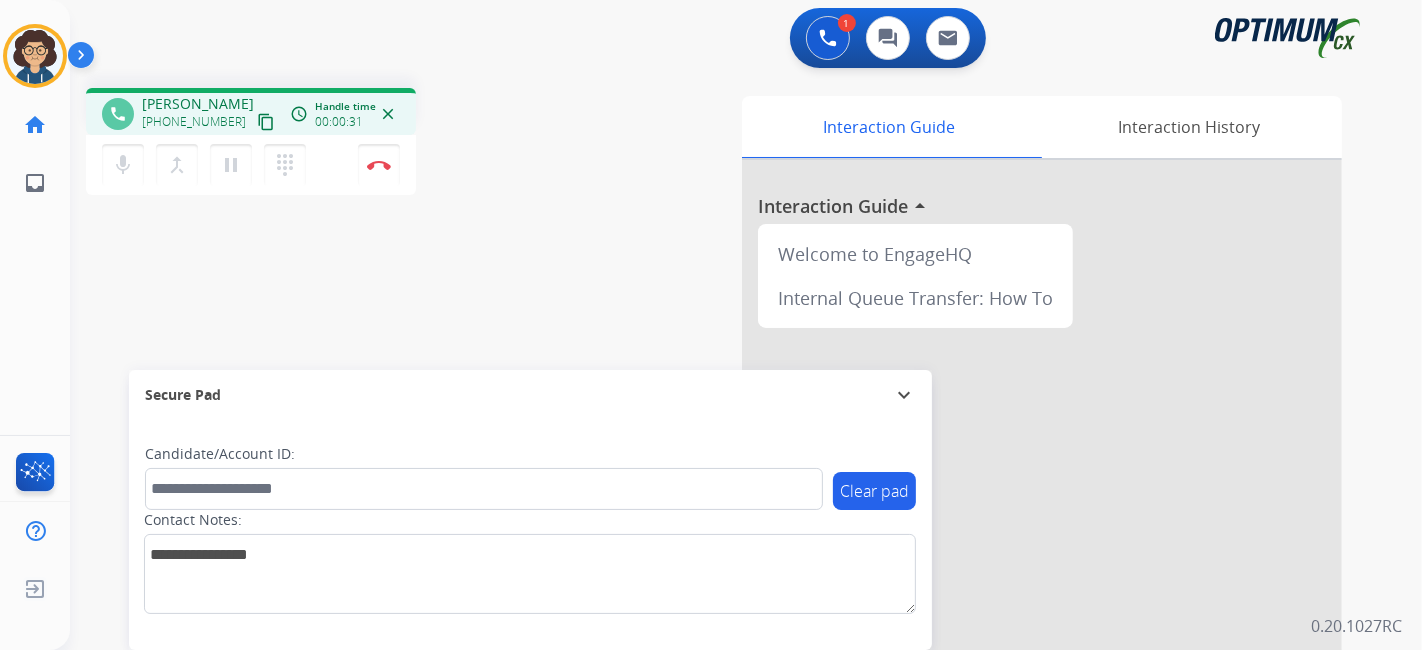 click on "content_copy" at bounding box center (266, 122) 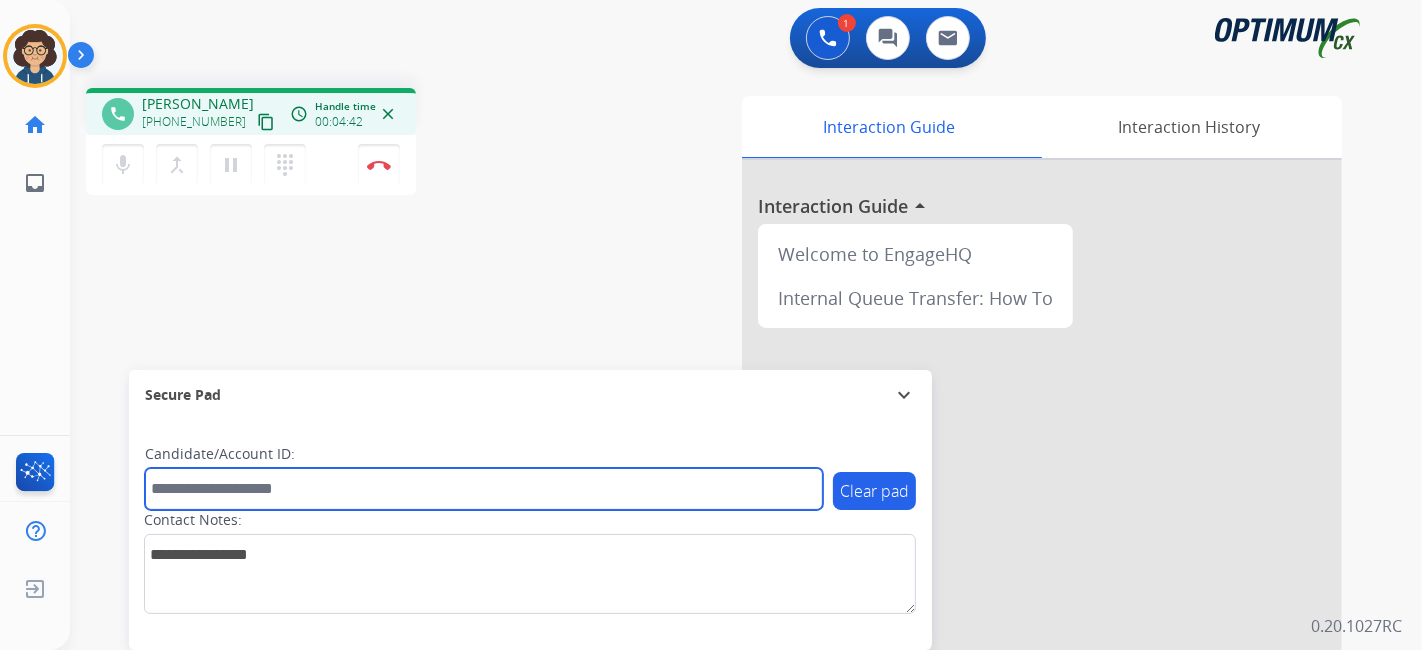 click at bounding box center [484, 489] 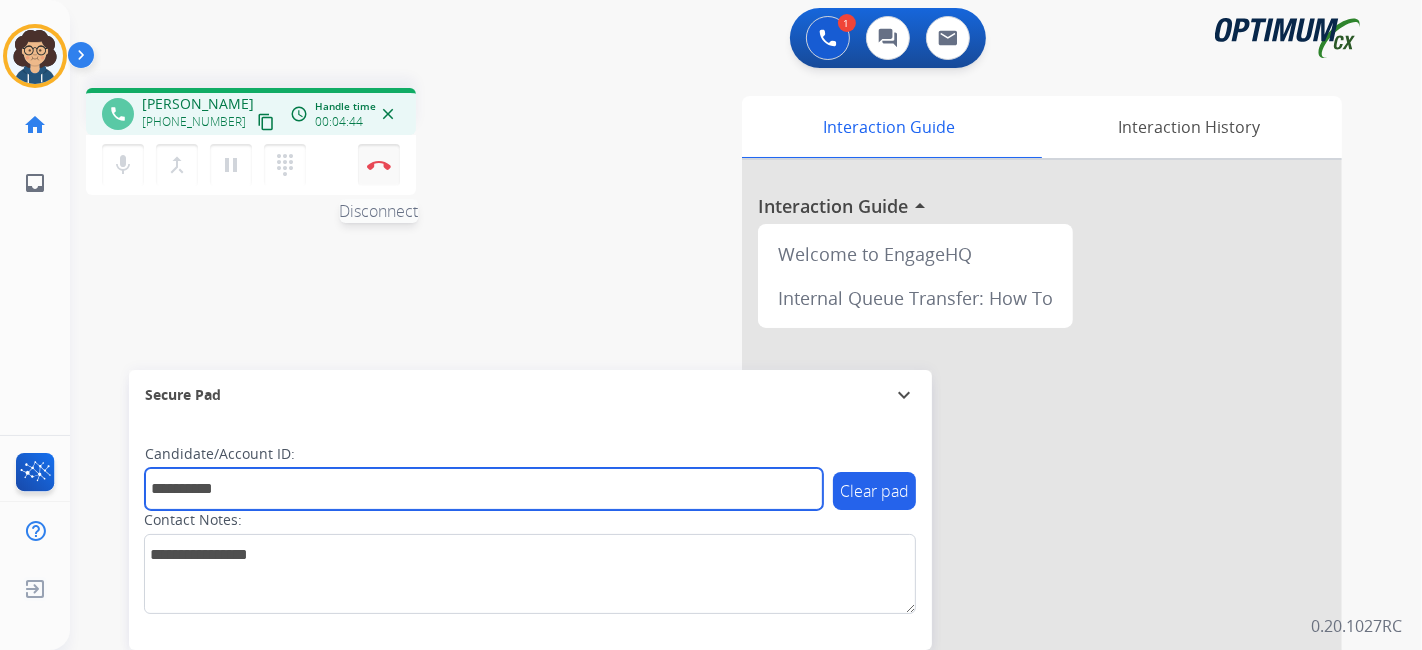 type on "*********" 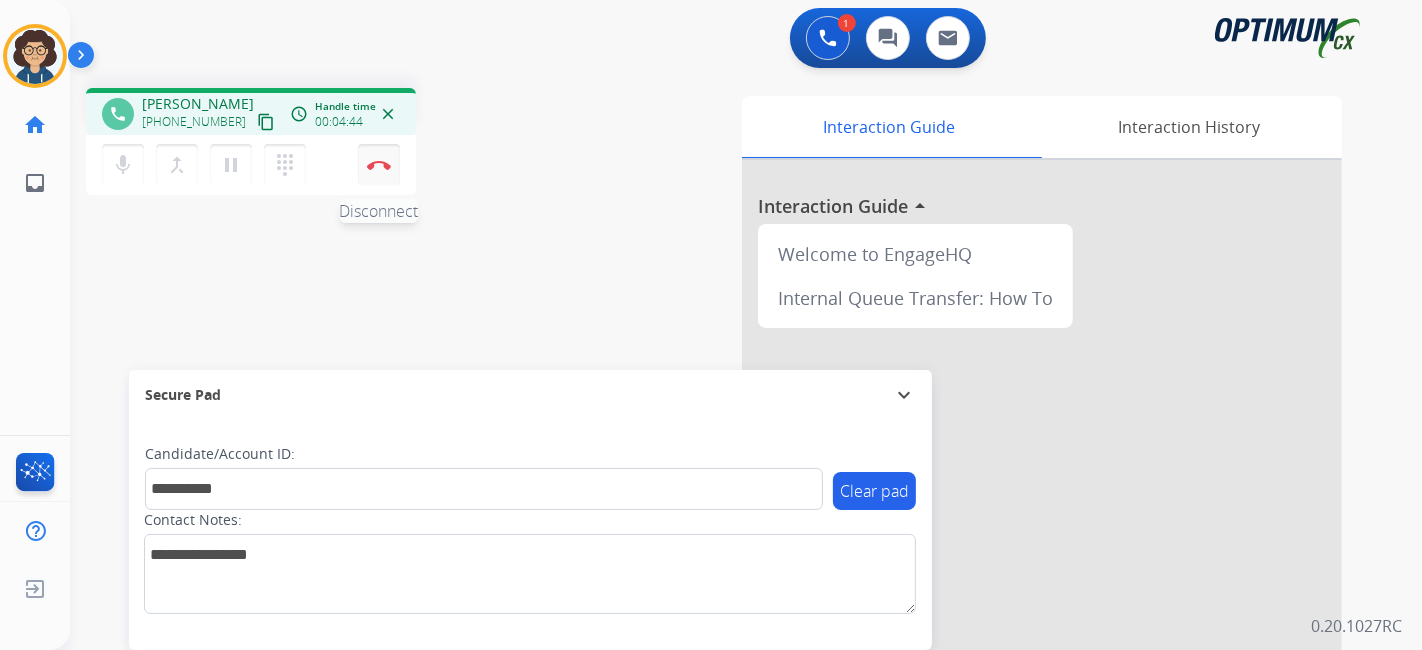 click on "Disconnect" at bounding box center [379, 165] 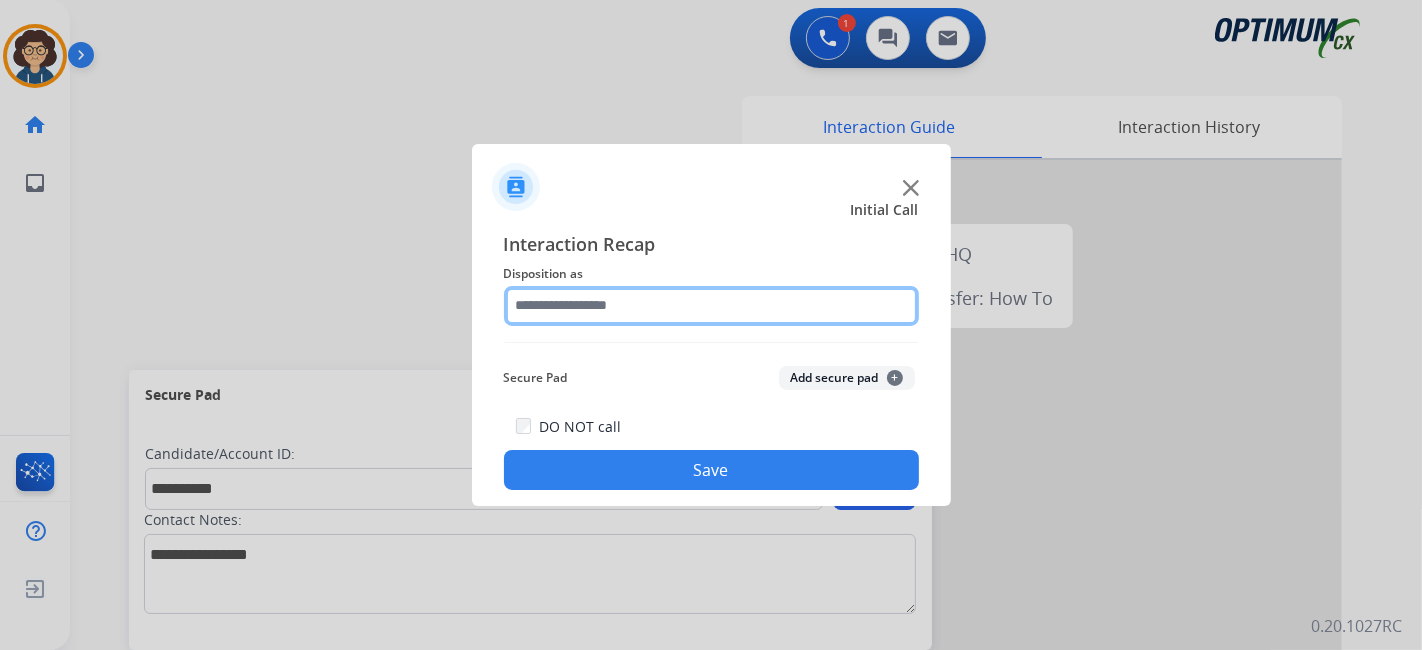 click 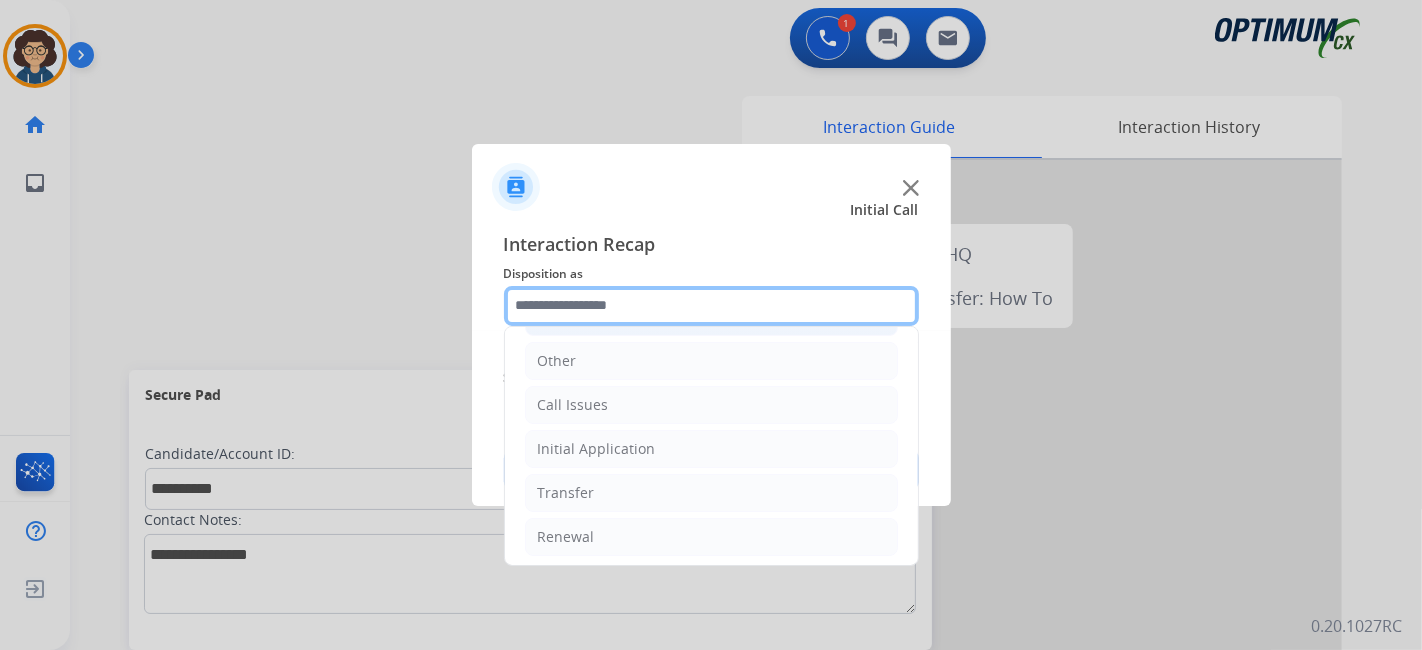 scroll, scrollTop: 0, scrollLeft: 0, axis: both 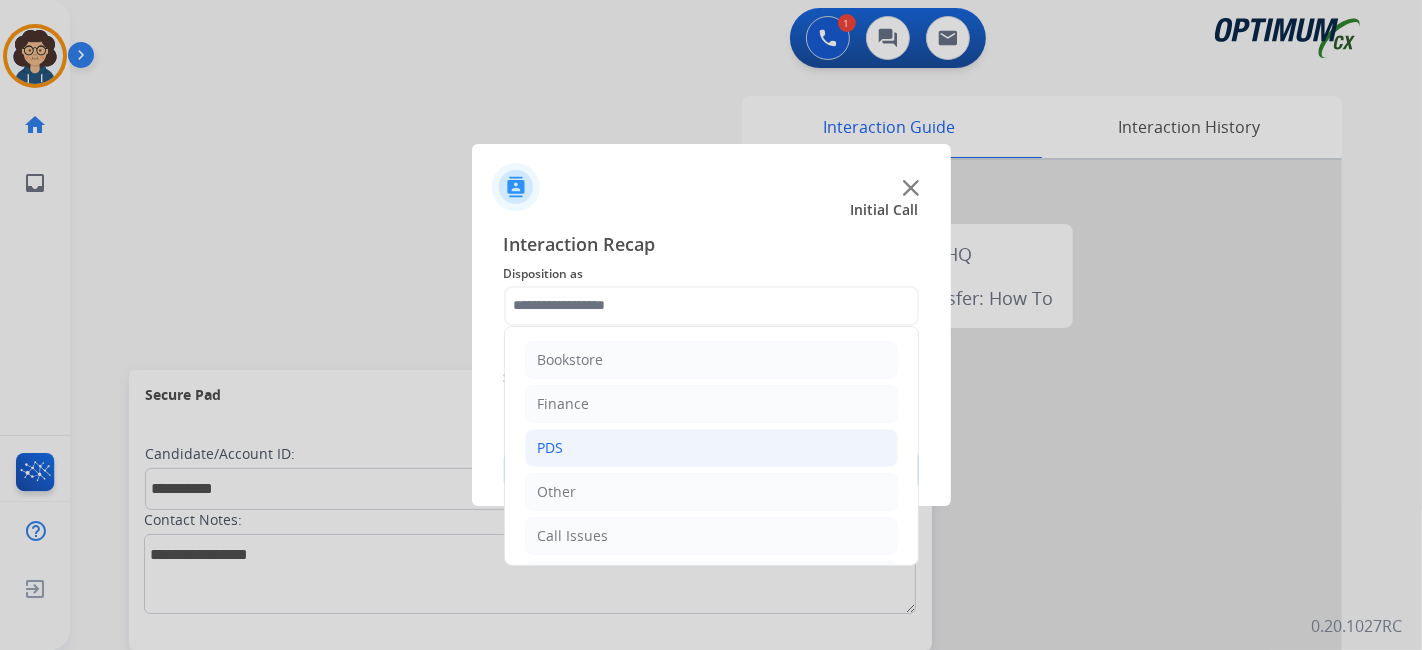 click on "PDS" 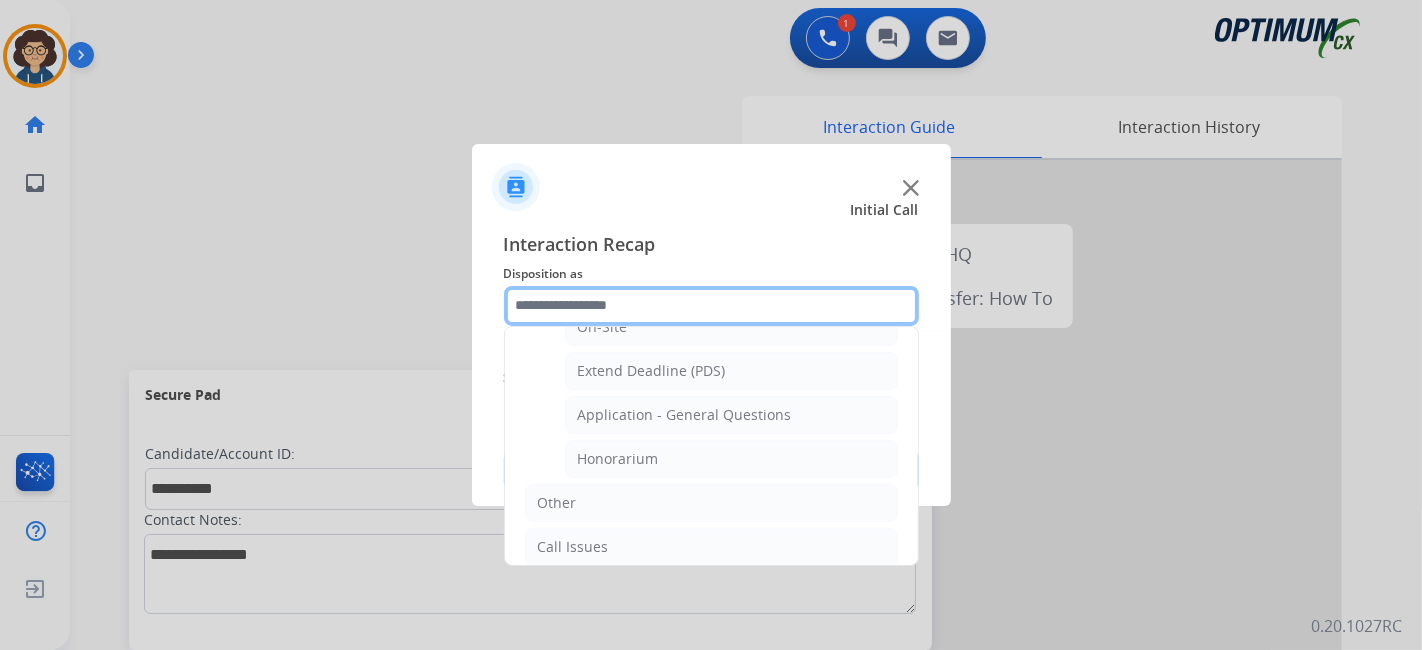 scroll, scrollTop: 531, scrollLeft: 0, axis: vertical 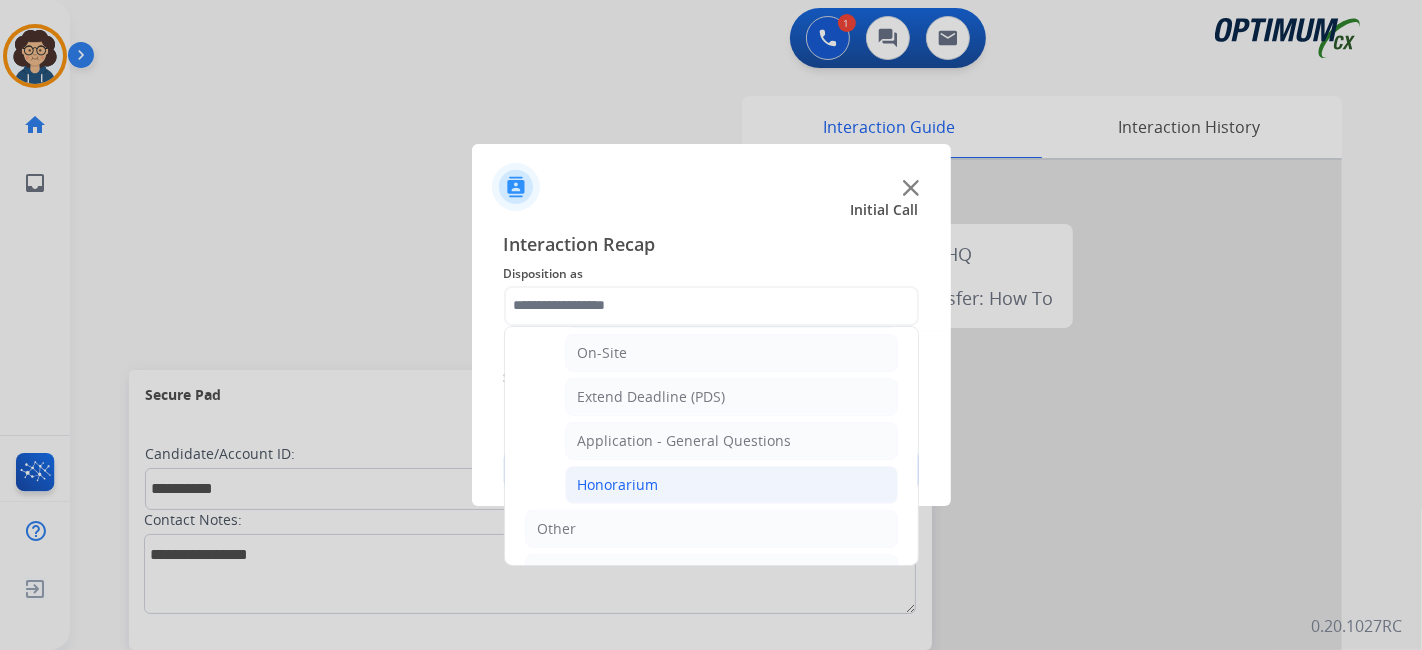 click on "Honorarium" 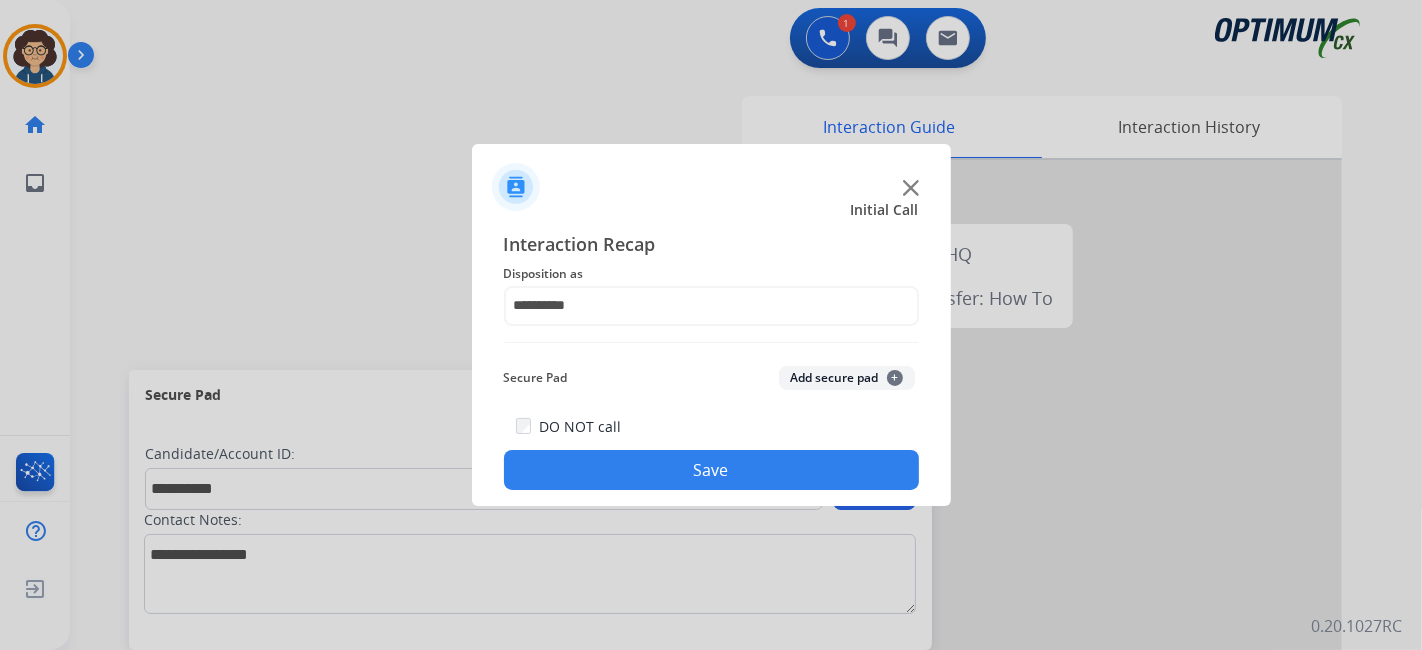 click on "Add secure pad  +" 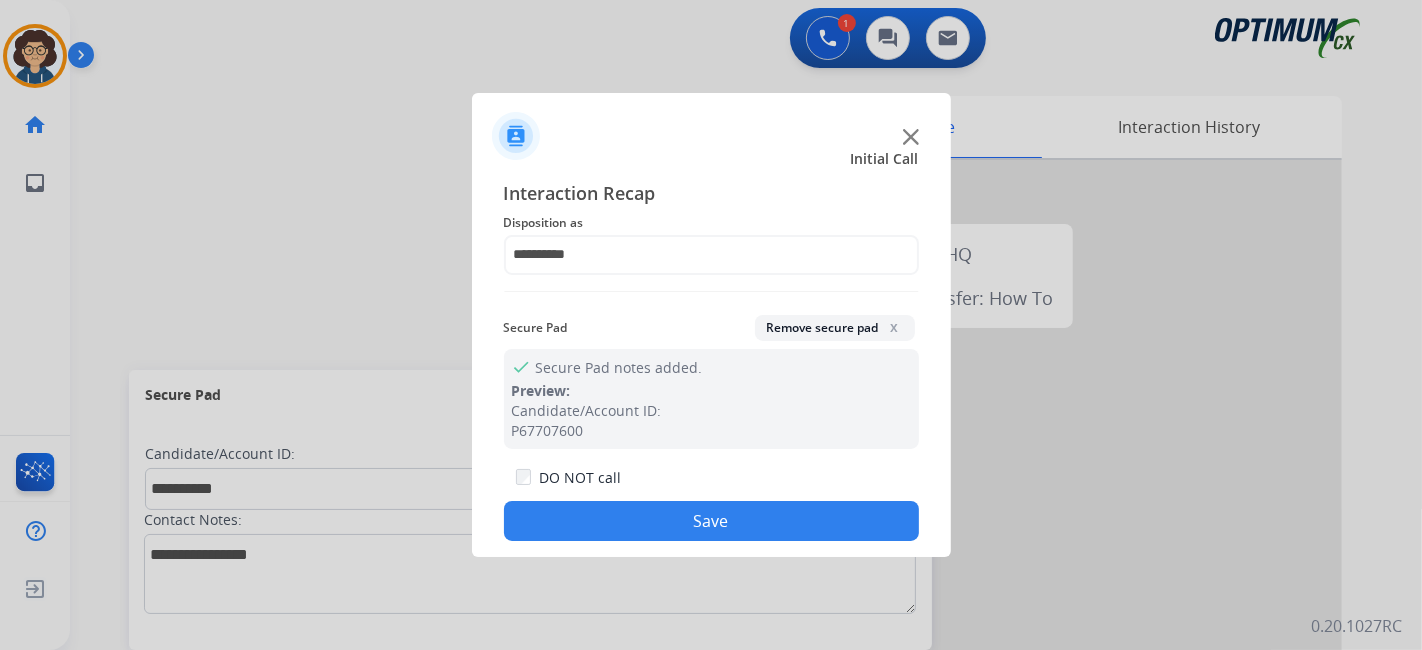 click on "Save" 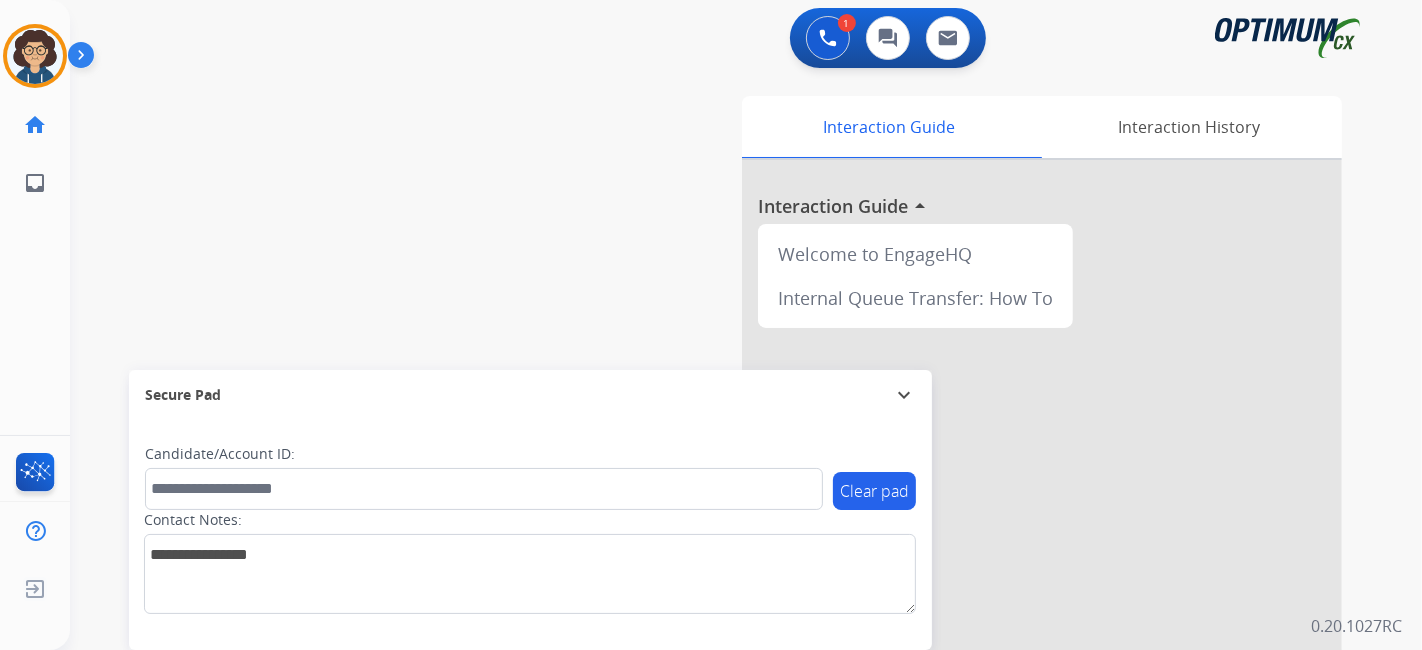 drag, startPoint x: 654, startPoint y: 167, endPoint x: 671, endPoint y: 72, distance: 96.50906 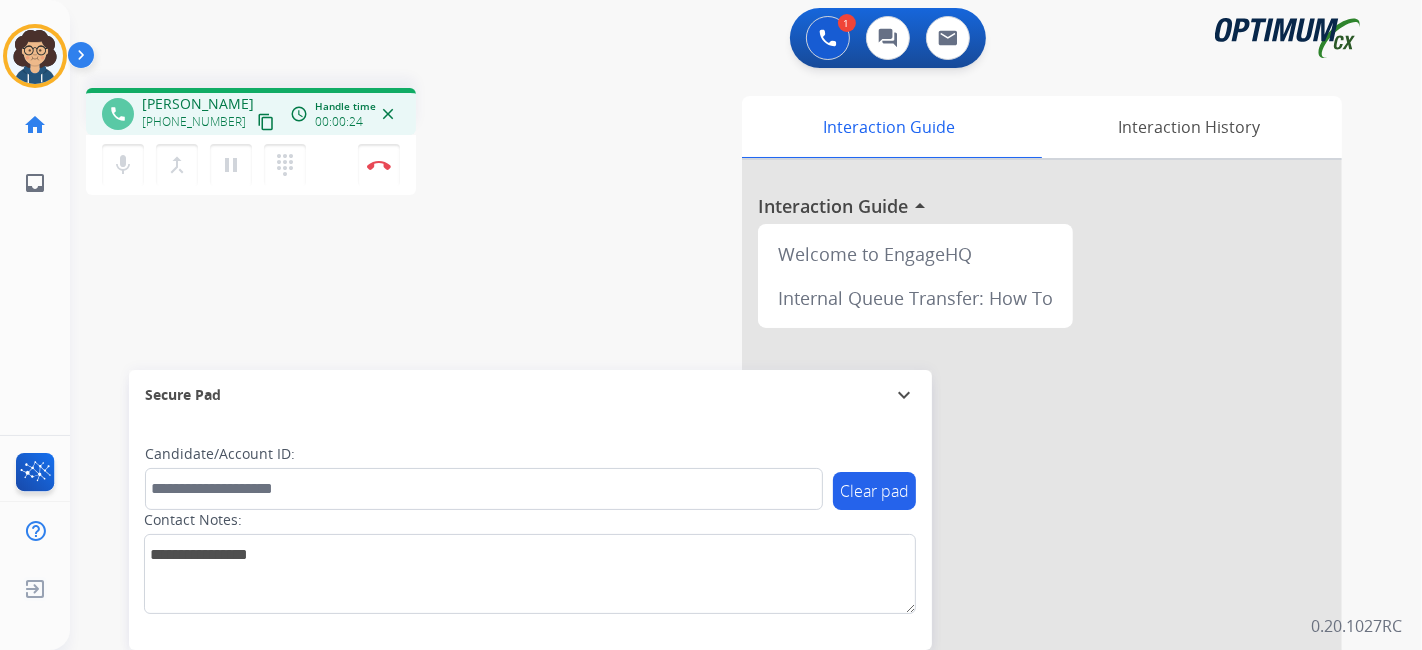 click on "content_copy" at bounding box center (266, 122) 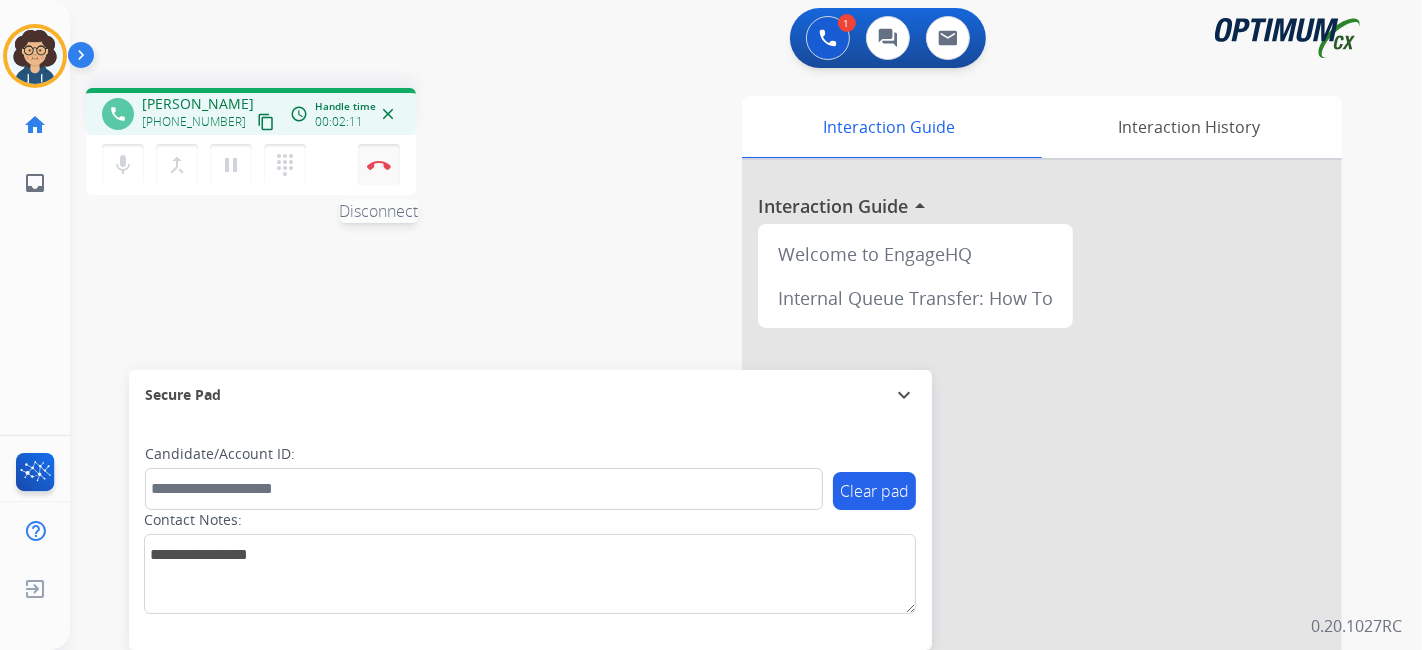 click on "Disconnect" at bounding box center (379, 165) 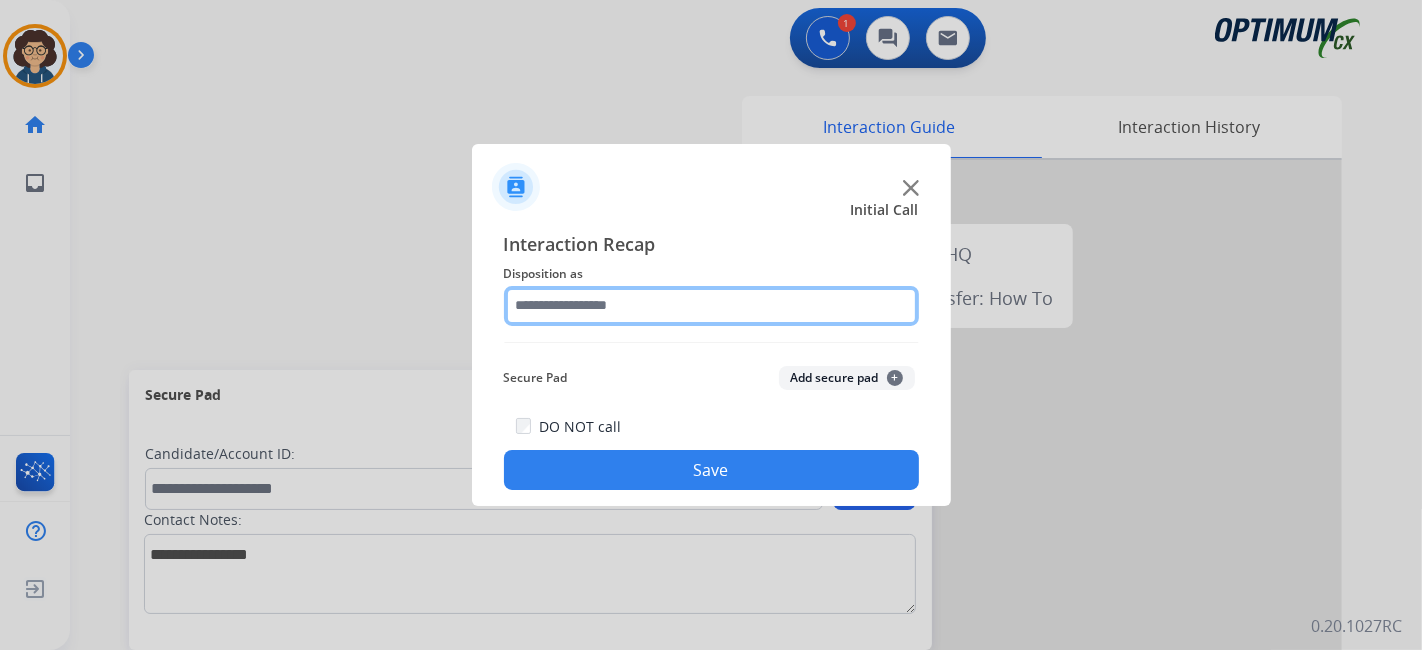 click 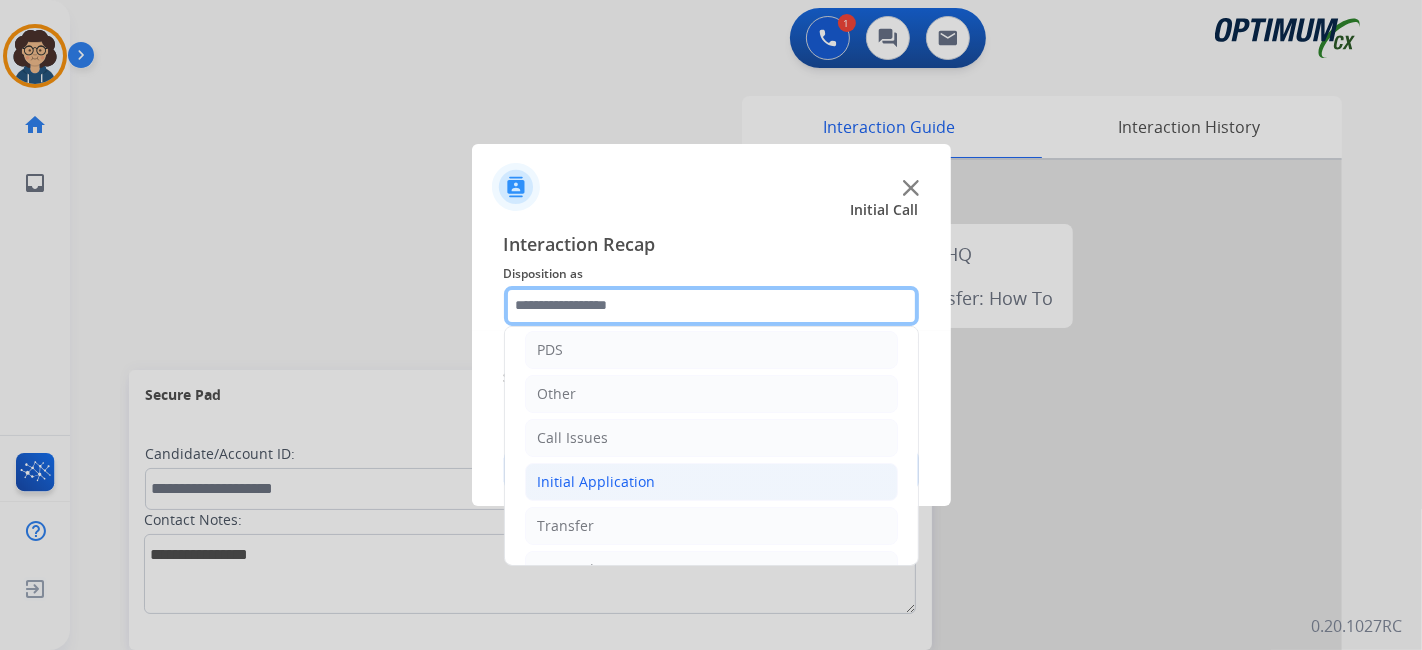 scroll, scrollTop: 131, scrollLeft: 0, axis: vertical 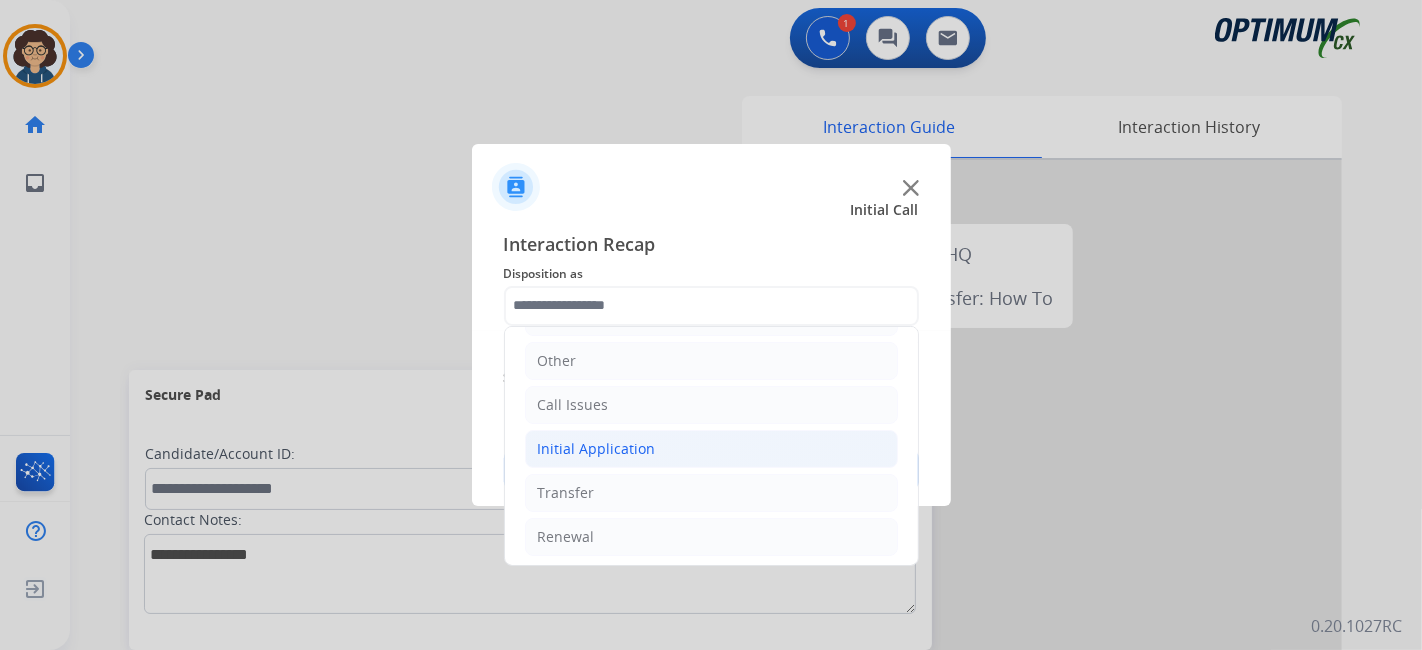click on "Initial Application" 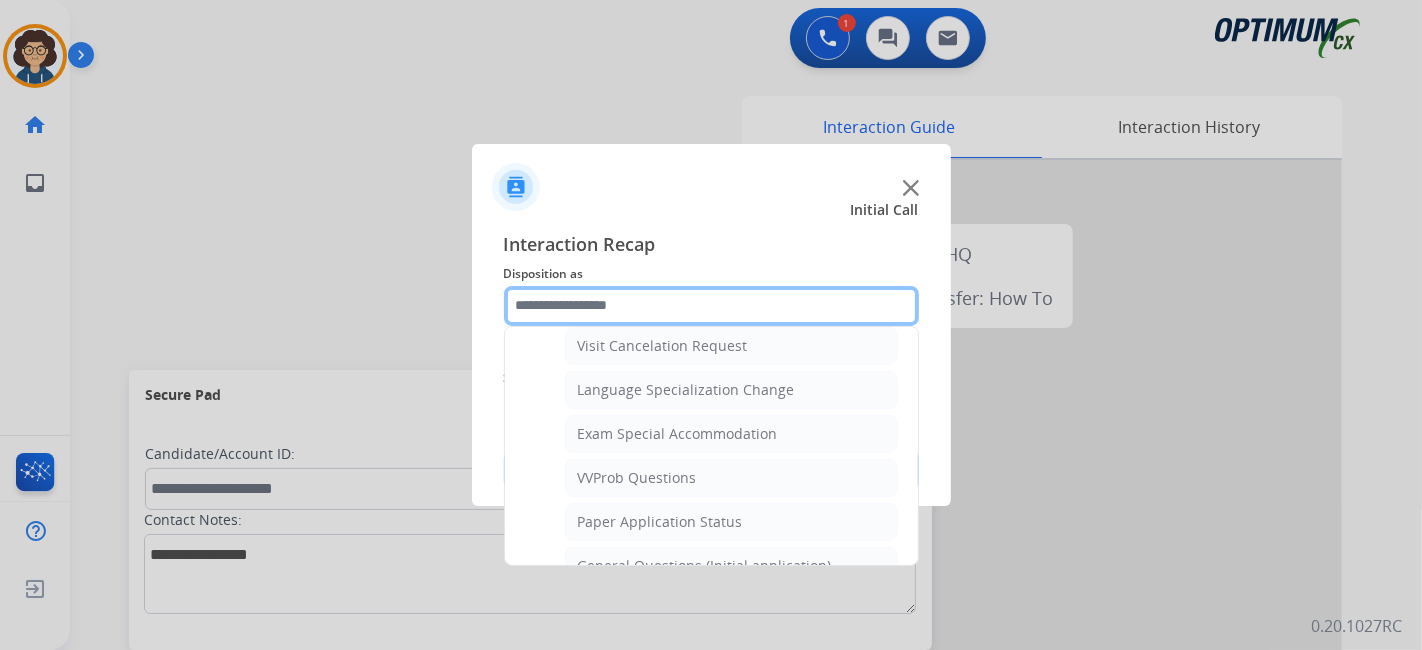 scroll, scrollTop: 1070, scrollLeft: 0, axis: vertical 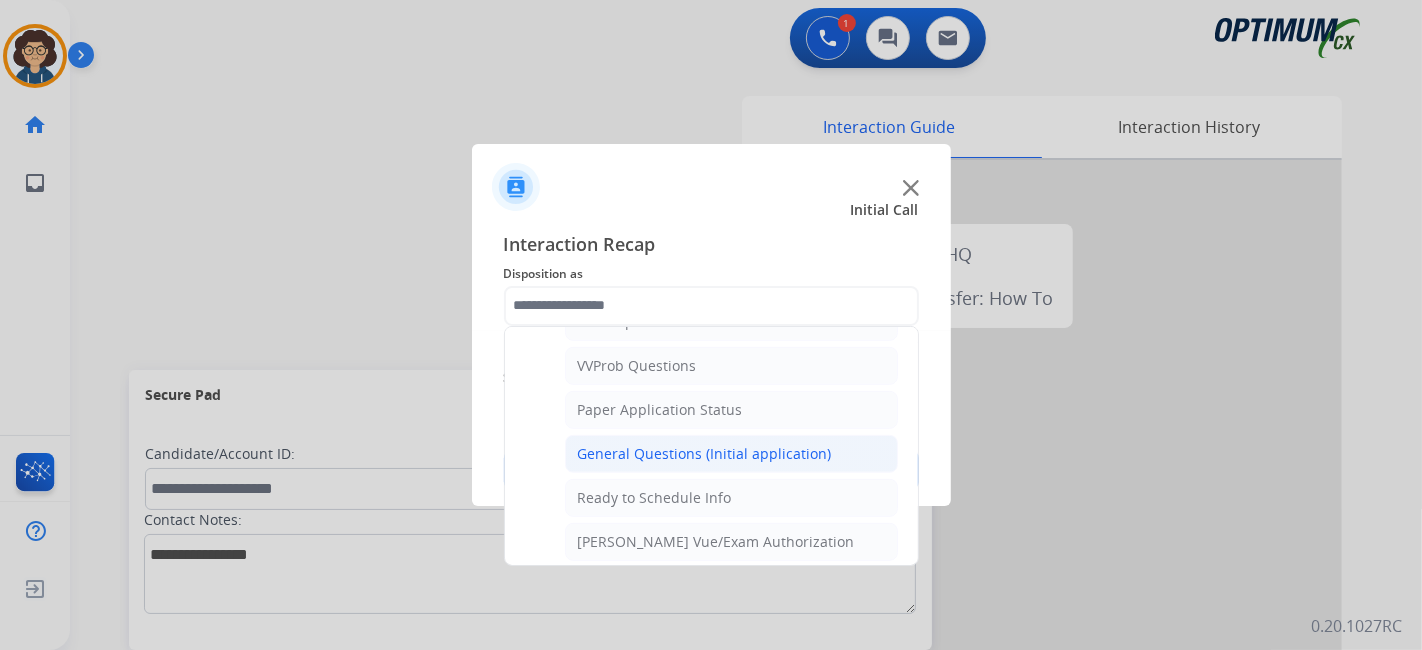 click on "General Questions (Initial application)" 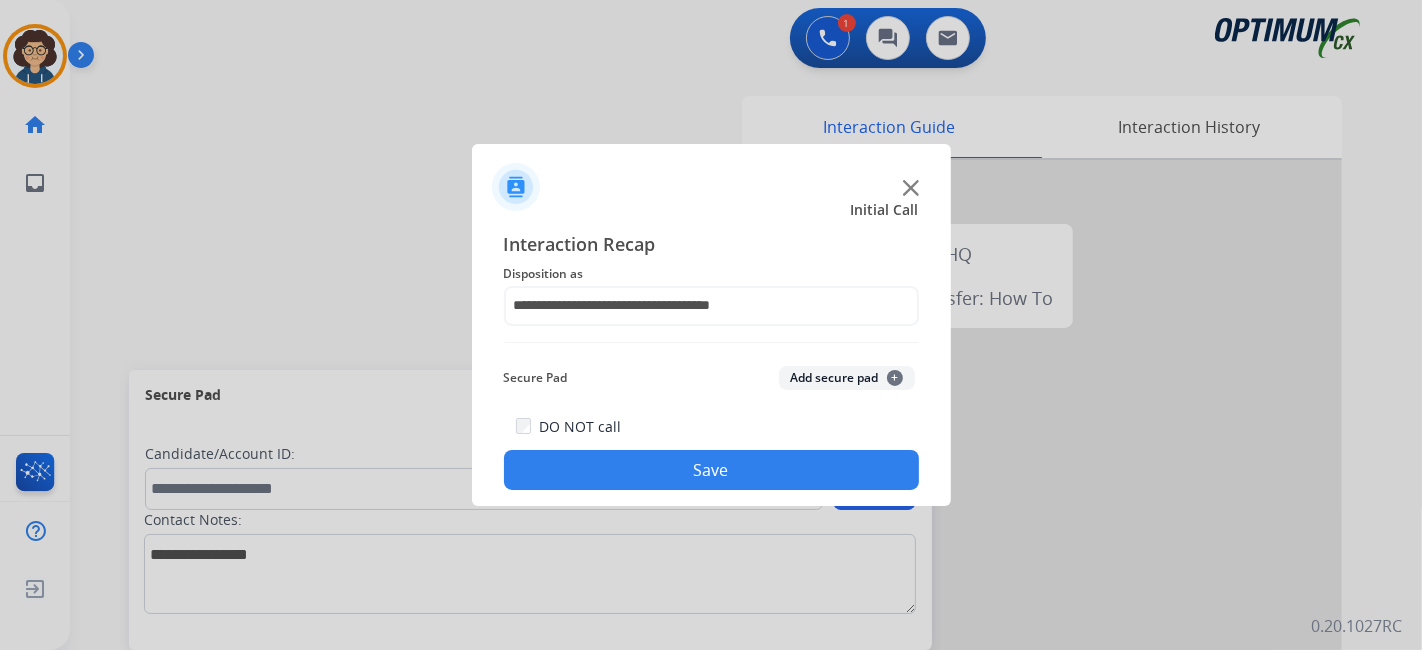 click on "Save" 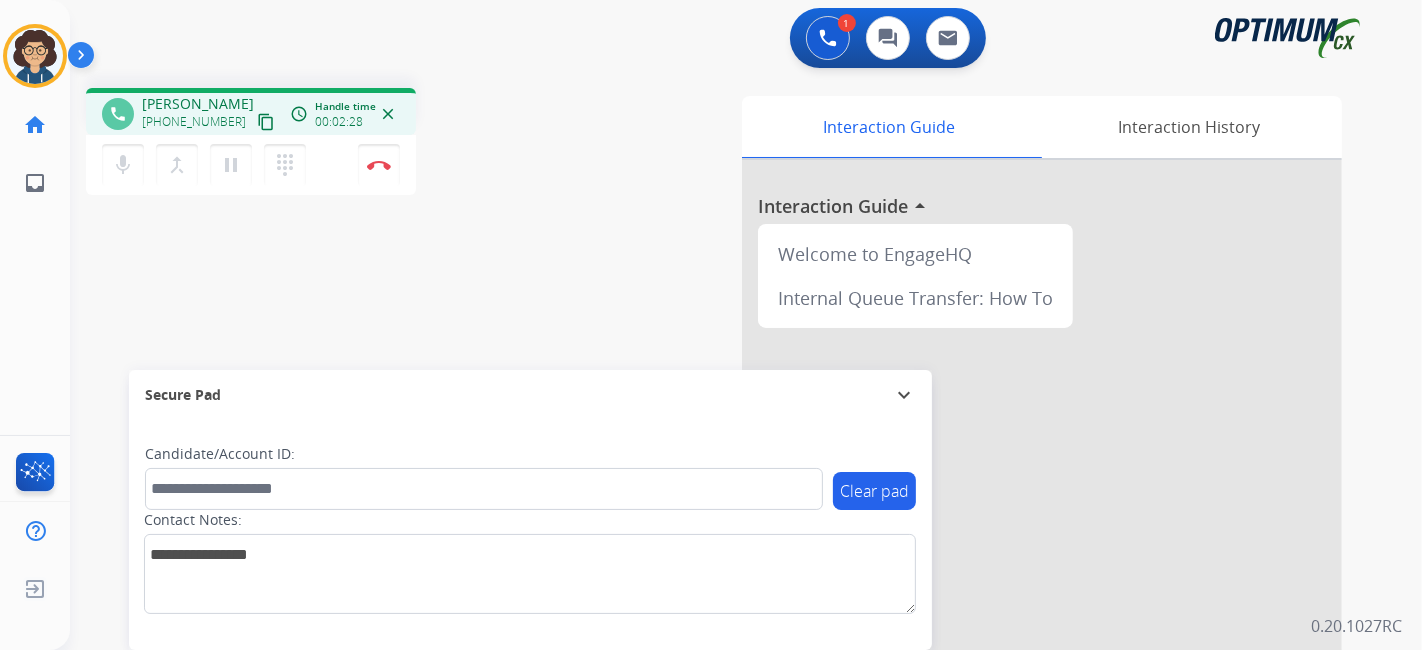 click on "content_copy" at bounding box center (266, 122) 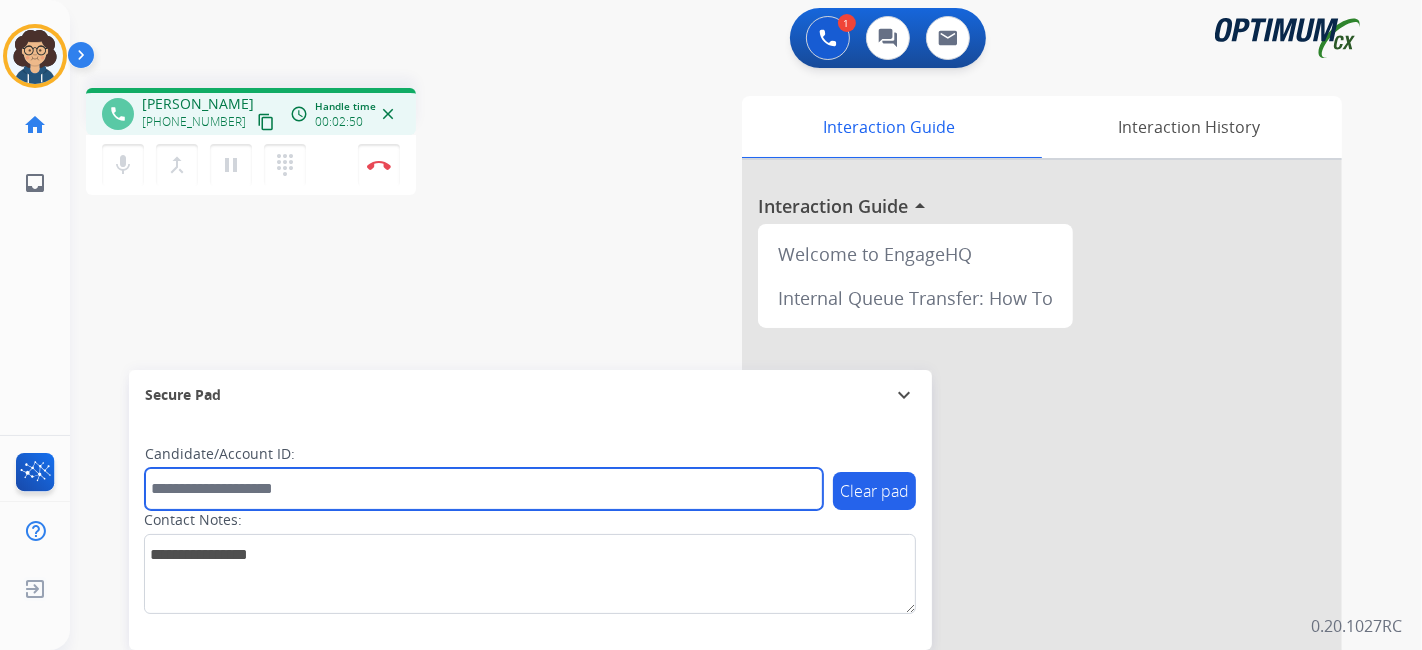 click at bounding box center [484, 489] 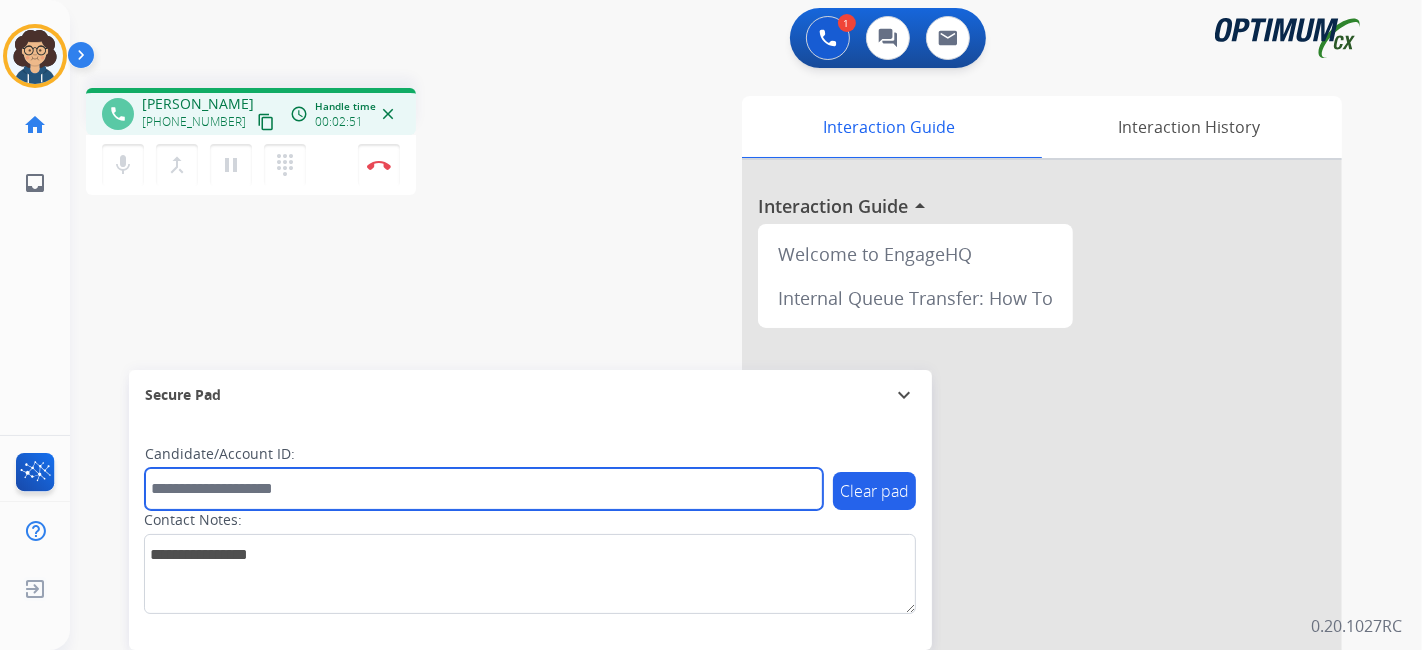 paste on "*******" 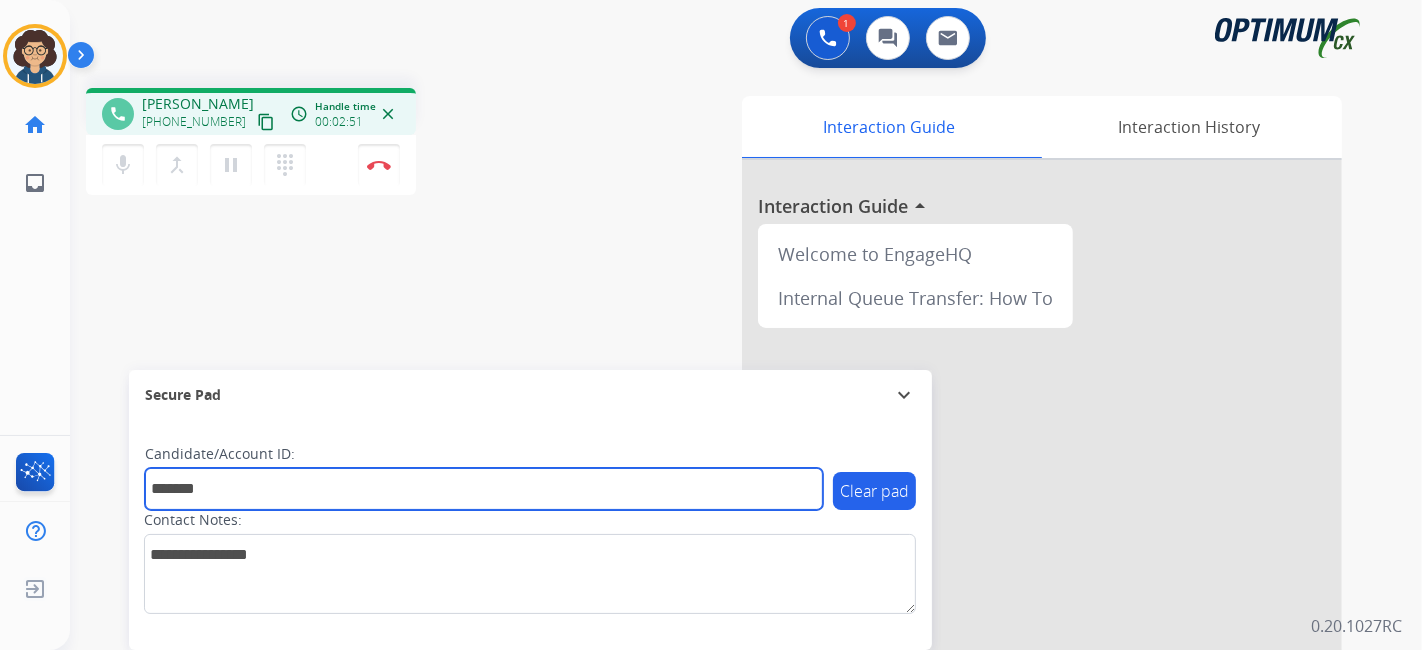 type on "*******" 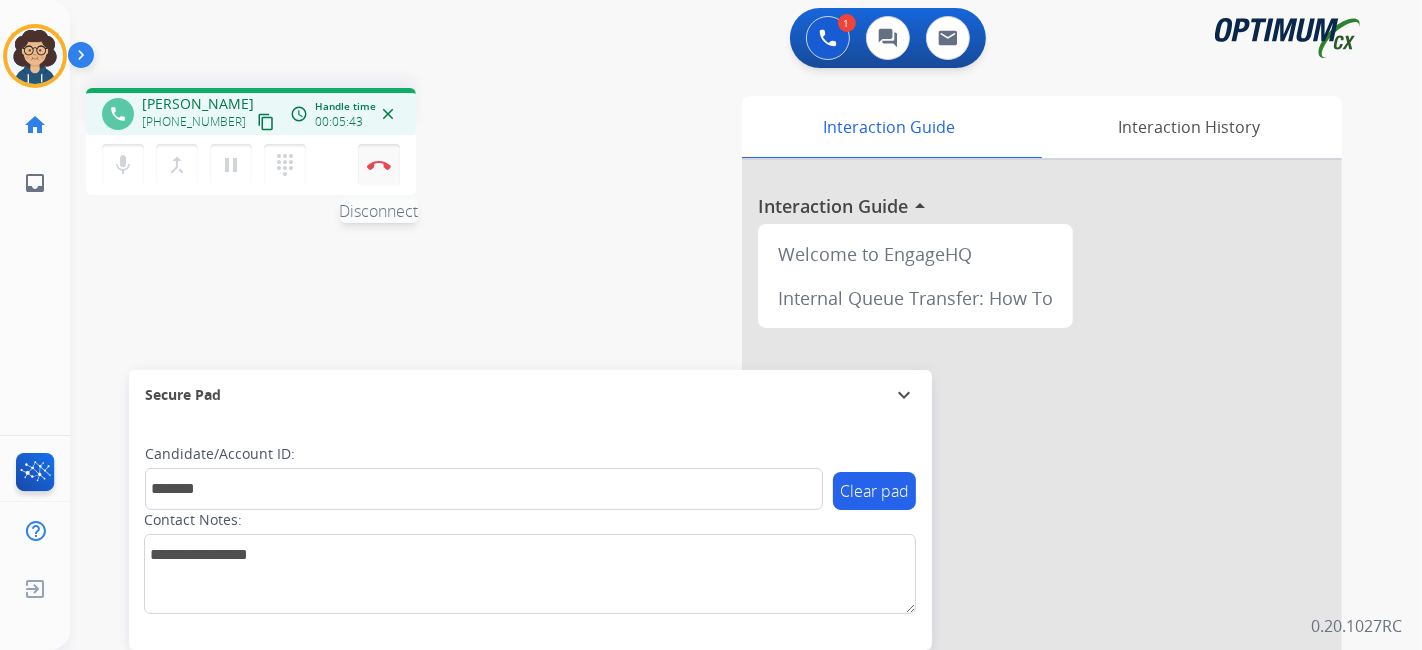 click at bounding box center (379, 165) 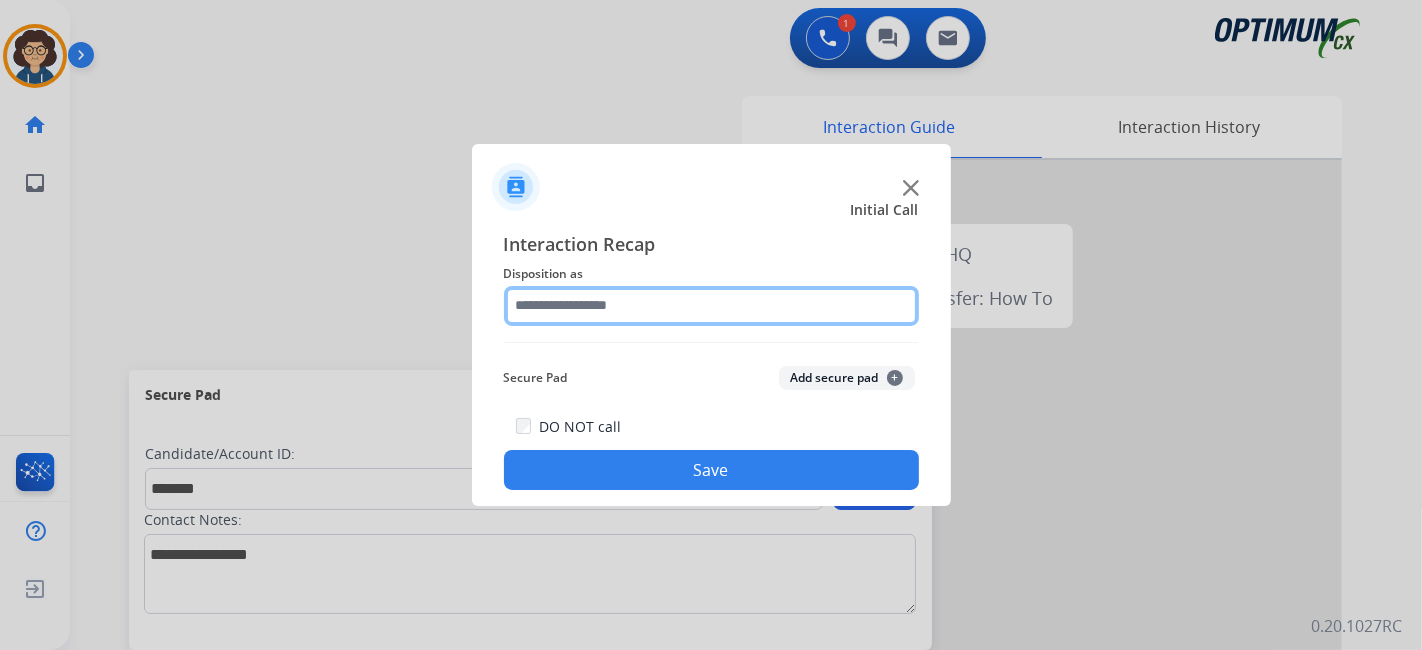 click 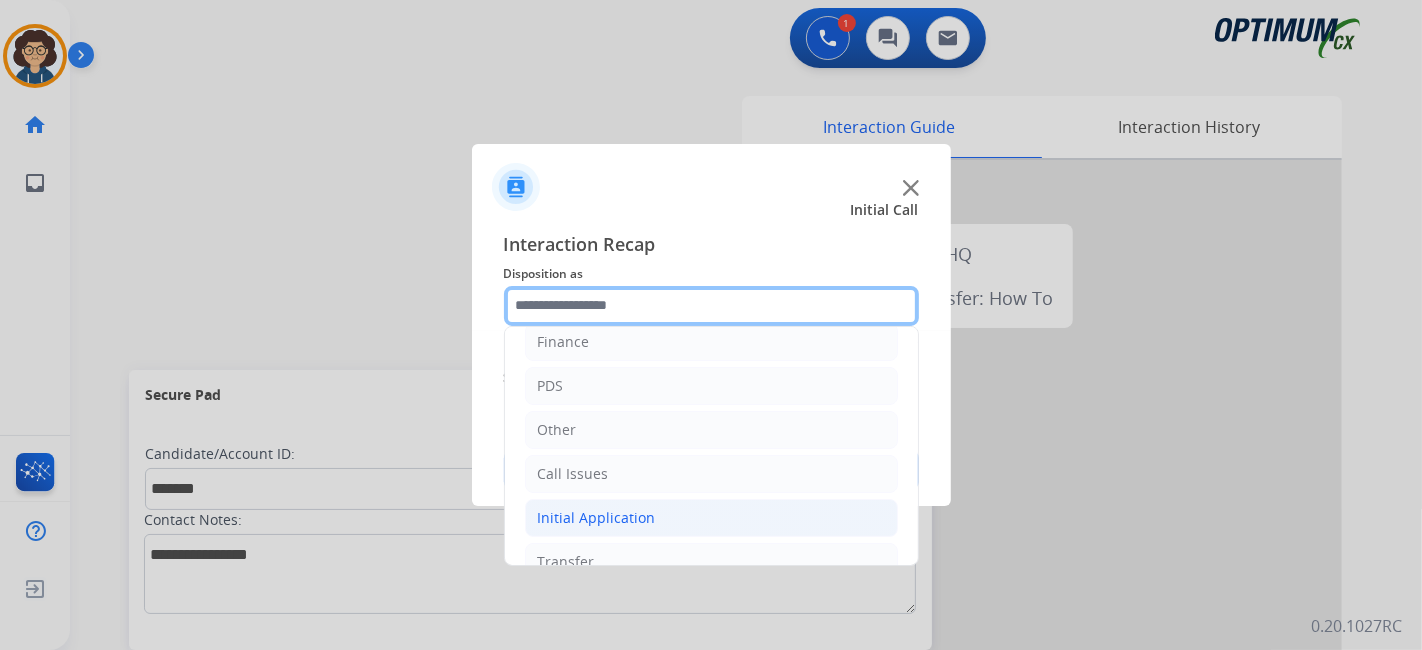 scroll, scrollTop: 131, scrollLeft: 0, axis: vertical 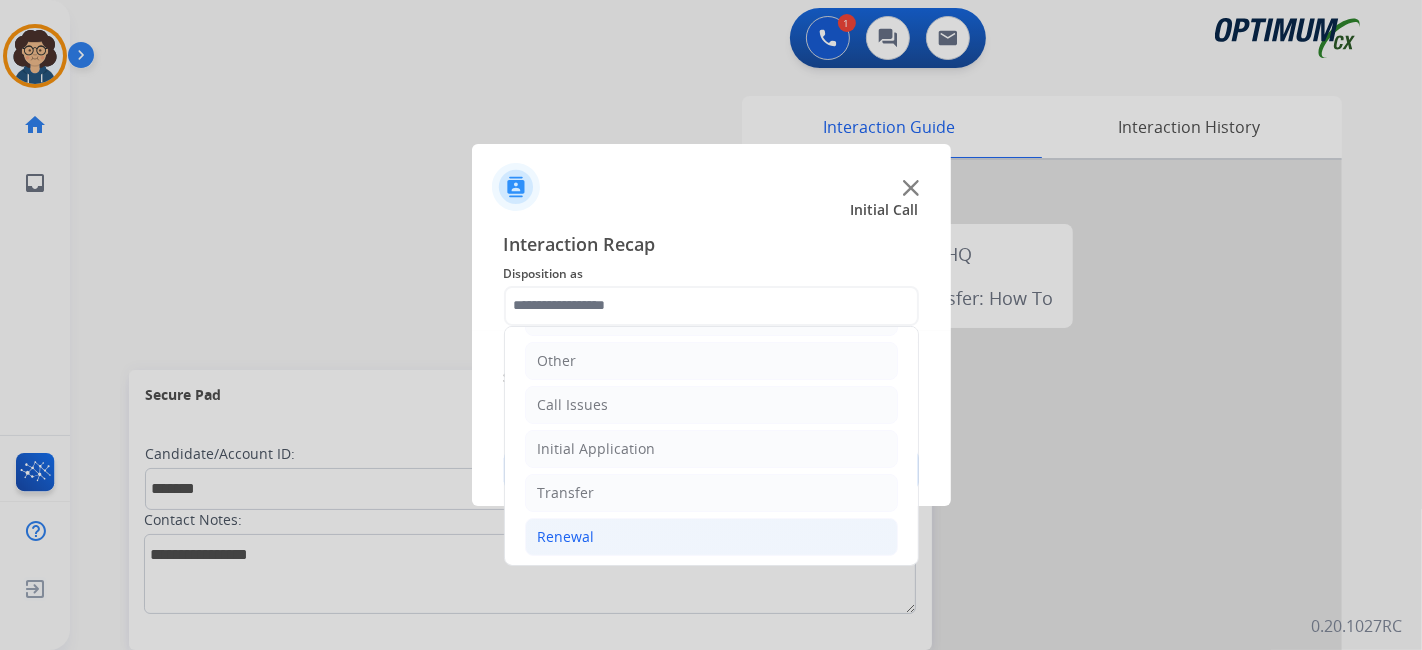 click on "Renewal" 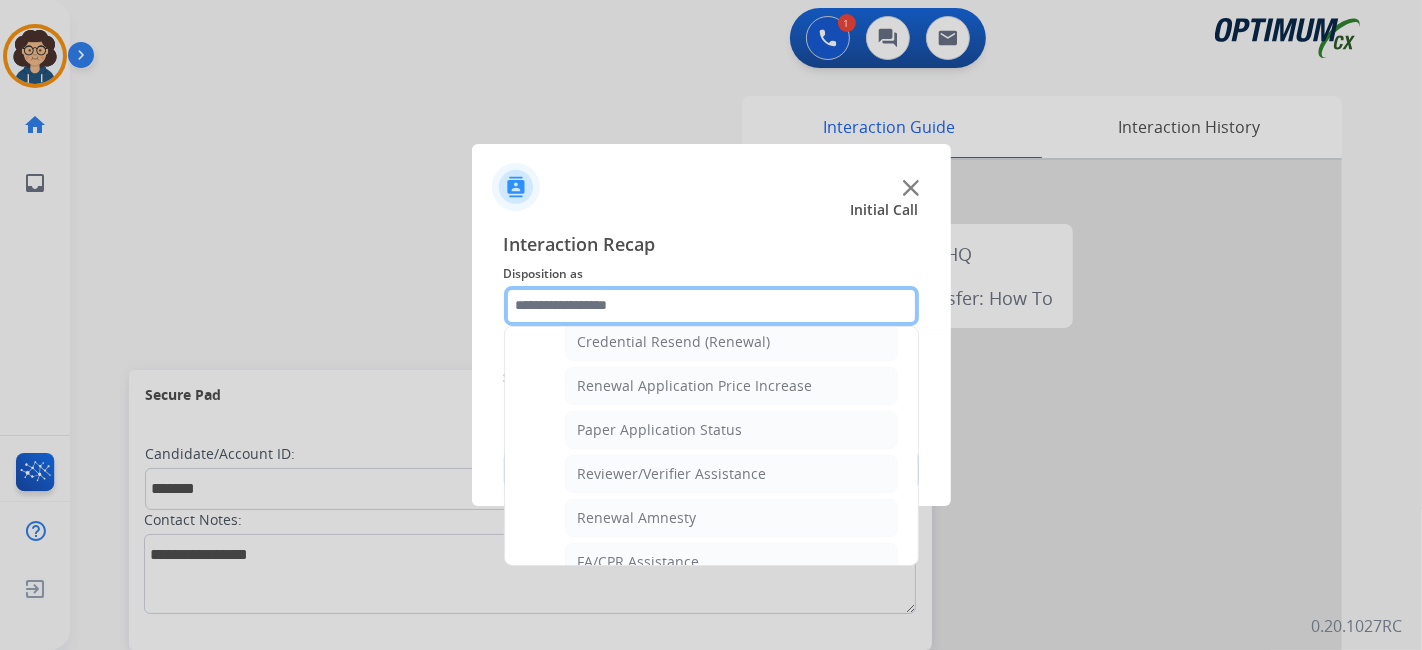 scroll, scrollTop: 645, scrollLeft: 0, axis: vertical 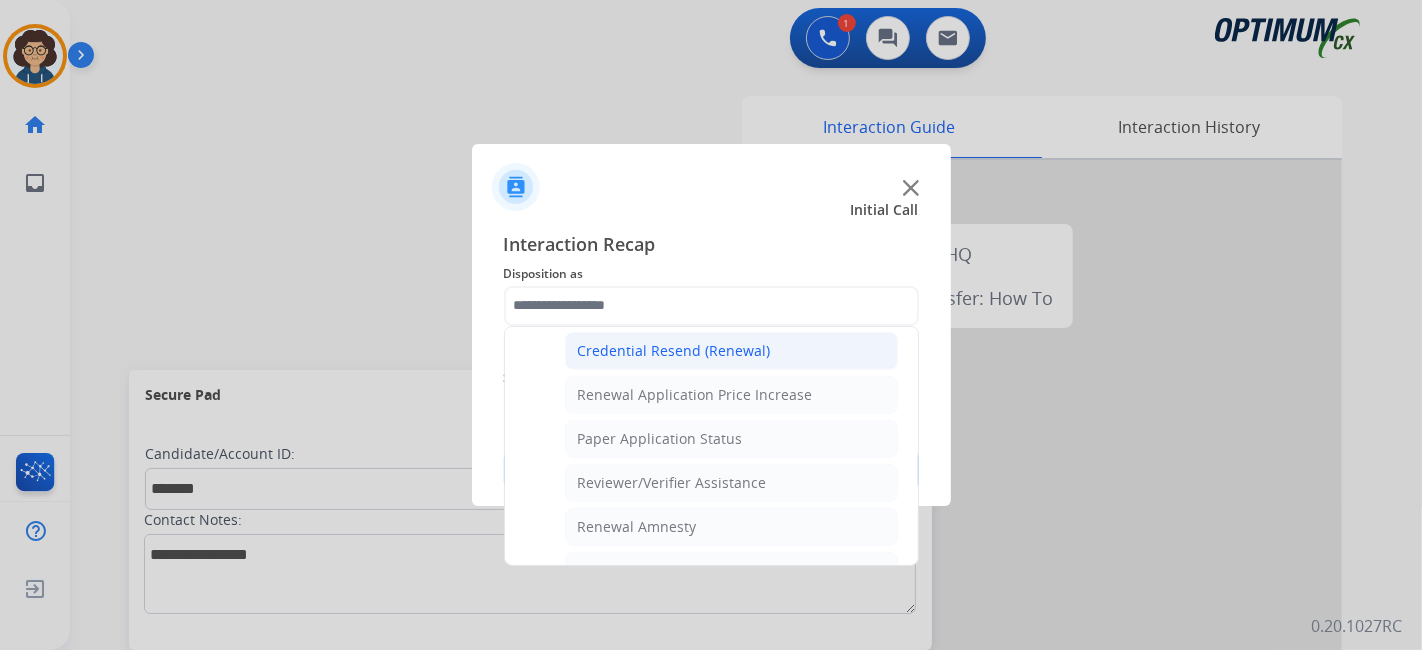 drag, startPoint x: 725, startPoint y: 344, endPoint x: 756, endPoint y: 361, distance: 35.35534 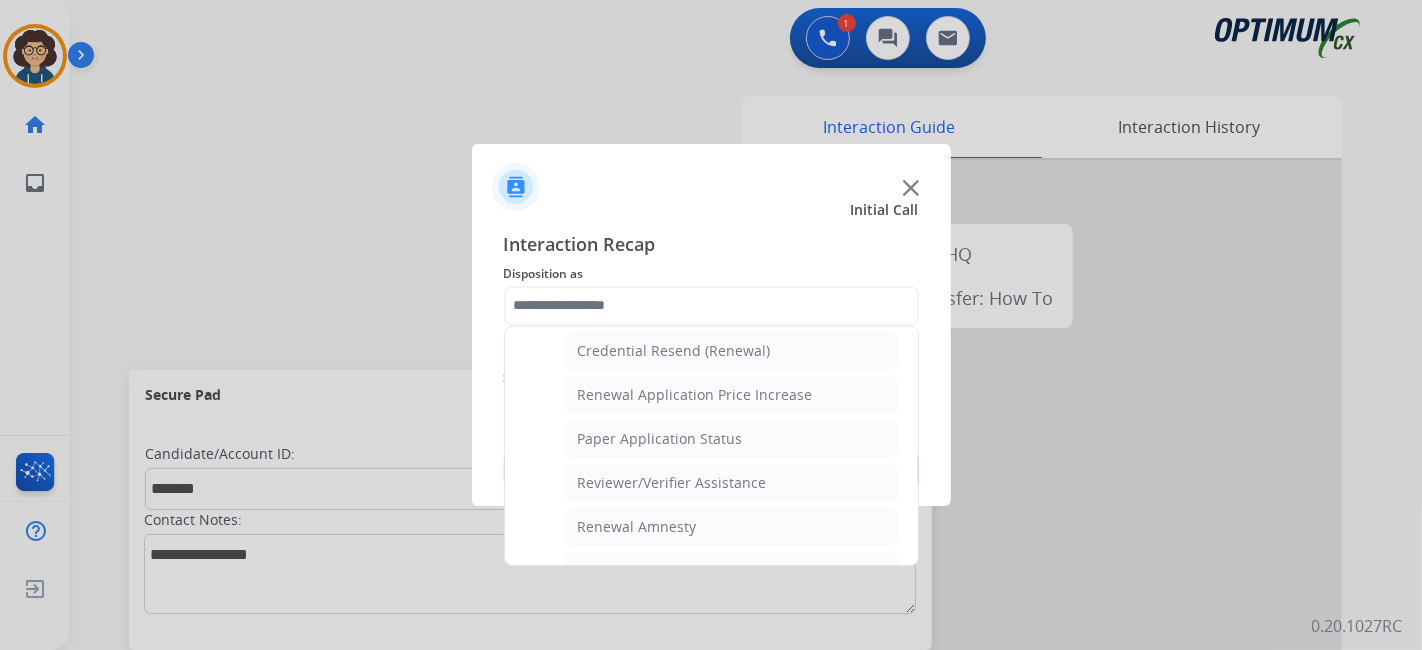 click on "Credential Resend (Renewal)" 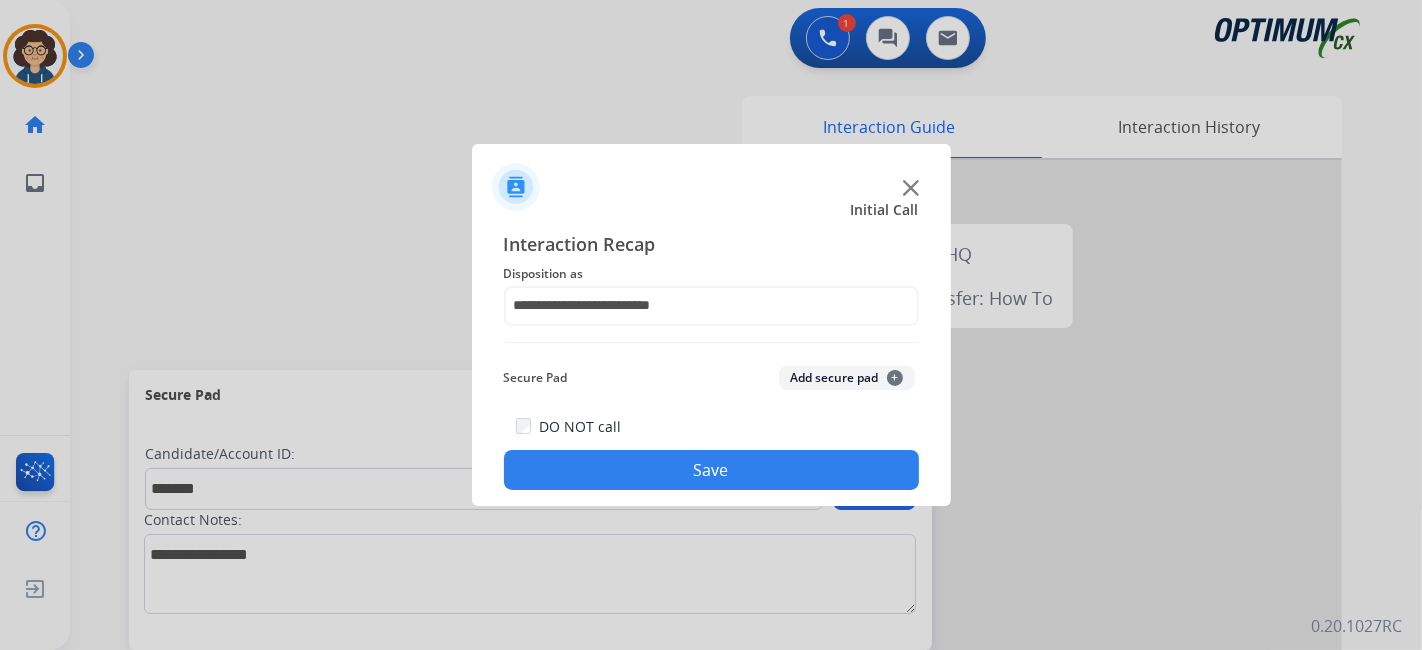 click on "Add secure pad  +" 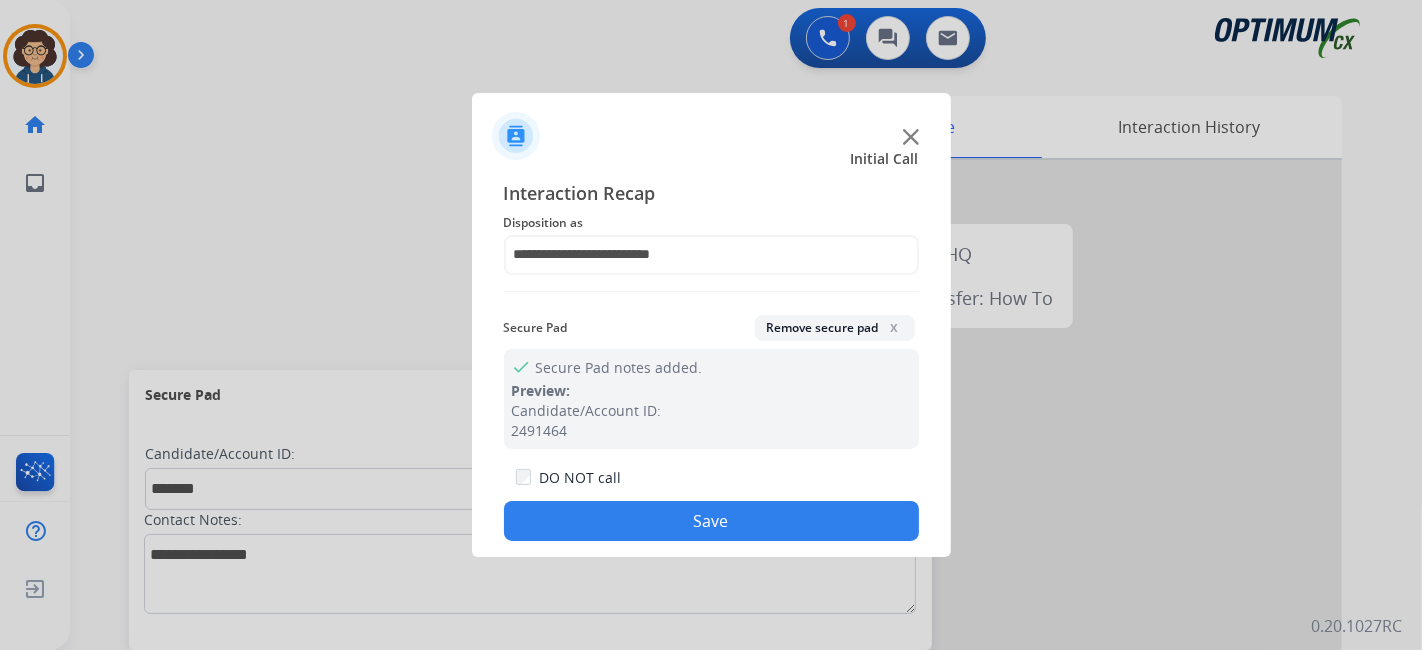 click on "DO NOT call  Save" 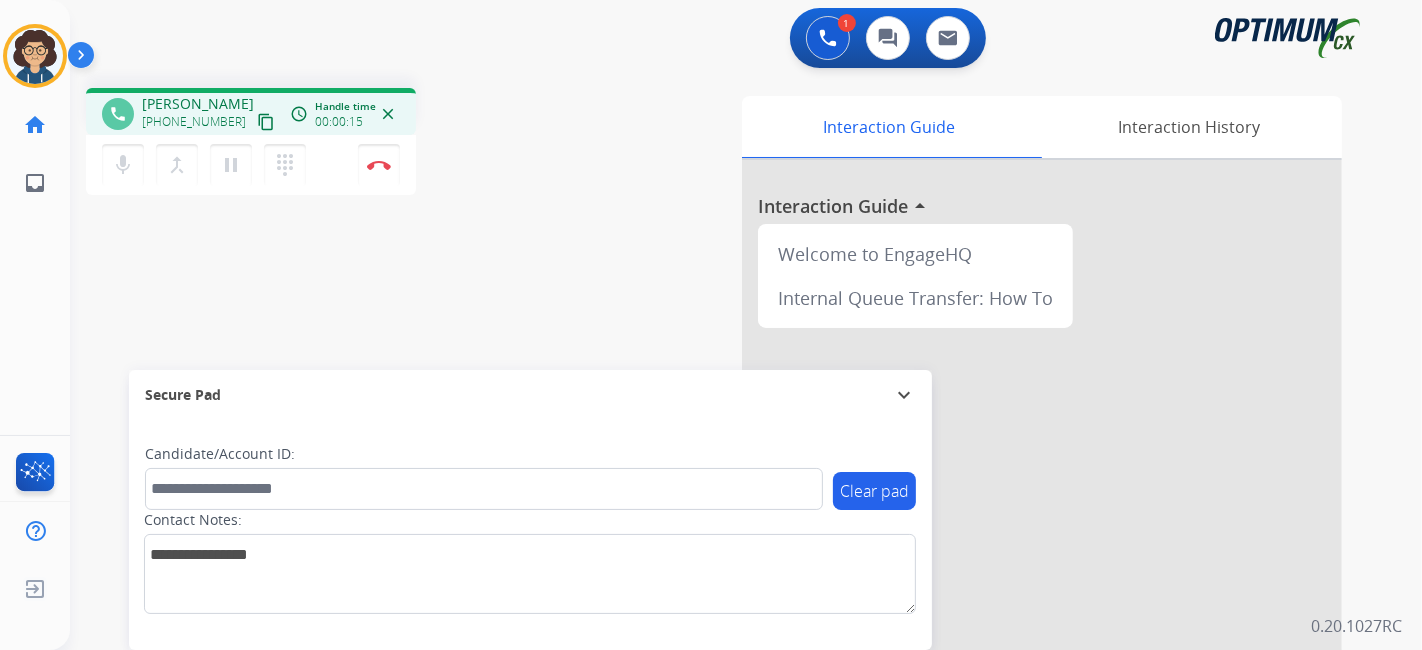 click on "content_copy" at bounding box center [266, 122] 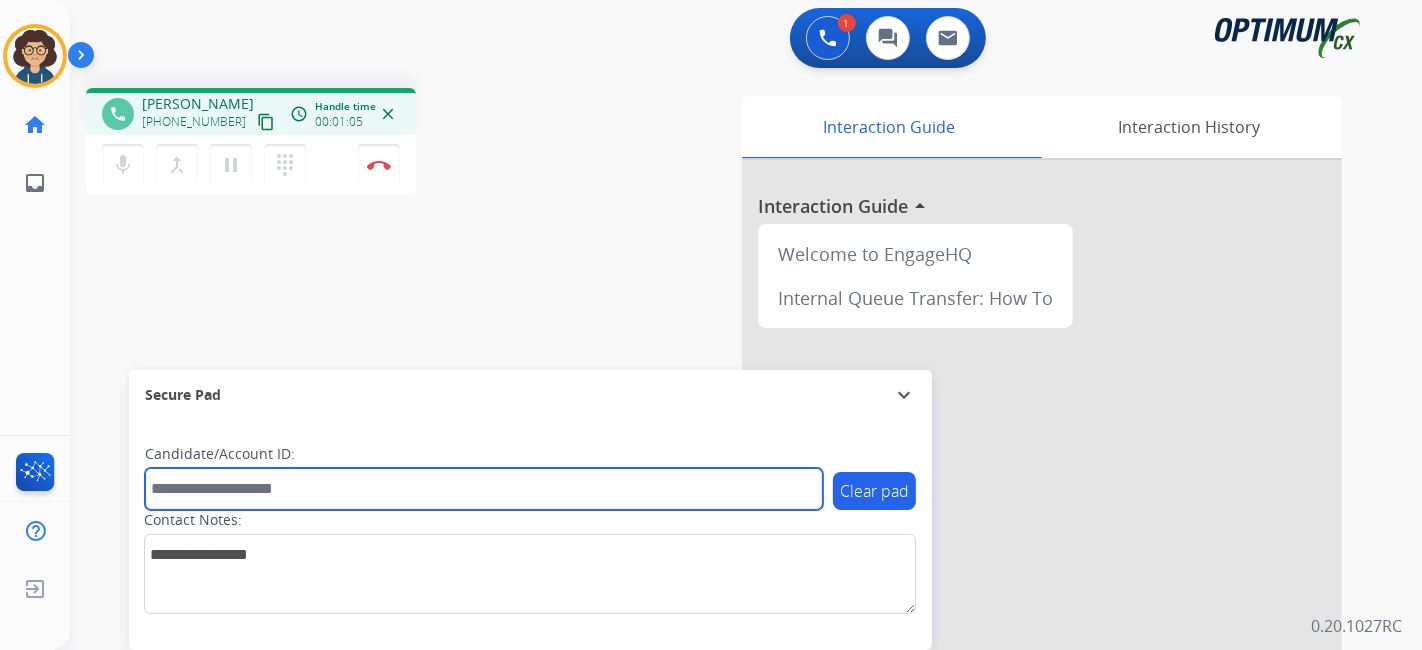 click at bounding box center [484, 489] 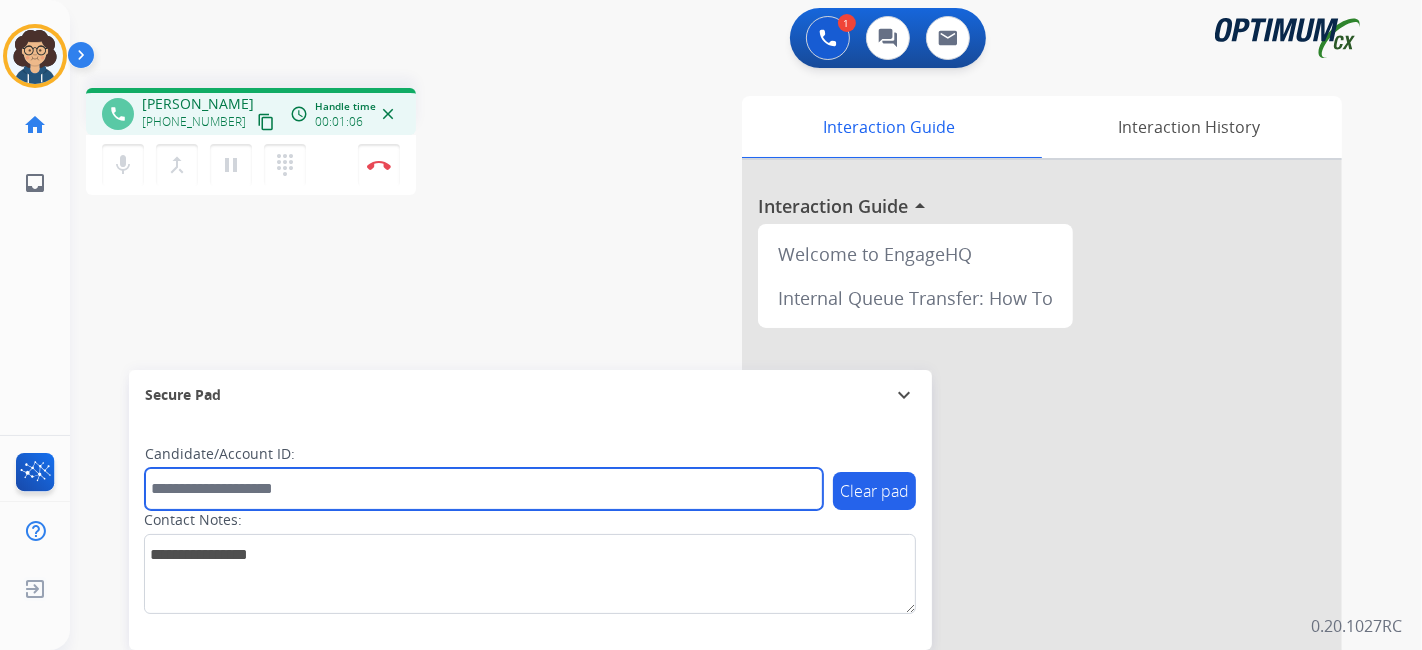 paste on "*******" 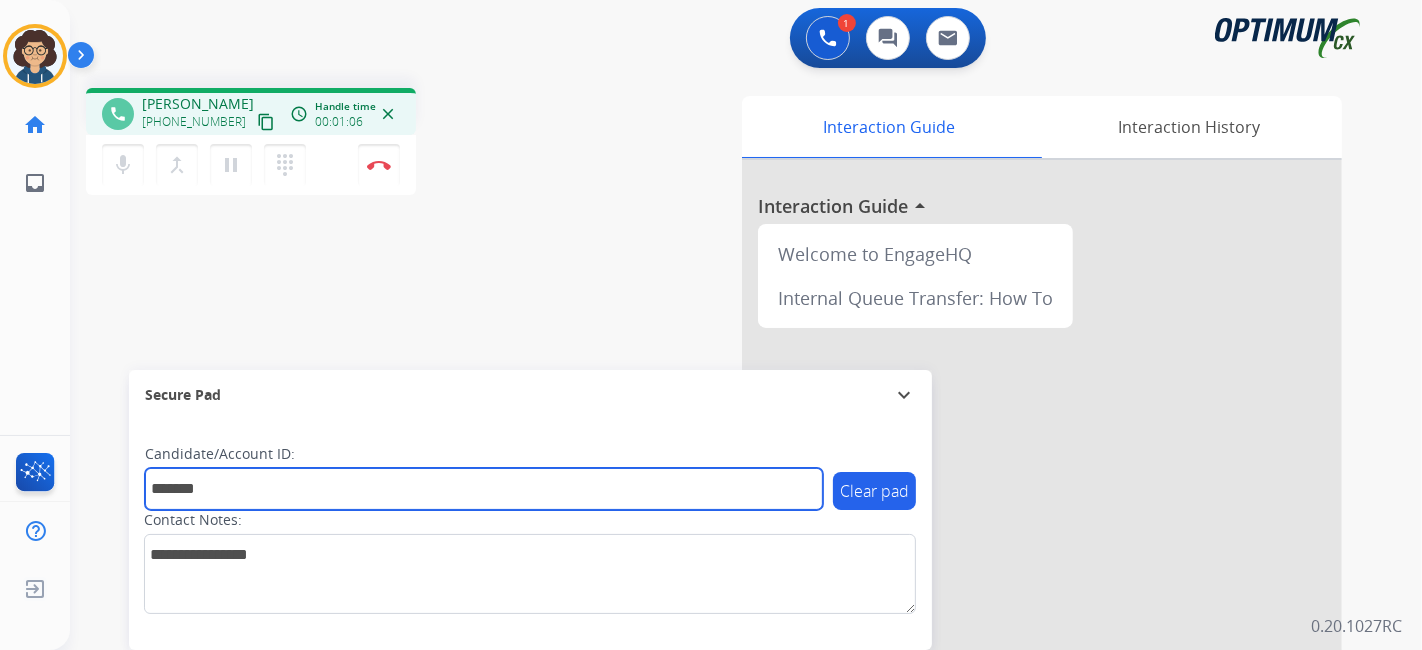 type on "*******" 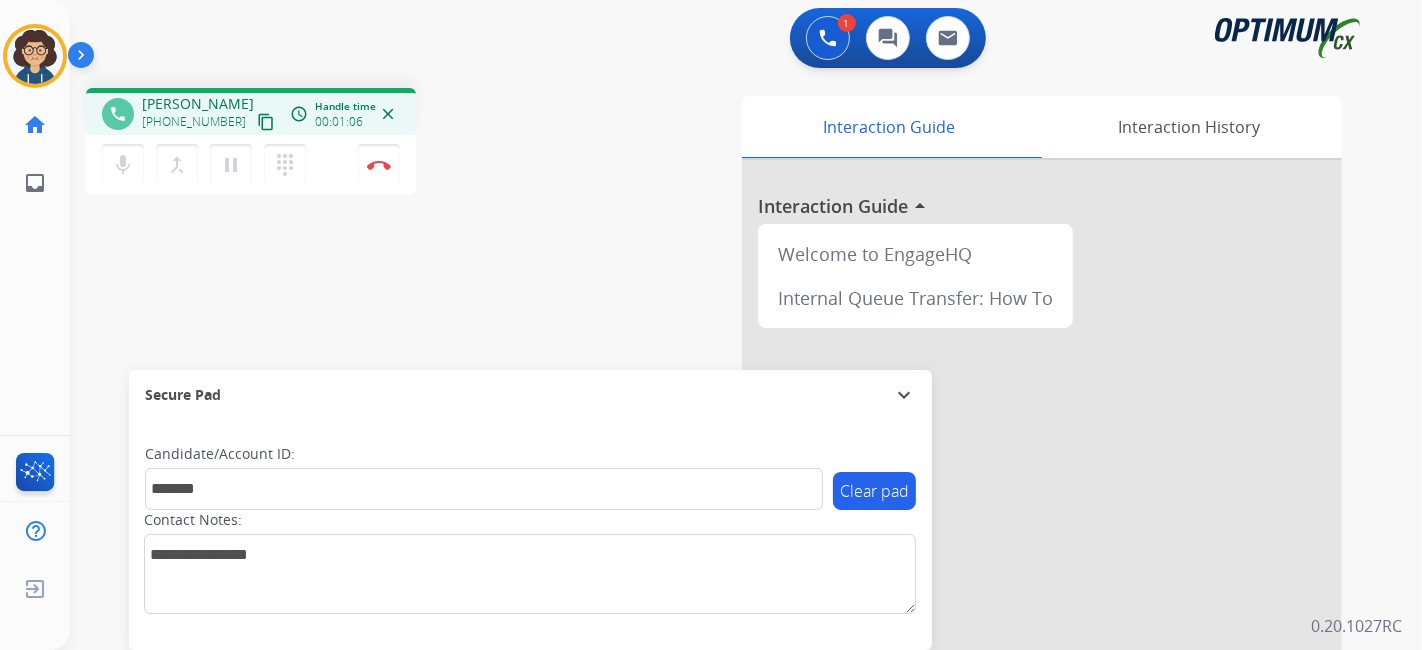 drag, startPoint x: 477, startPoint y: 320, endPoint x: 480, endPoint y: 21, distance: 299.01505 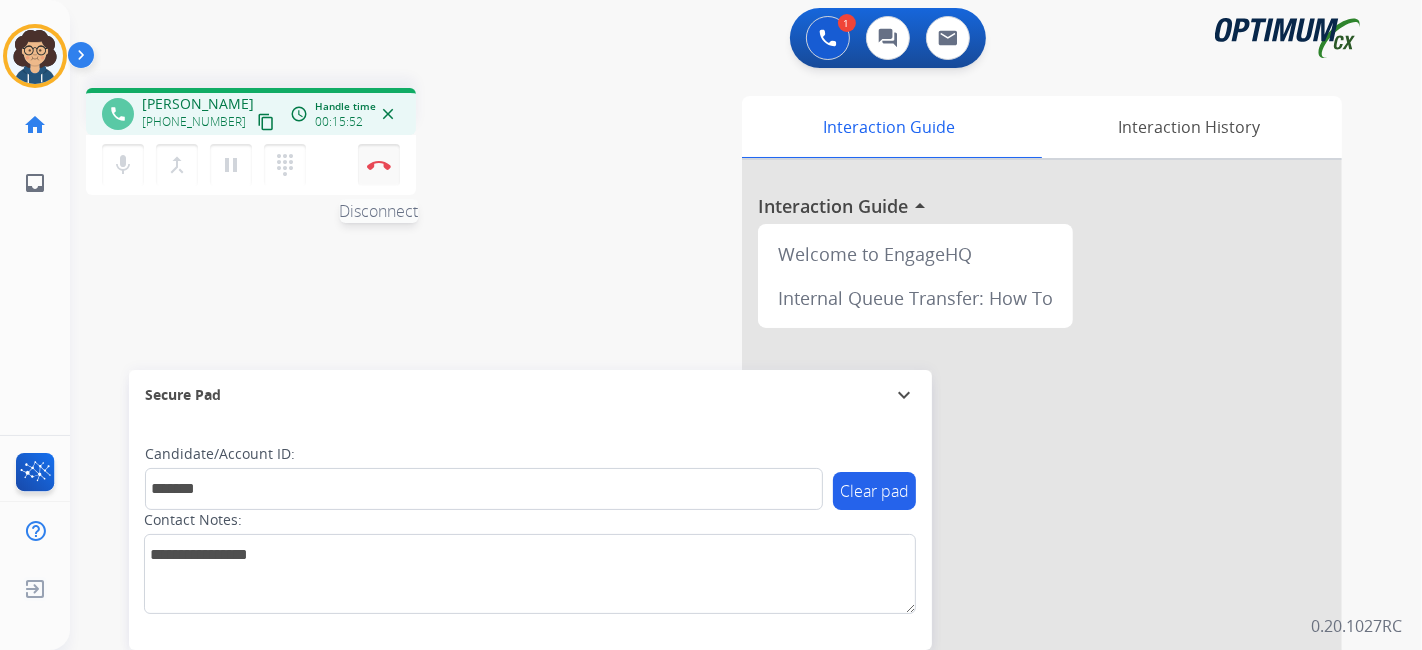 click at bounding box center (379, 165) 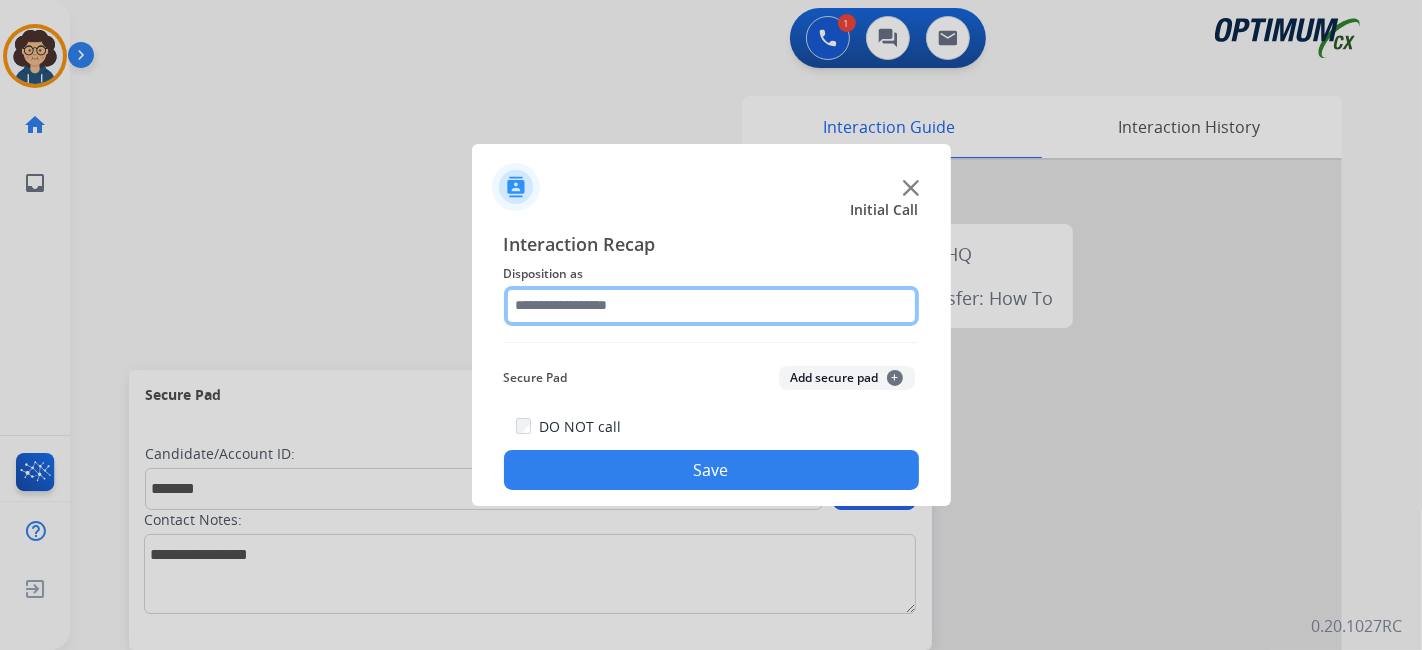 click 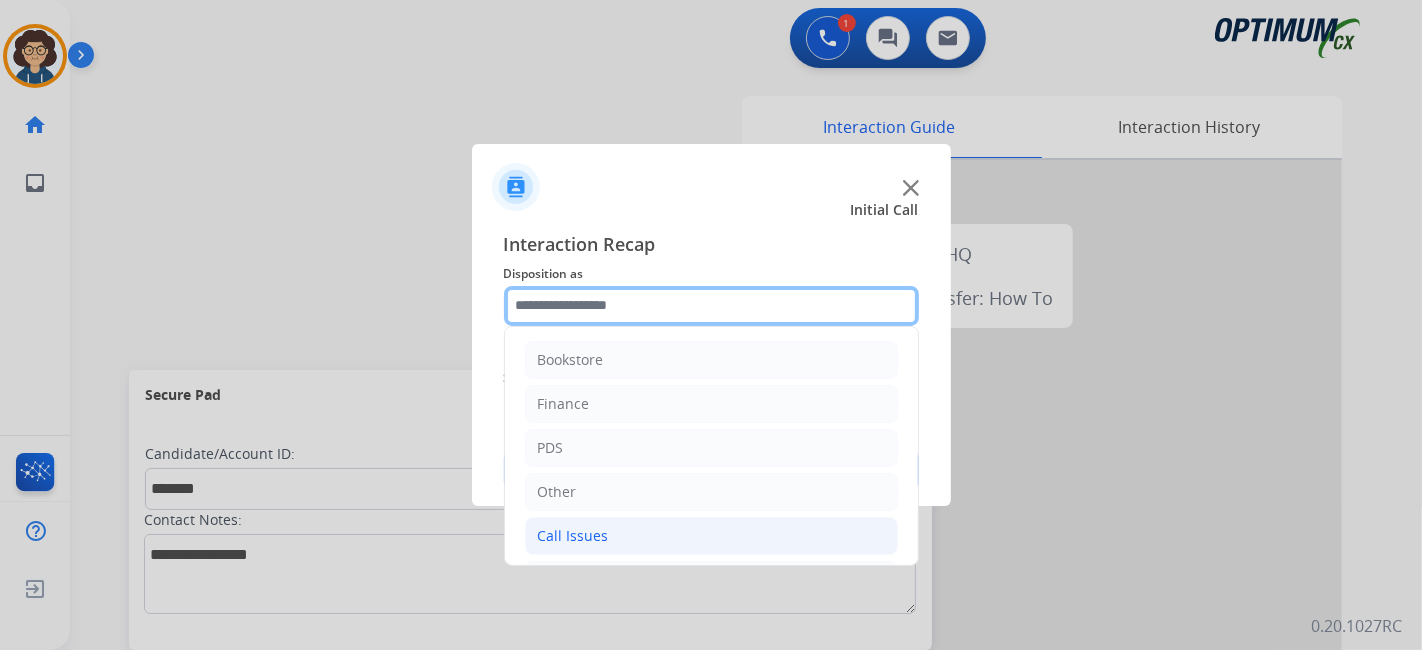 scroll, scrollTop: 131, scrollLeft: 0, axis: vertical 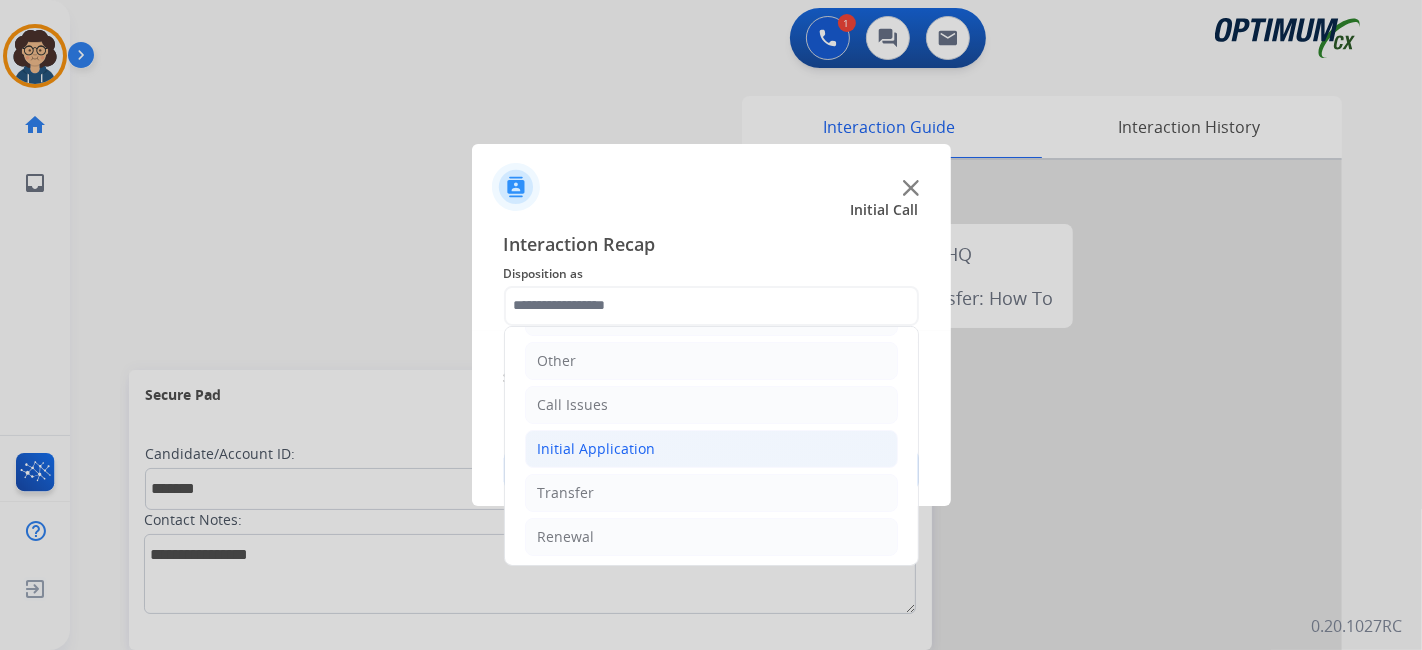 click on "Initial Application" 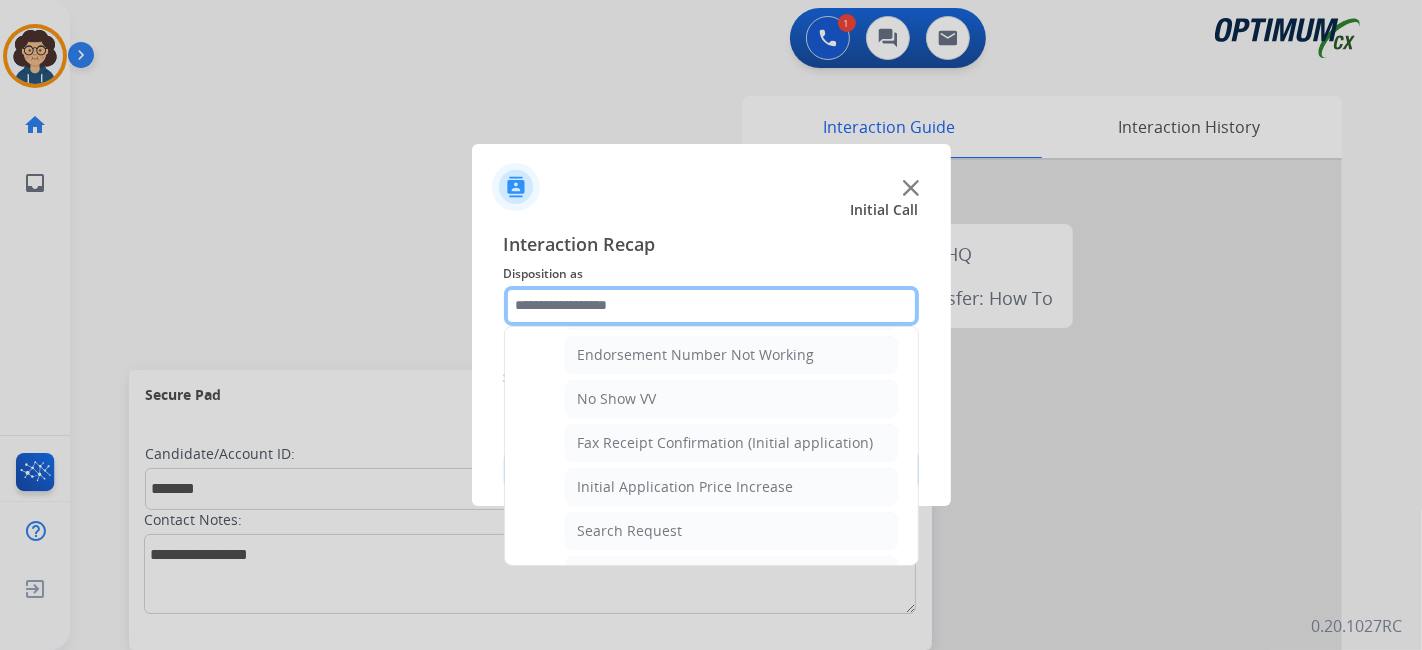 scroll, scrollTop: 557, scrollLeft: 0, axis: vertical 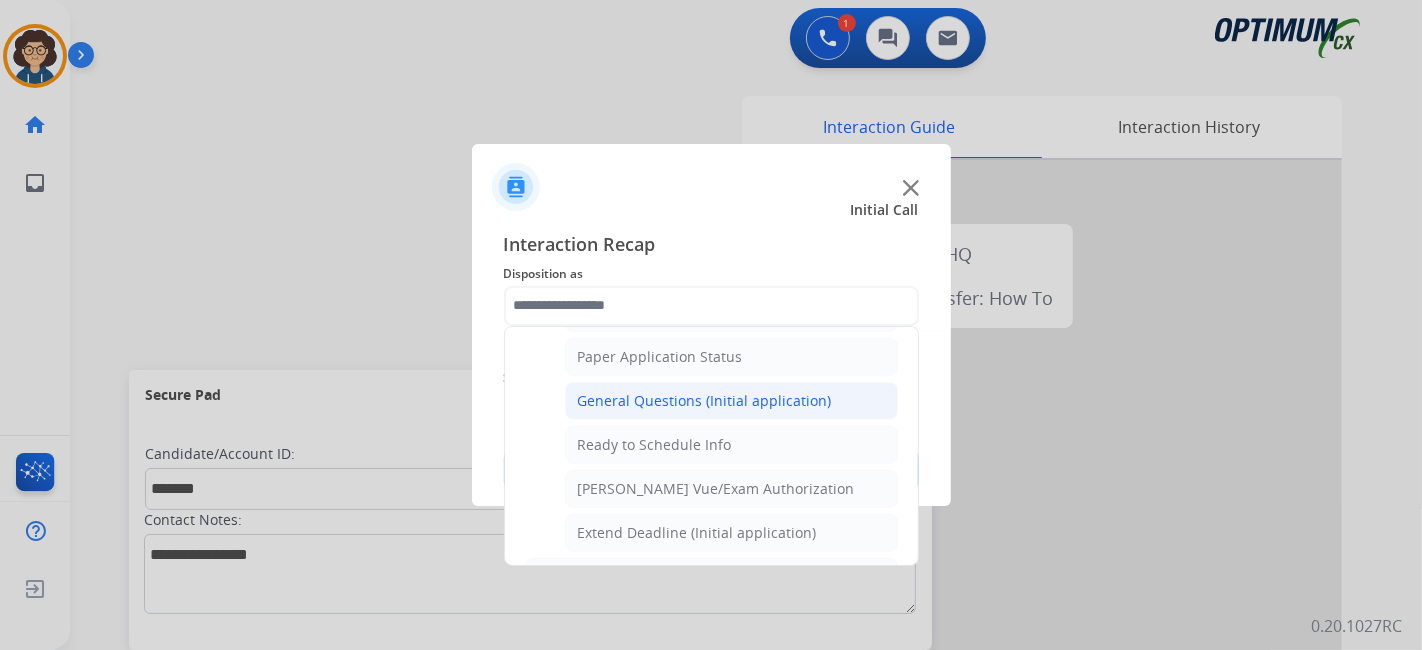 click on "General Questions (Initial application)" 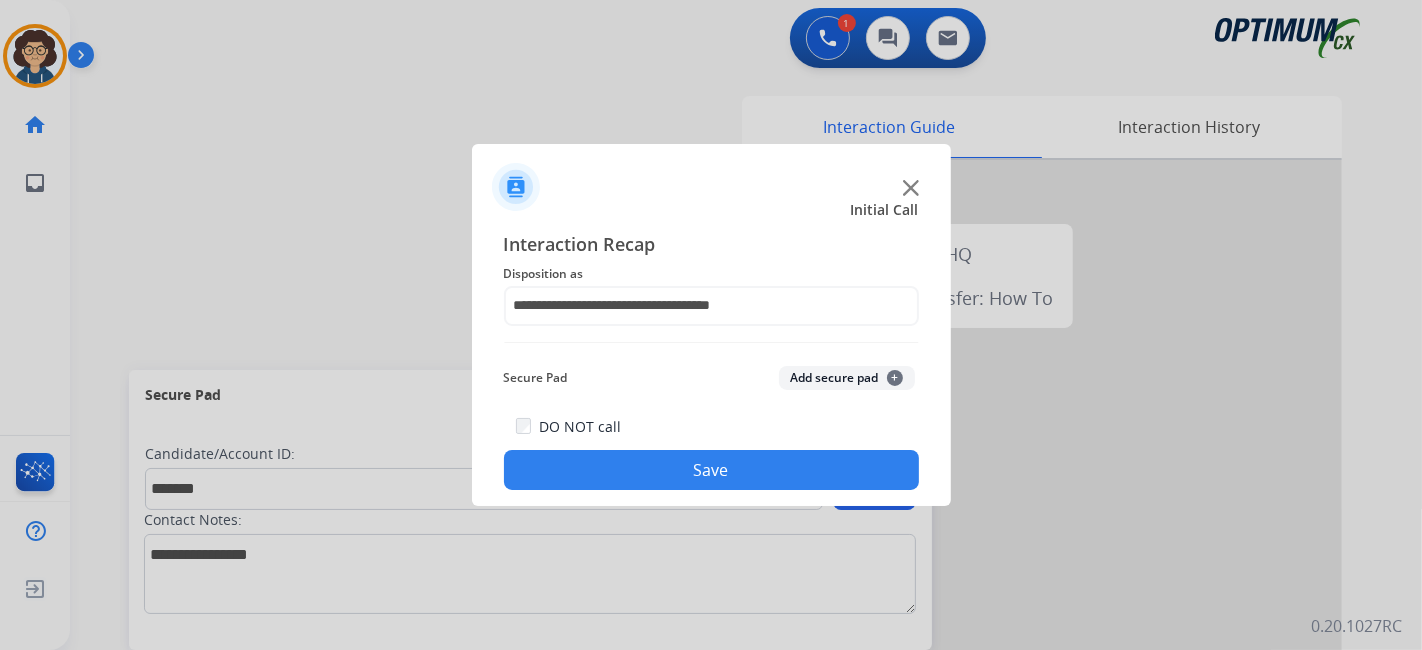 click on "Add secure pad  +" 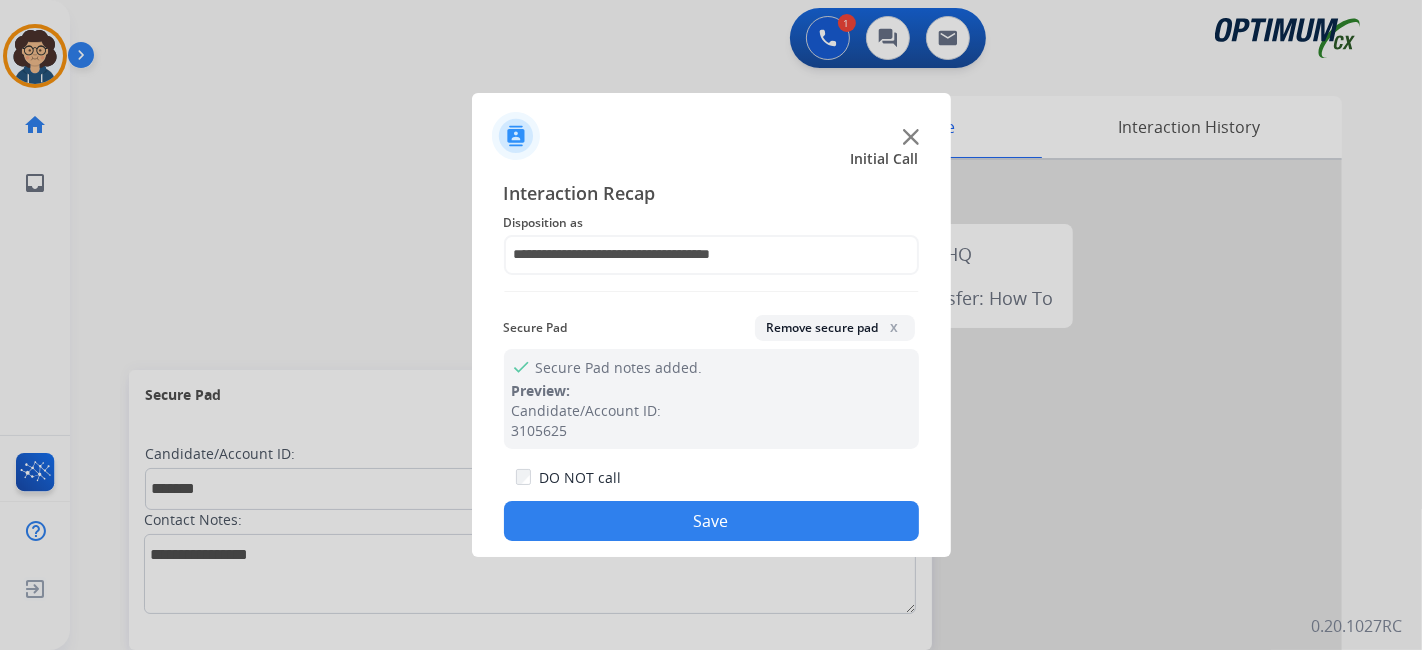 drag, startPoint x: 737, startPoint y: 530, endPoint x: 711, endPoint y: 501, distance: 38.948685 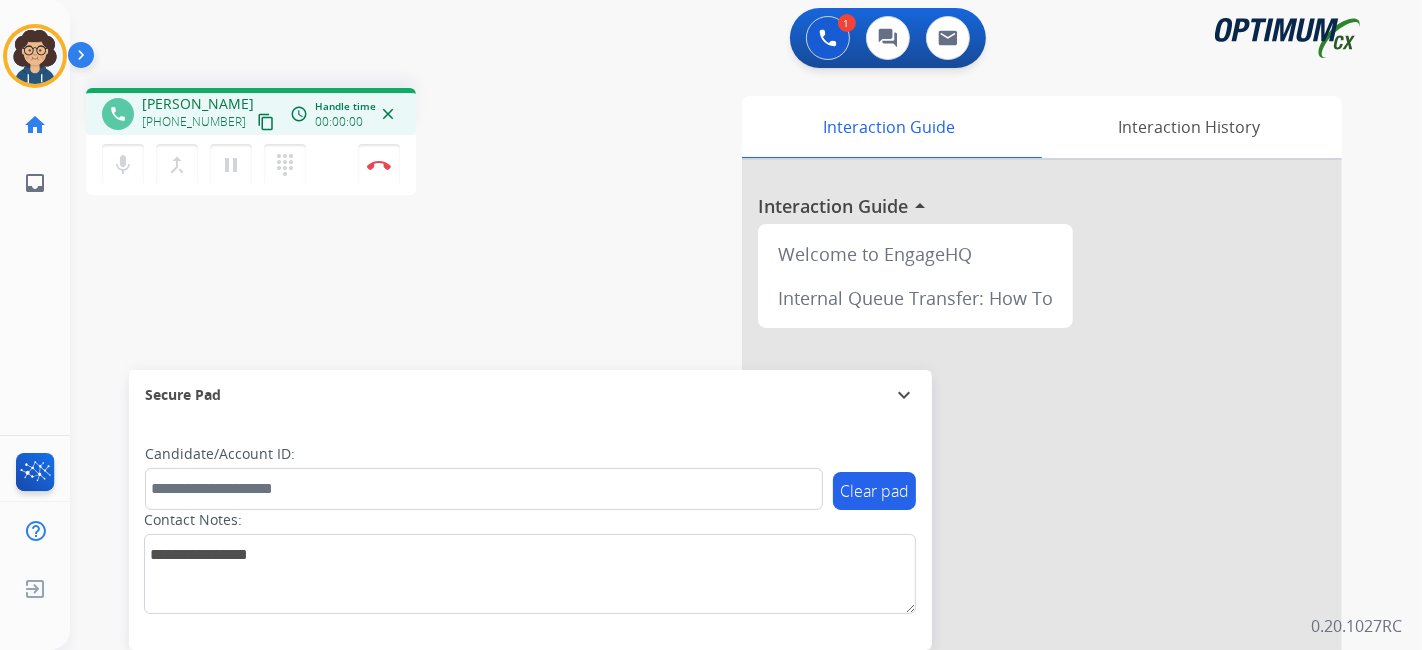 click on "content_copy" at bounding box center (266, 122) 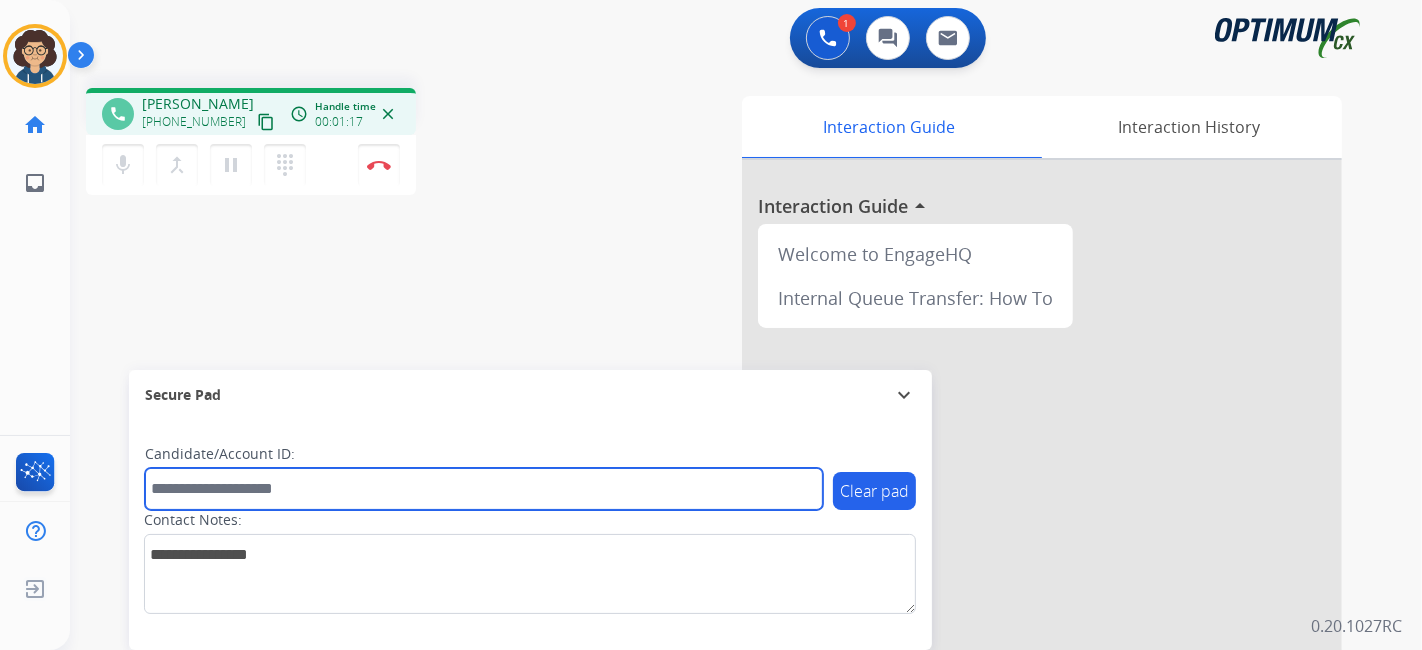 click at bounding box center [484, 489] 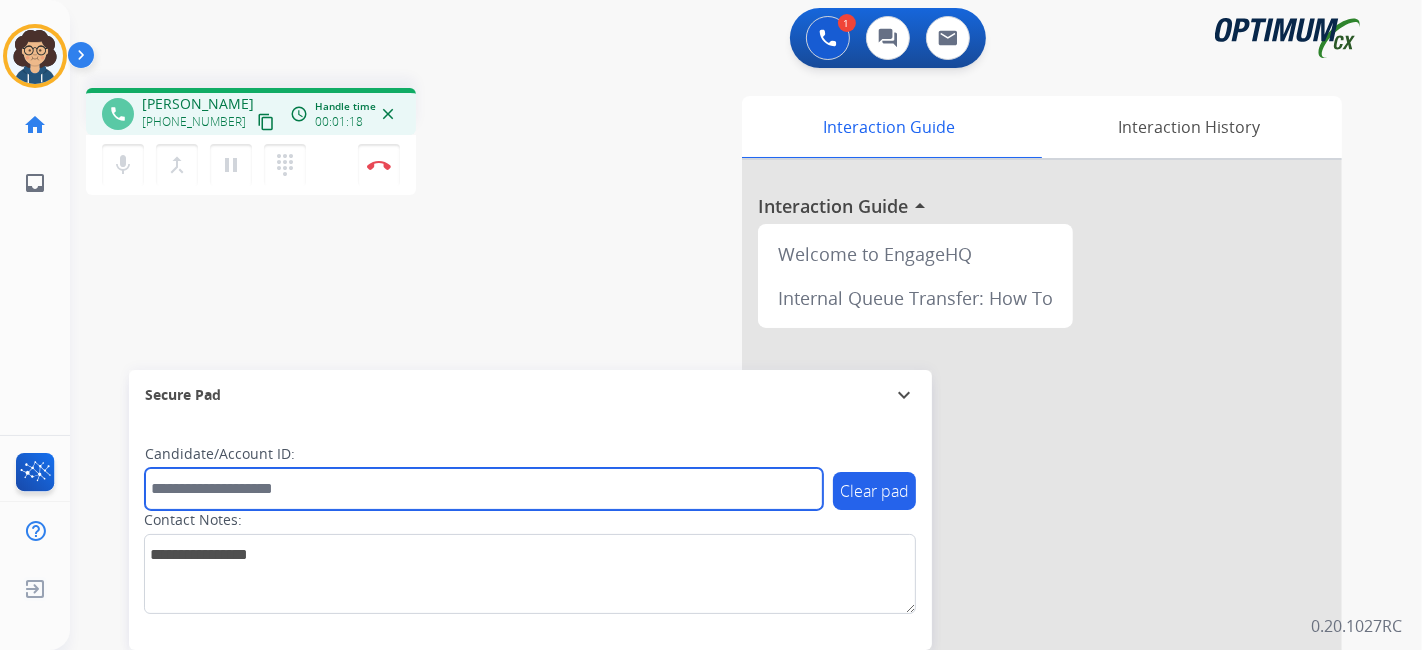 paste on "*******" 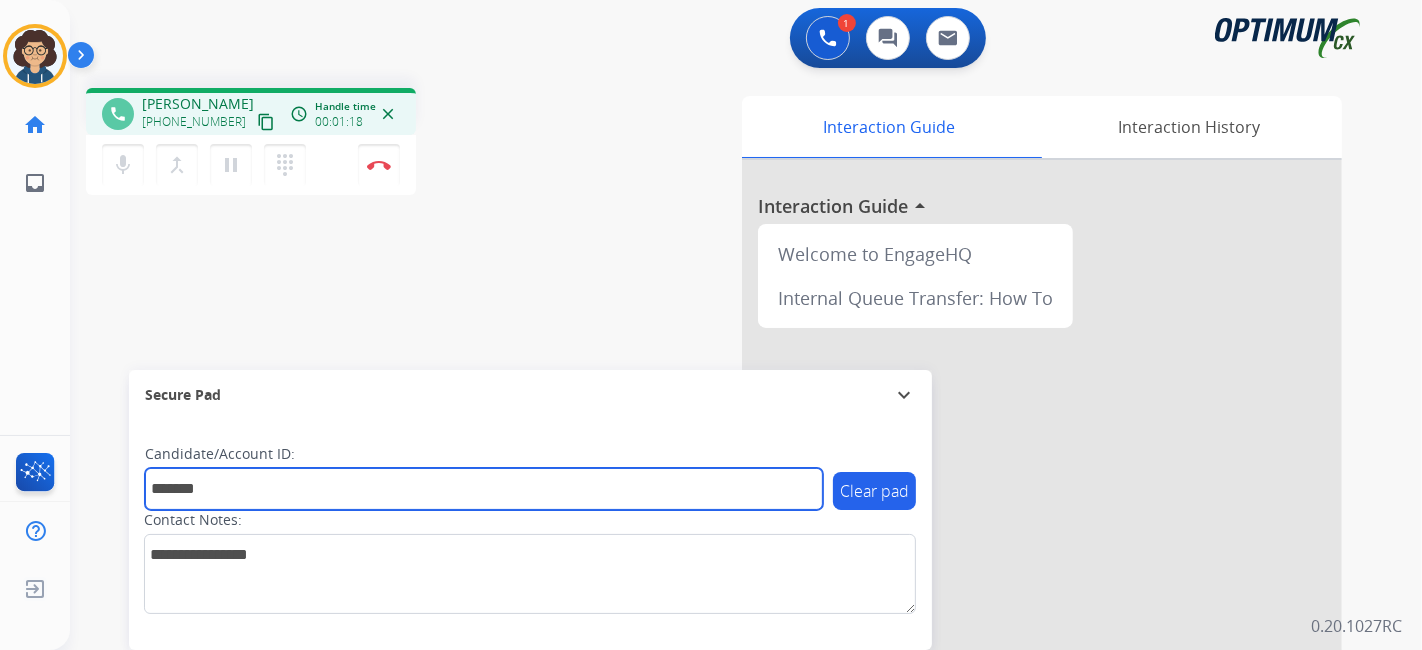 type on "*******" 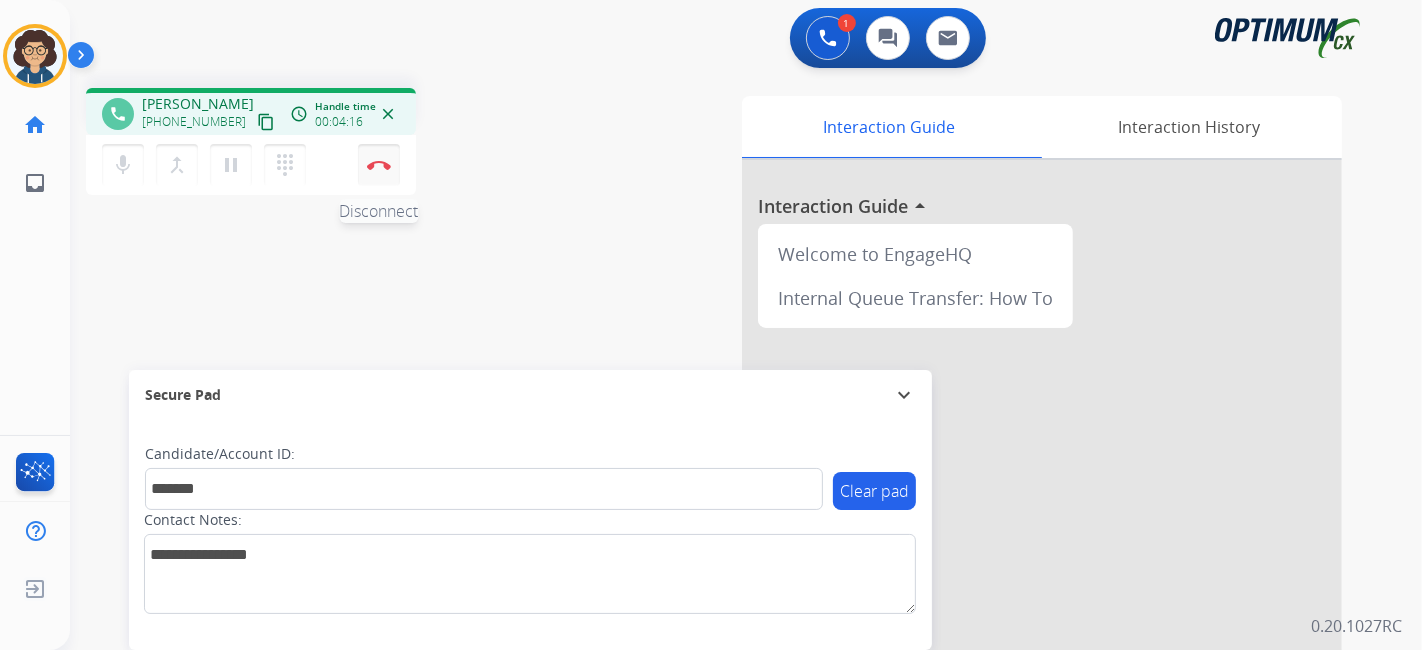 click at bounding box center (379, 165) 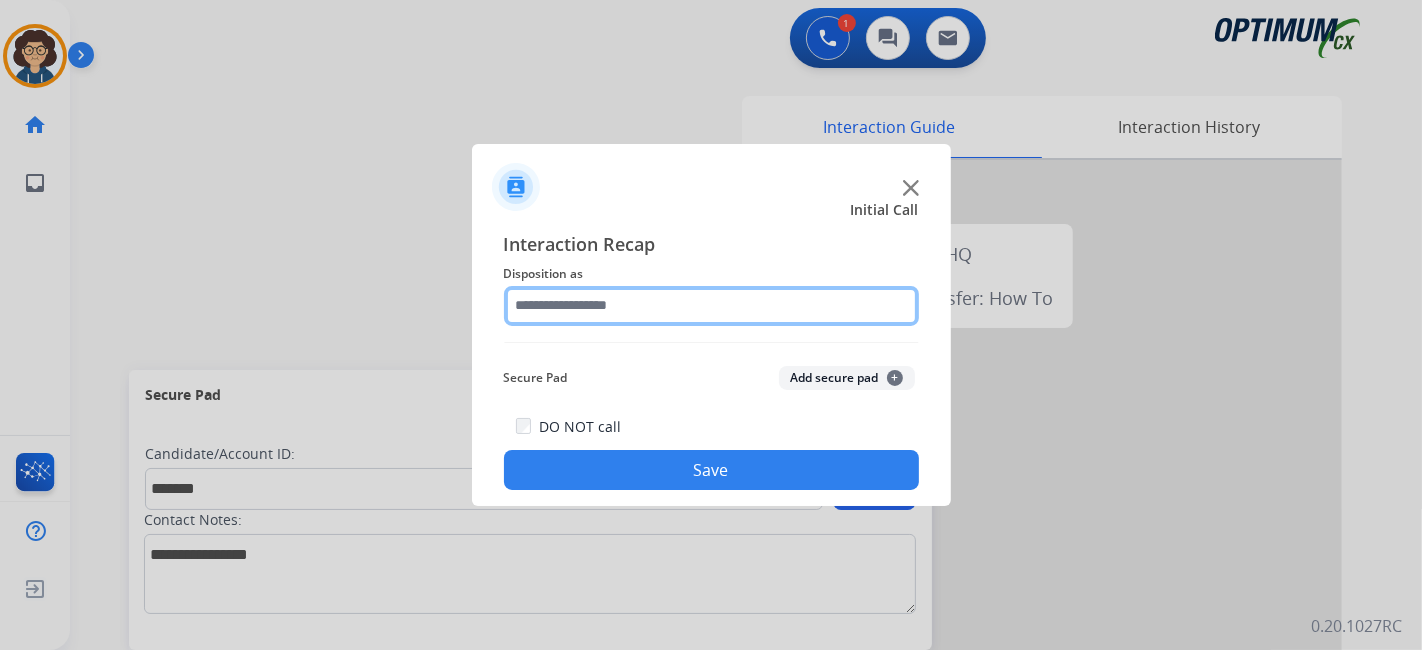 click 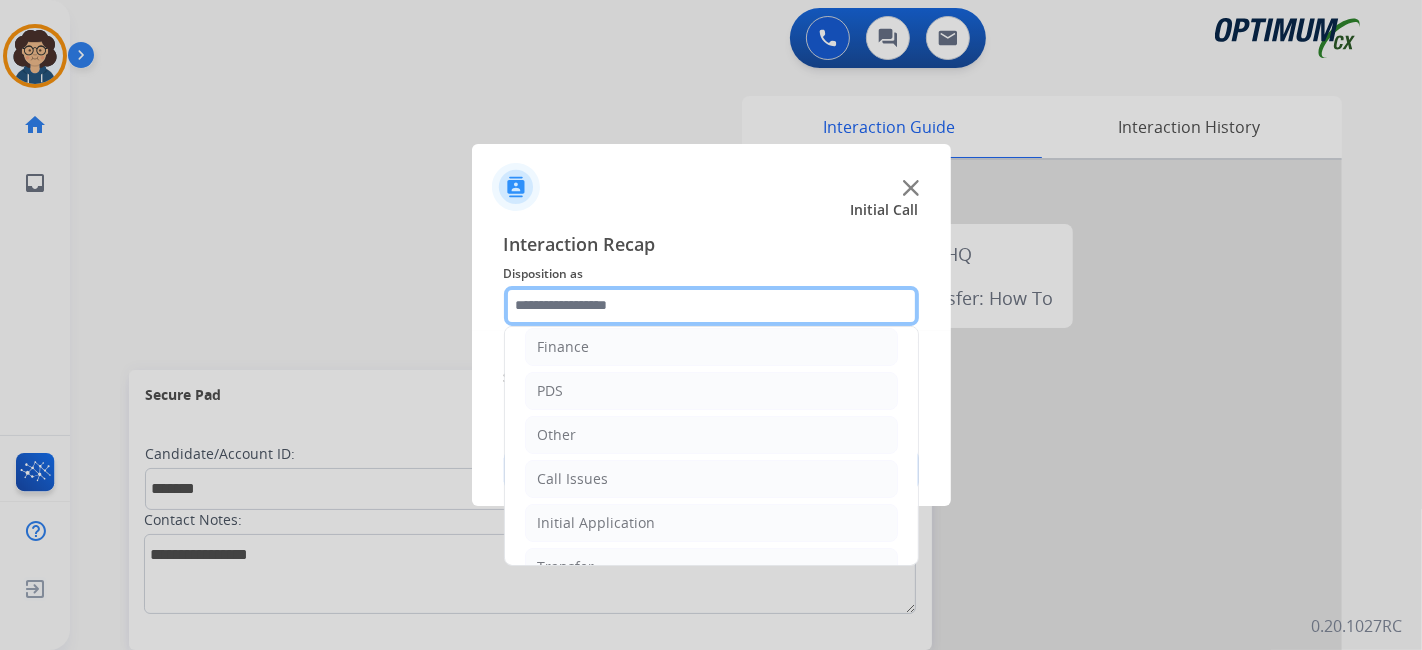 scroll, scrollTop: 131, scrollLeft: 0, axis: vertical 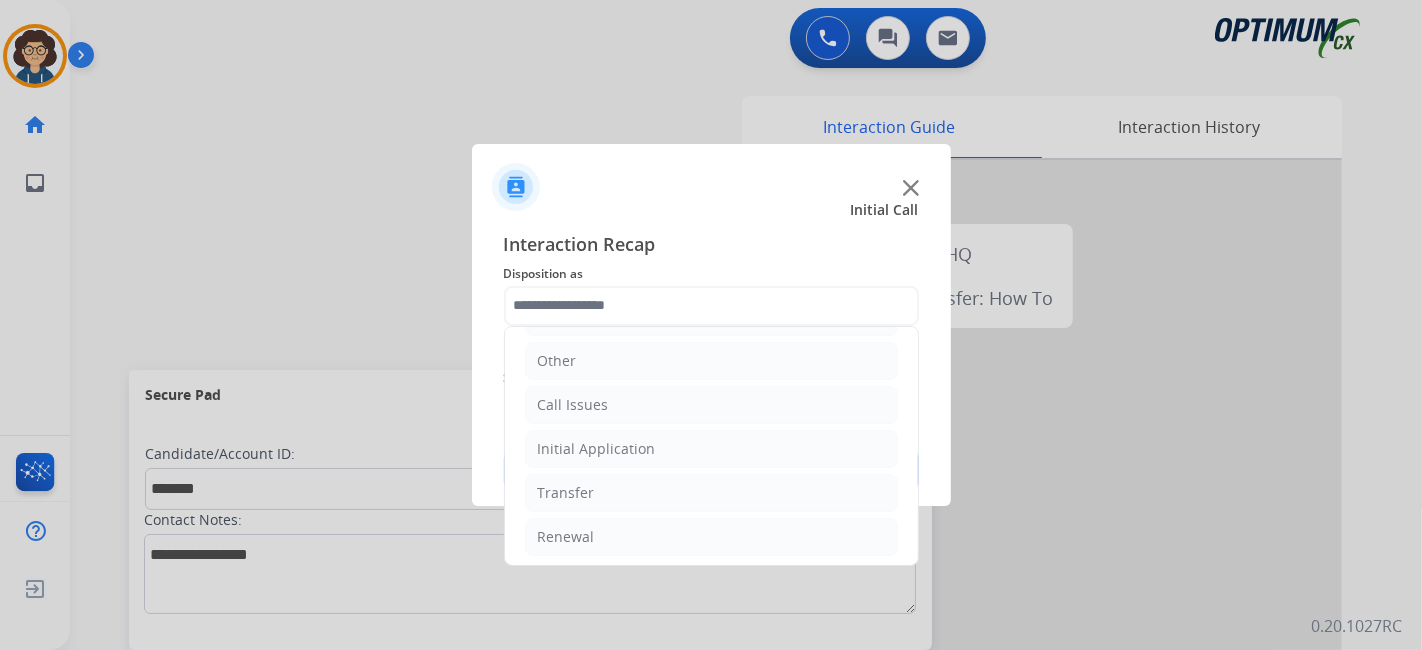 click on "Bookstore   Finance   PDS   Other   Call Issues   Initial Application   Transfer   Renewal" 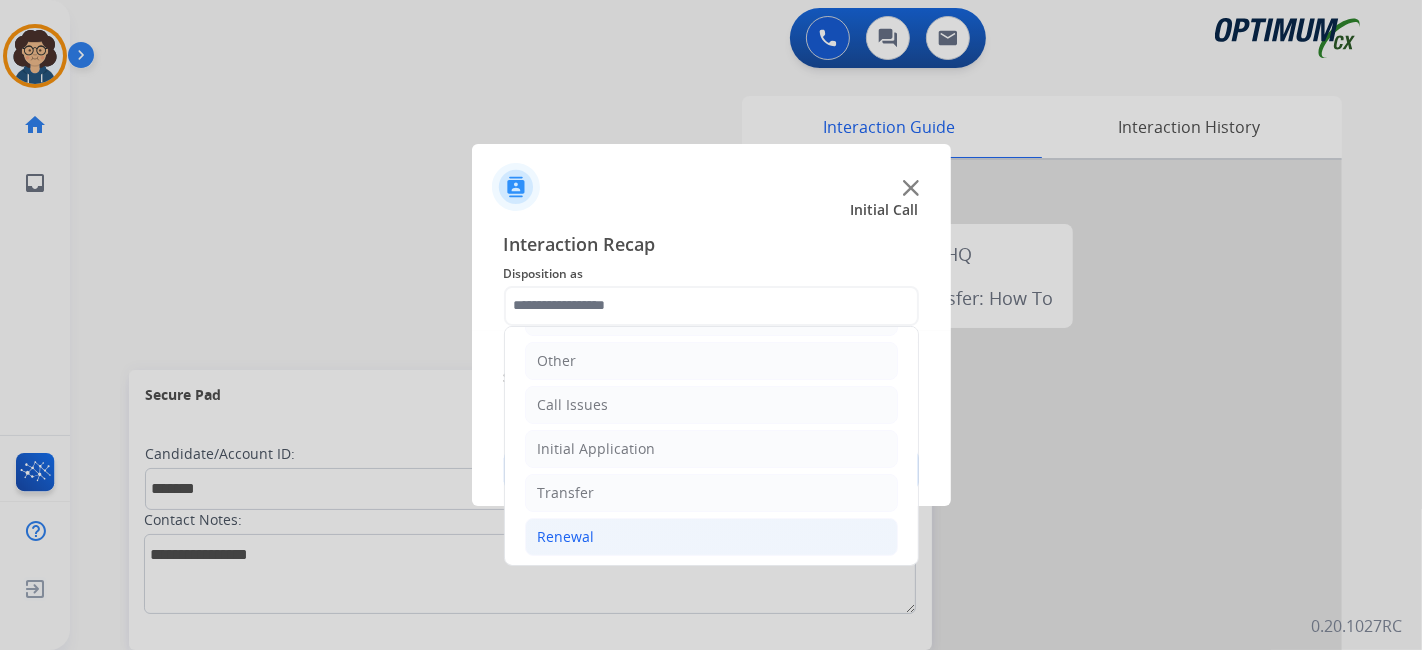 click on "Renewal" 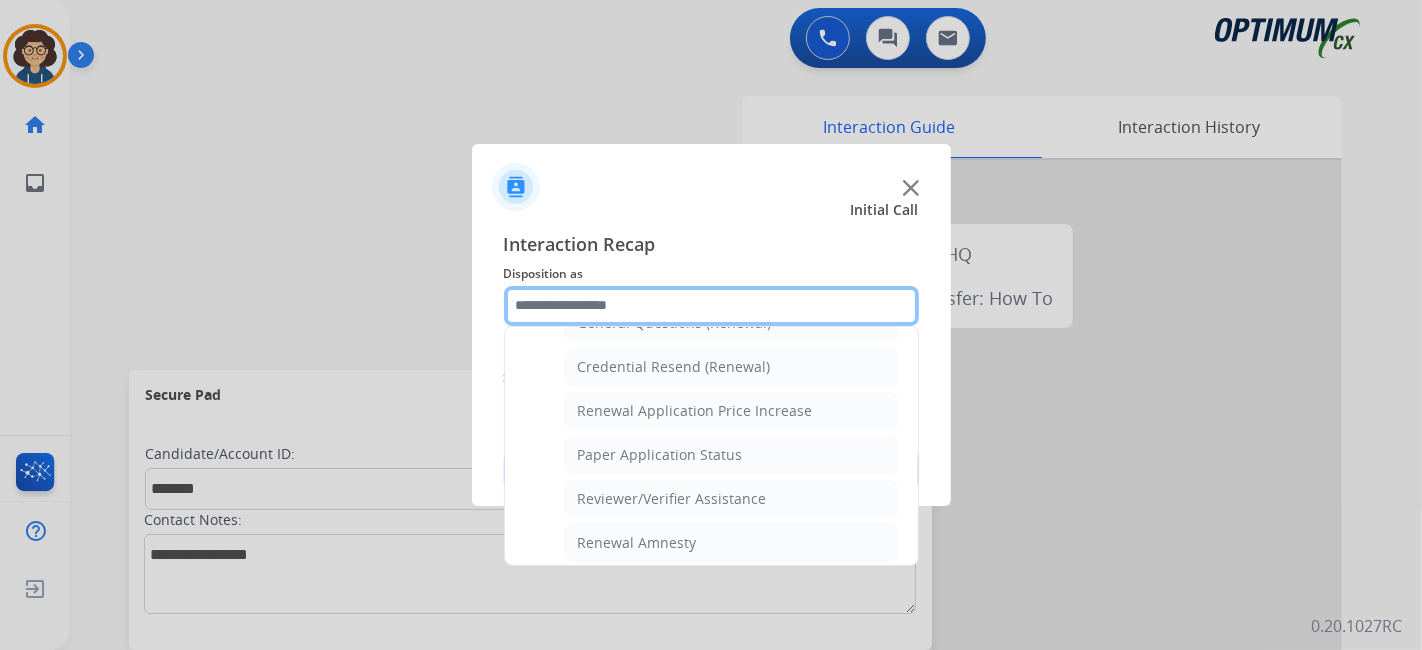 scroll, scrollTop: 645, scrollLeft: 0, axis: vertical 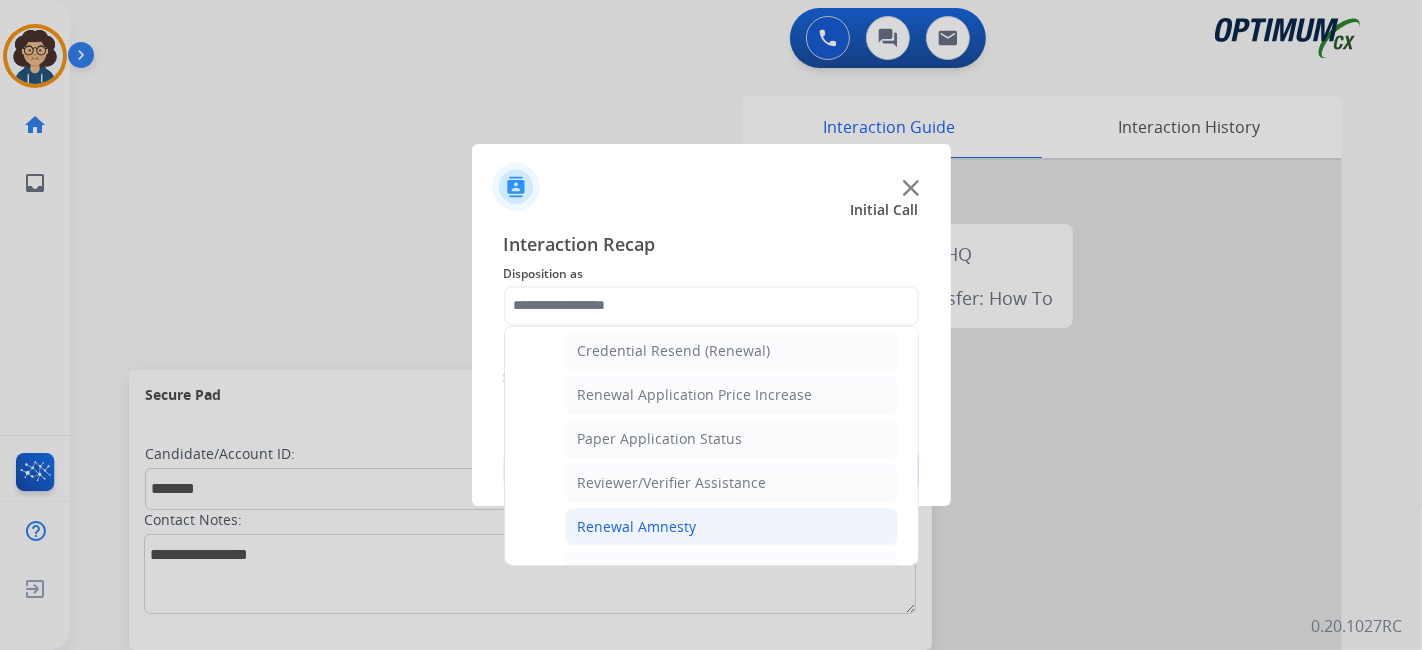 click on "Renewal Amnesty" 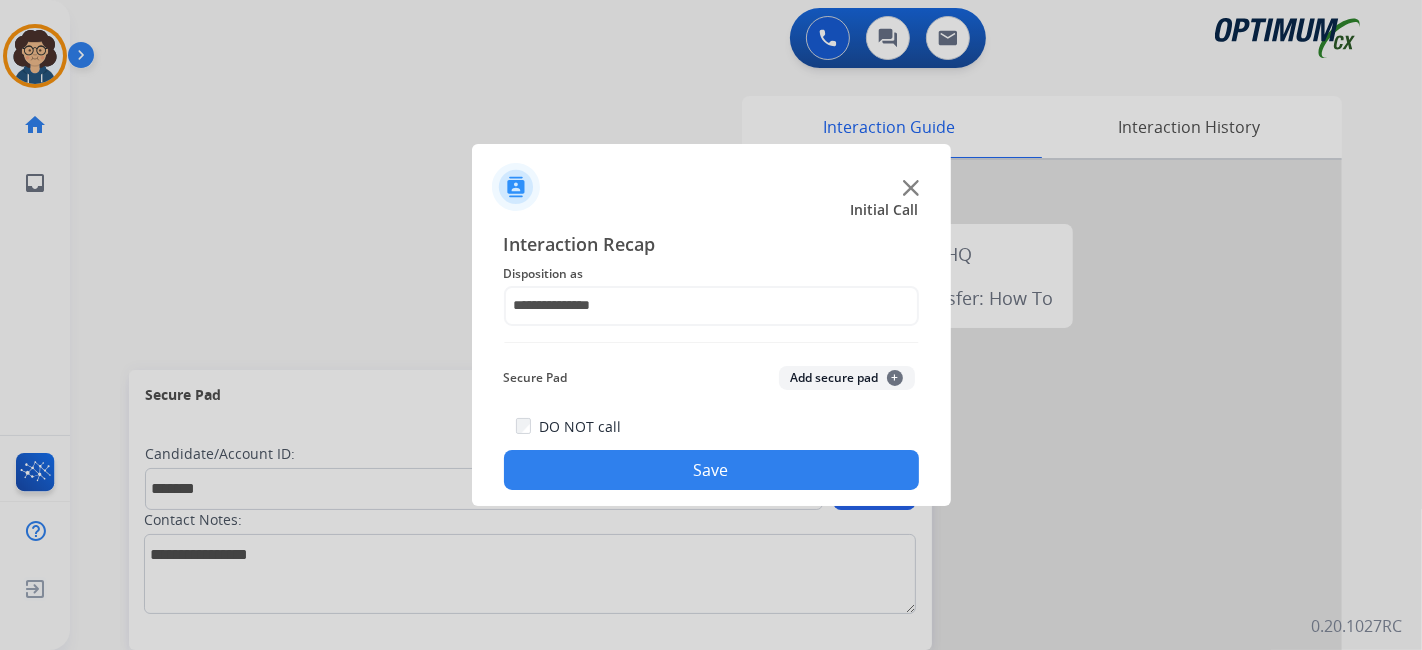 click on "Secure Pad  Add secure pad  +" 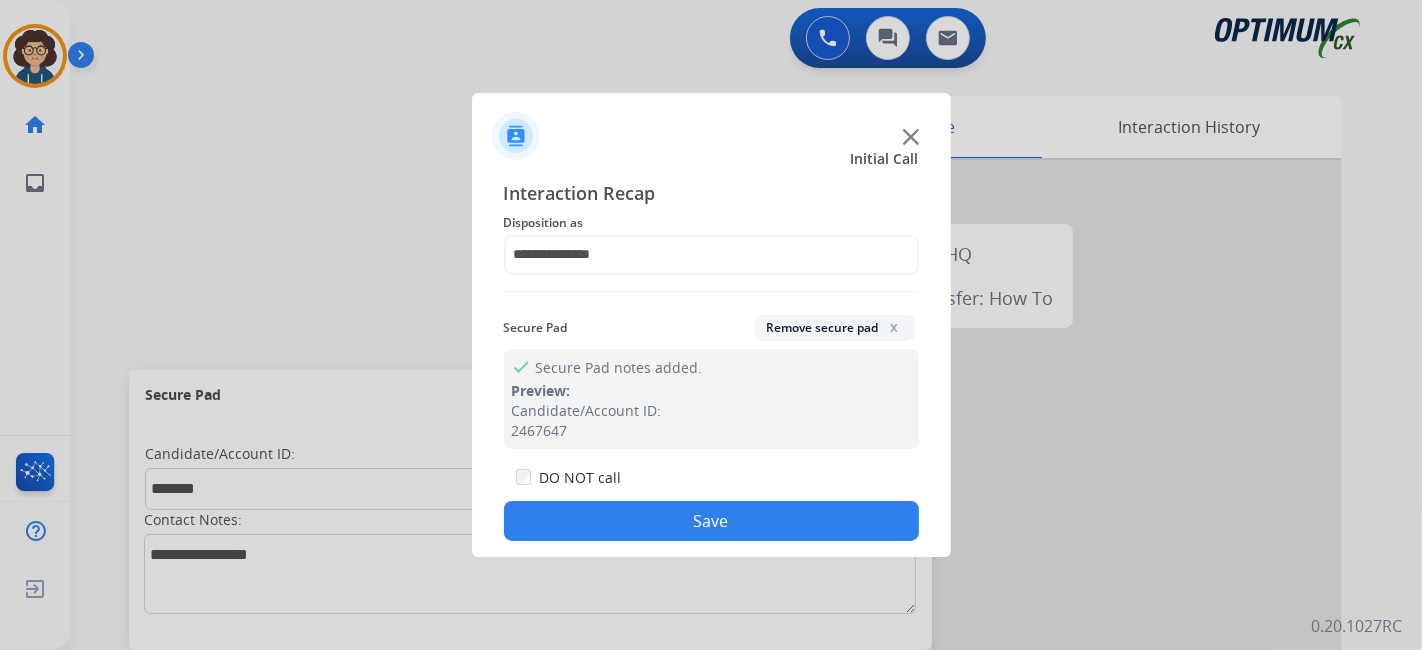 click on "Save" 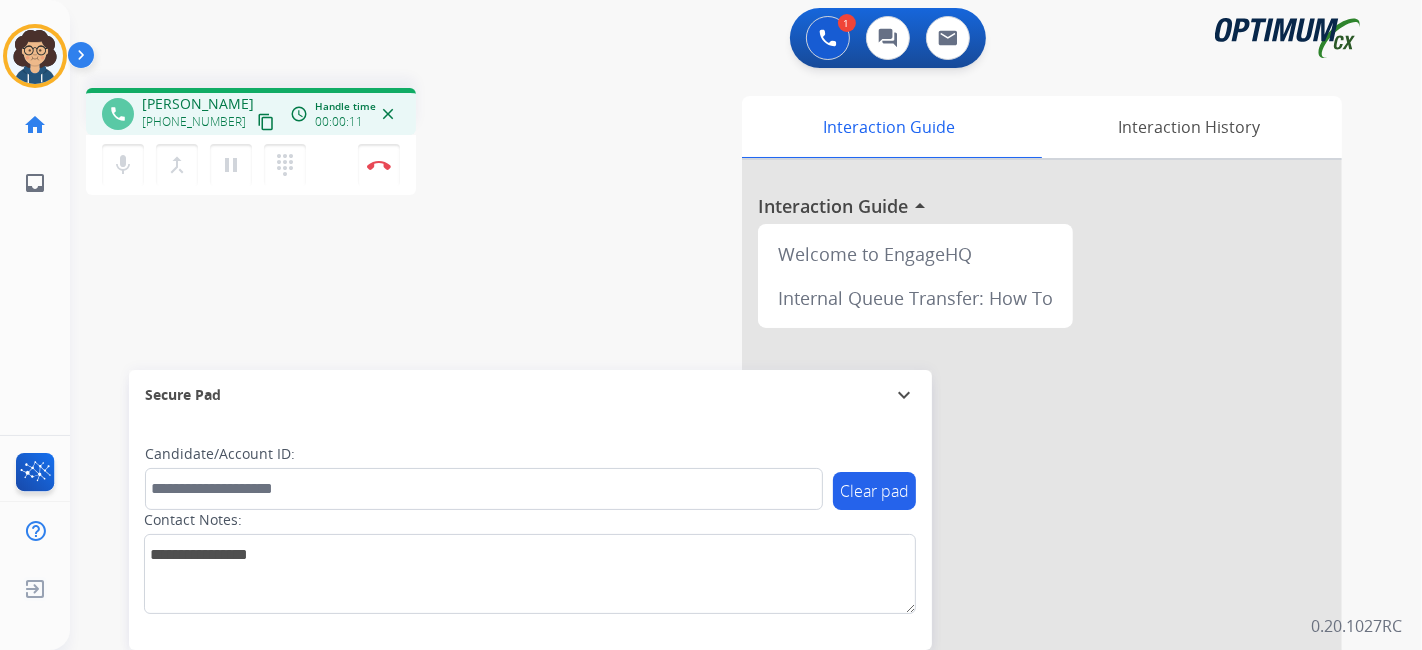 click on "content_copy" at bounding box center (266, 122) 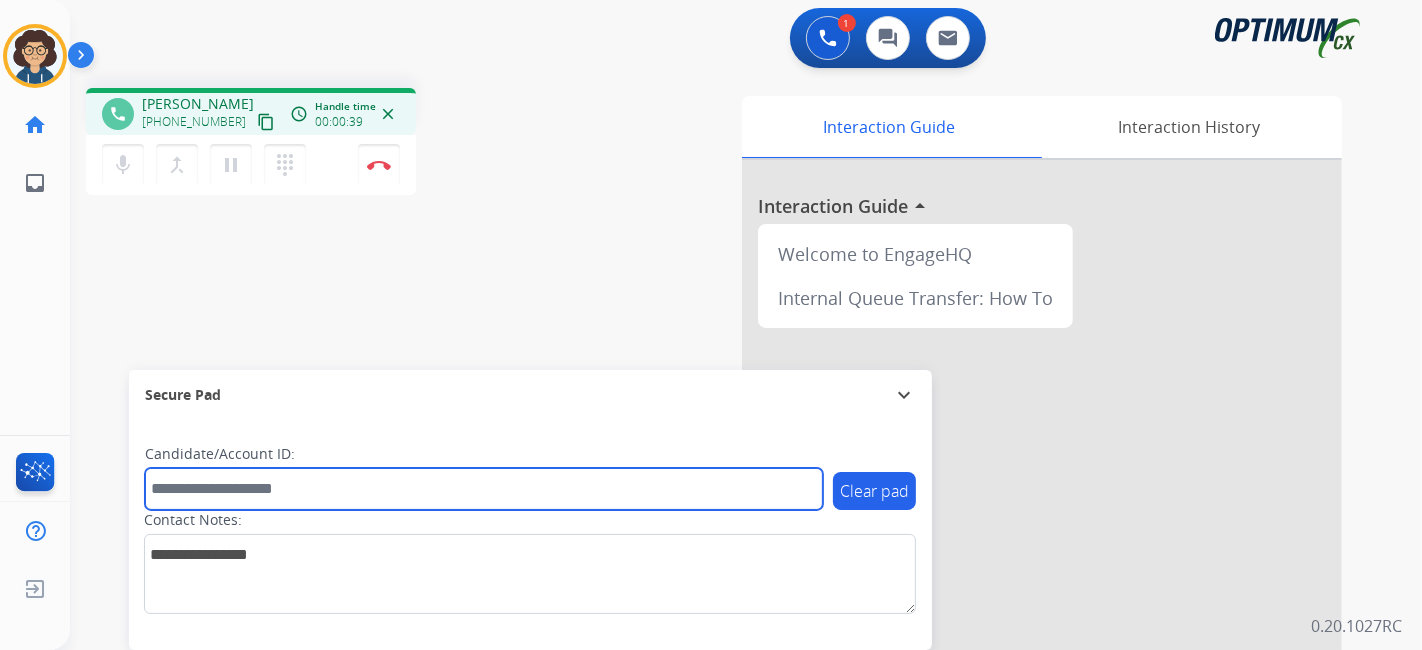 click at bounding box center [484, 489] 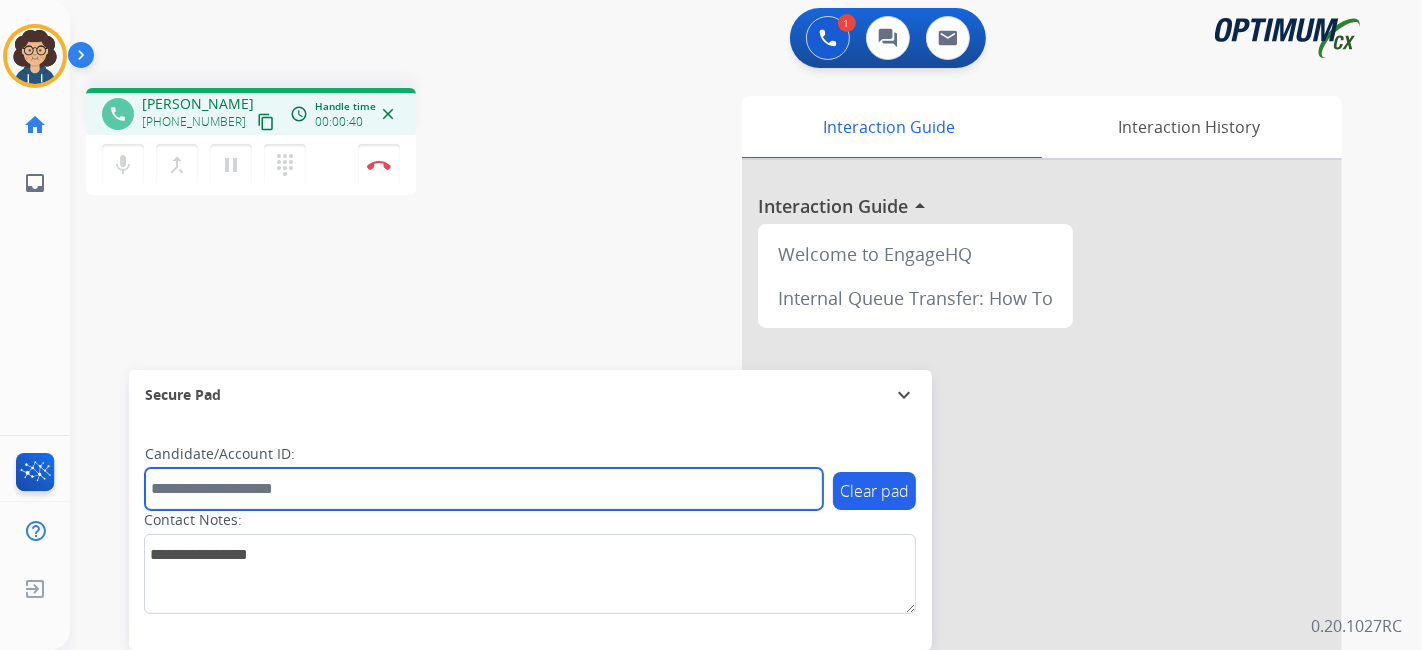paste on "*******" 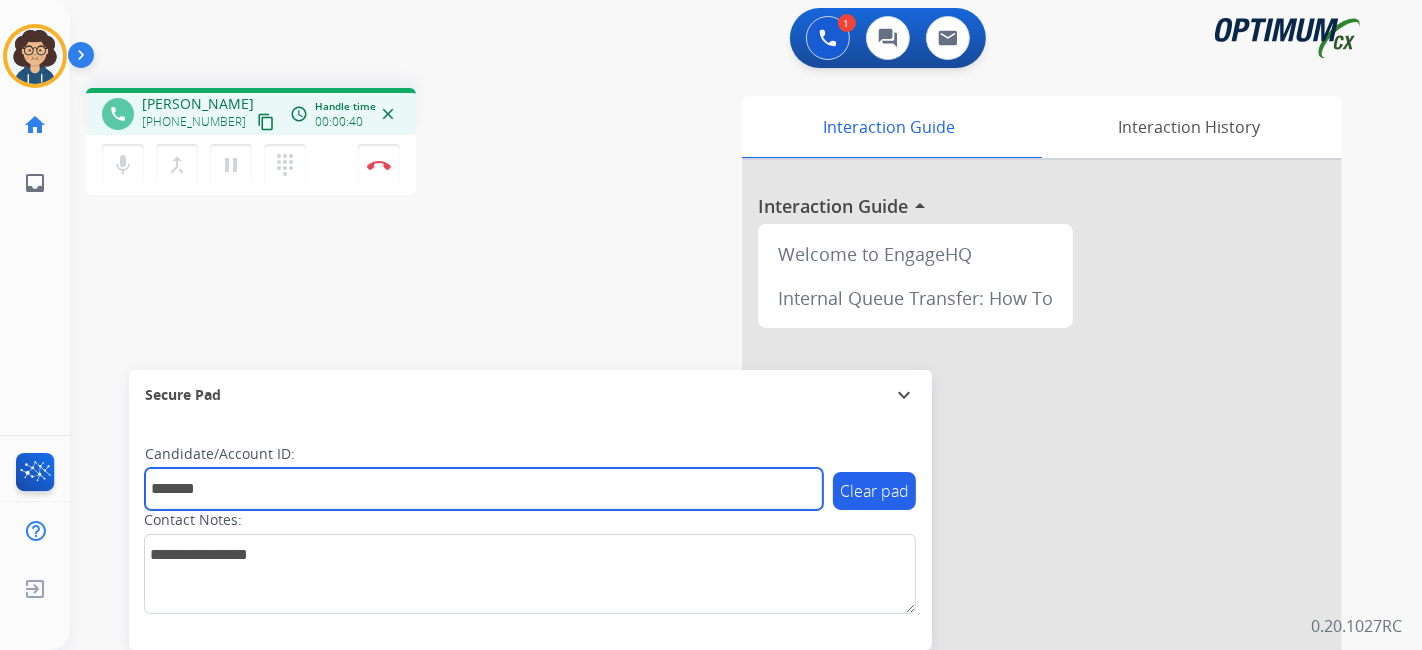 type on "*******" 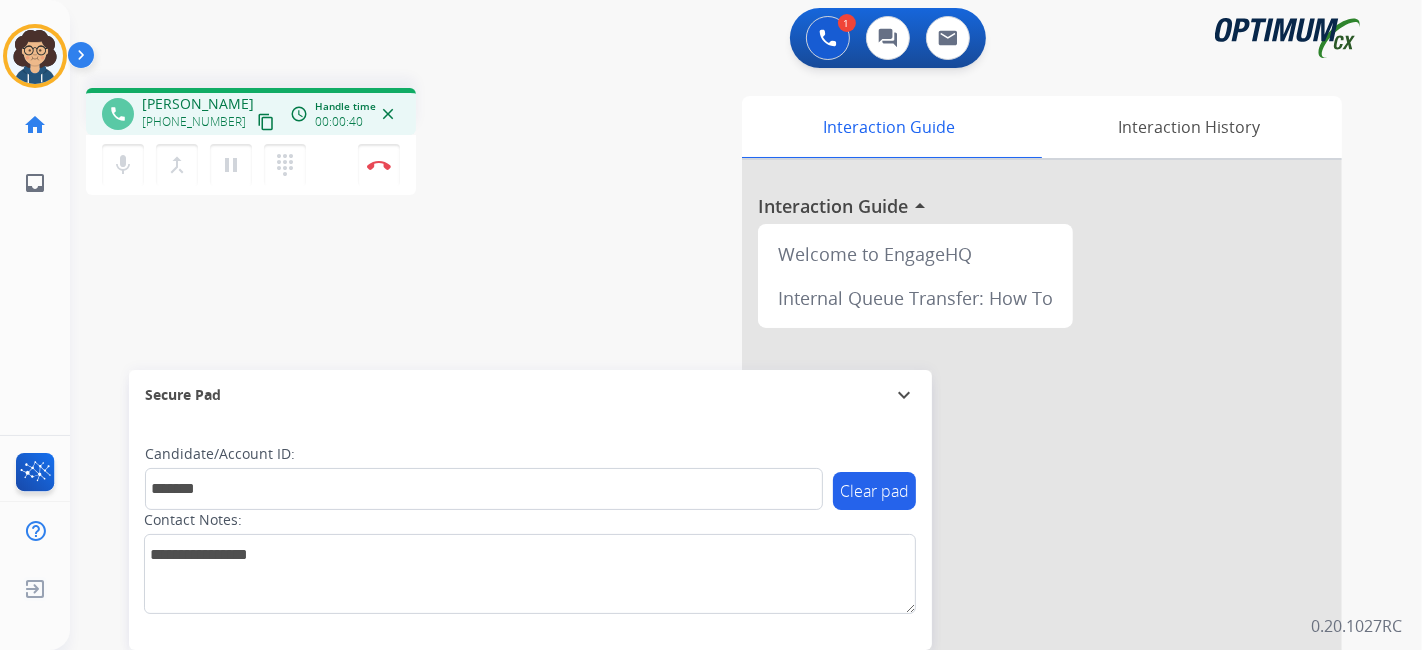 drag, startPoint x: 511, startPoint y: 290, endPoint x: 577, endPoint y: 10, distance: 287.67343 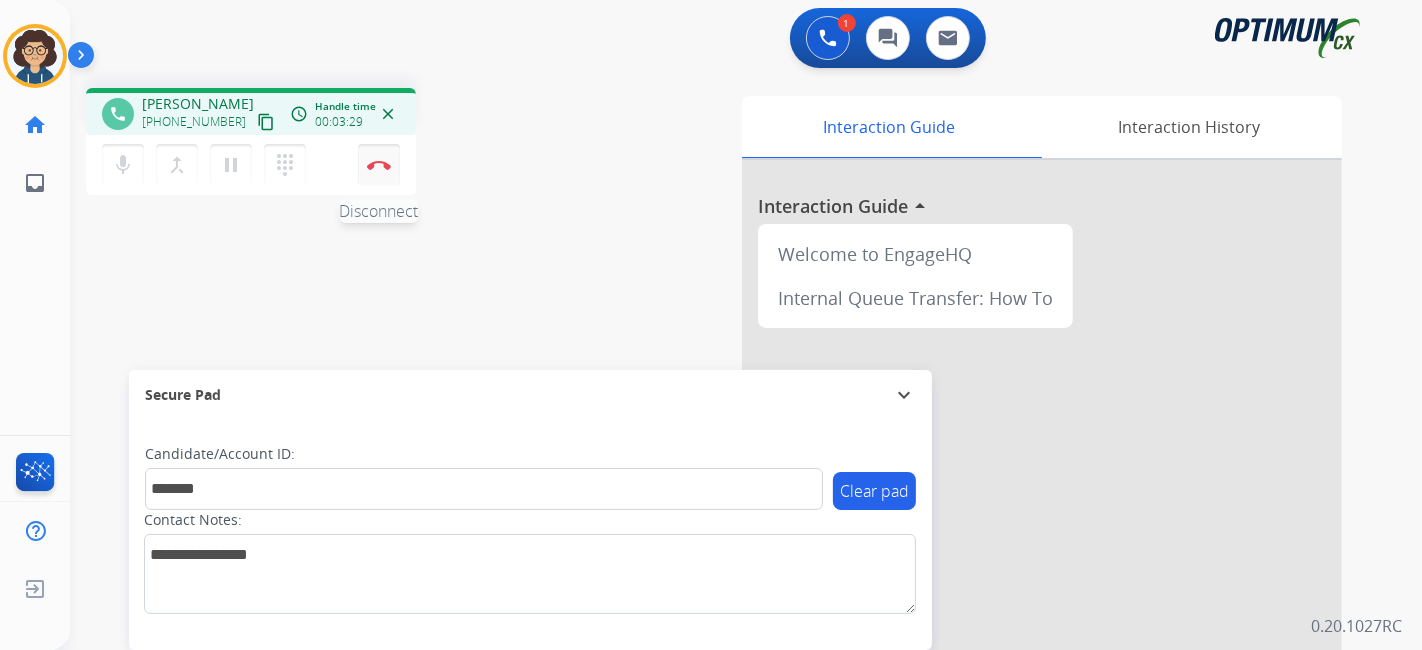 click at bounding box center [379, 165] 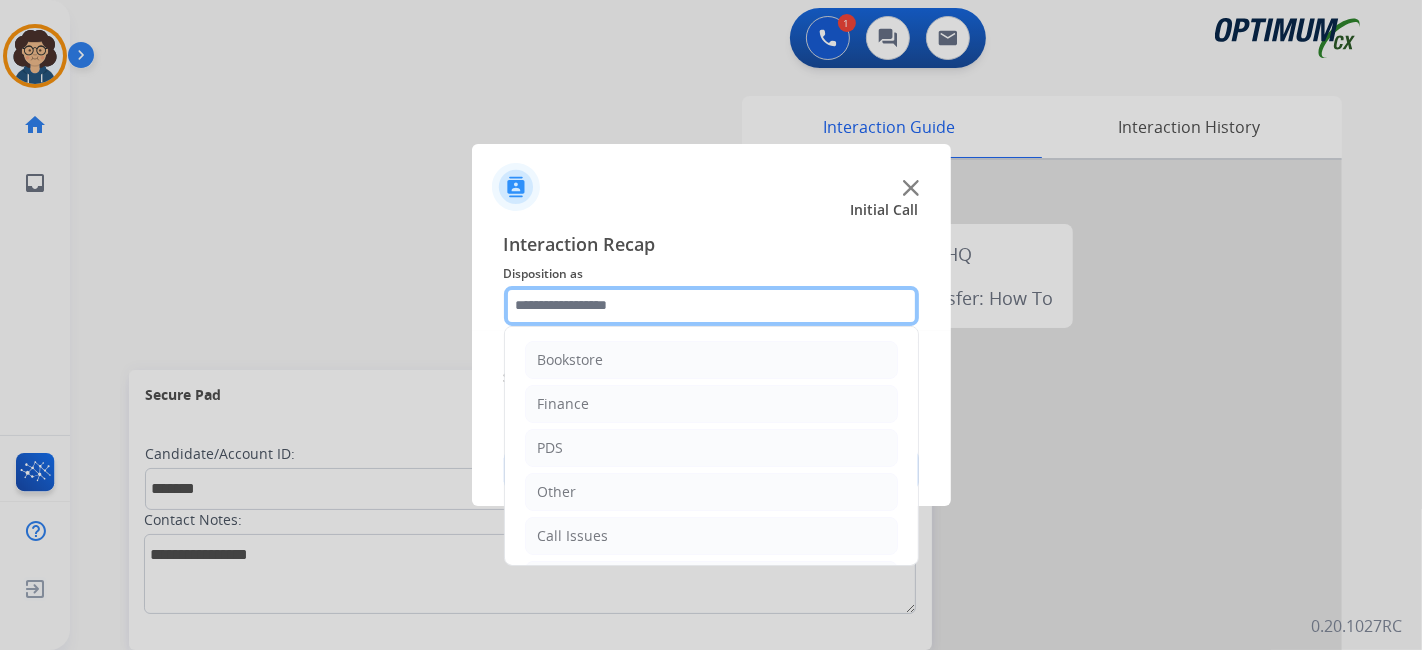 click 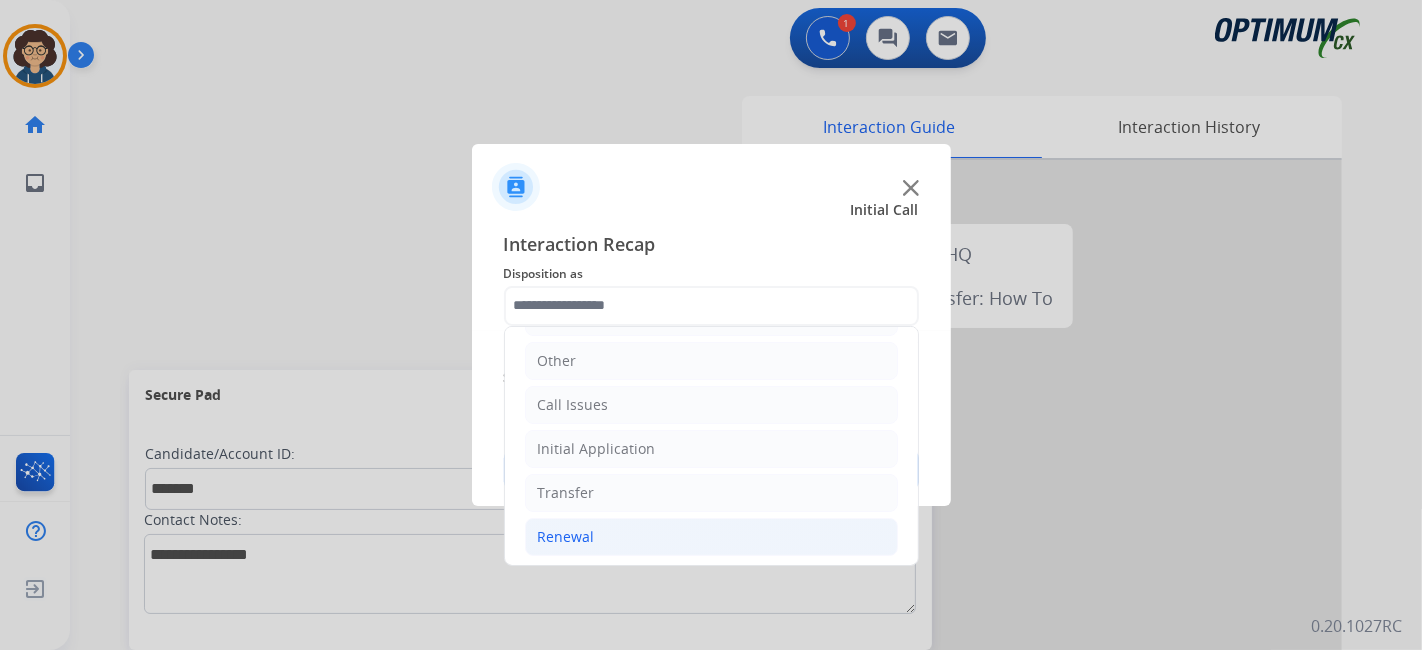 click on "Renewal" 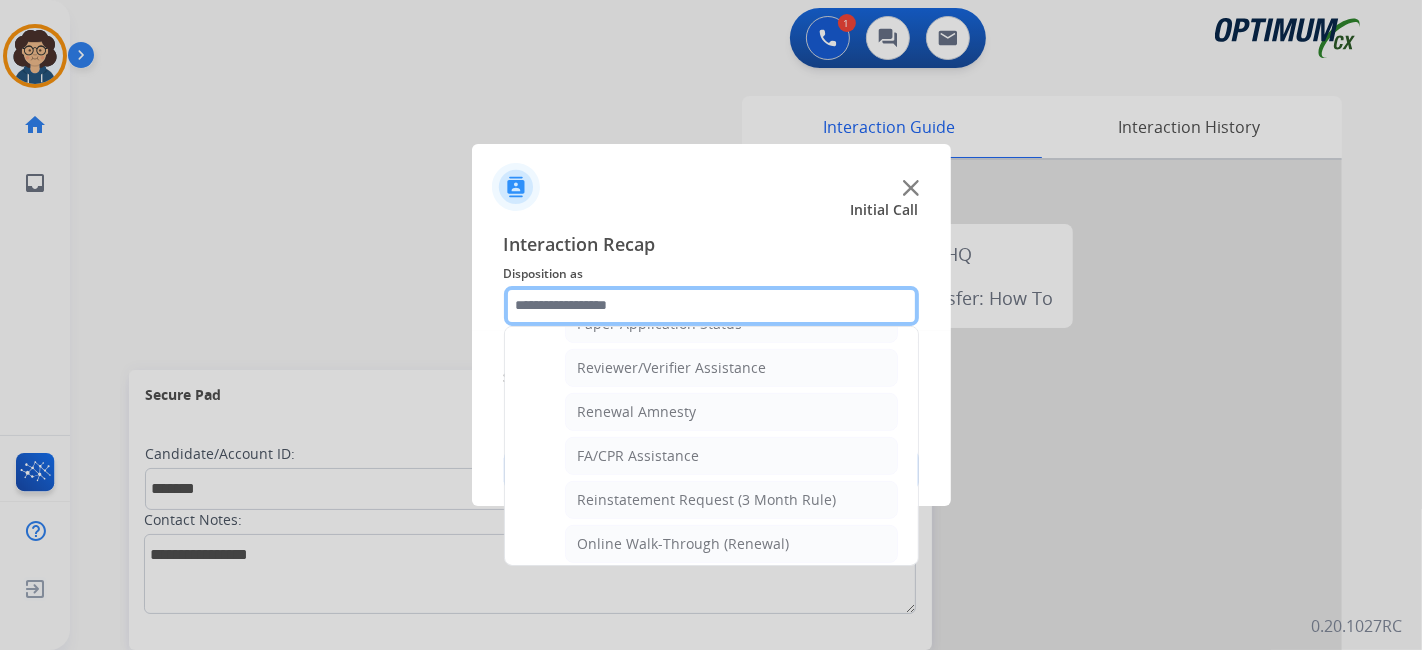 scroll, scrollTop: 605, scrollLeft: 0, axis: vertical 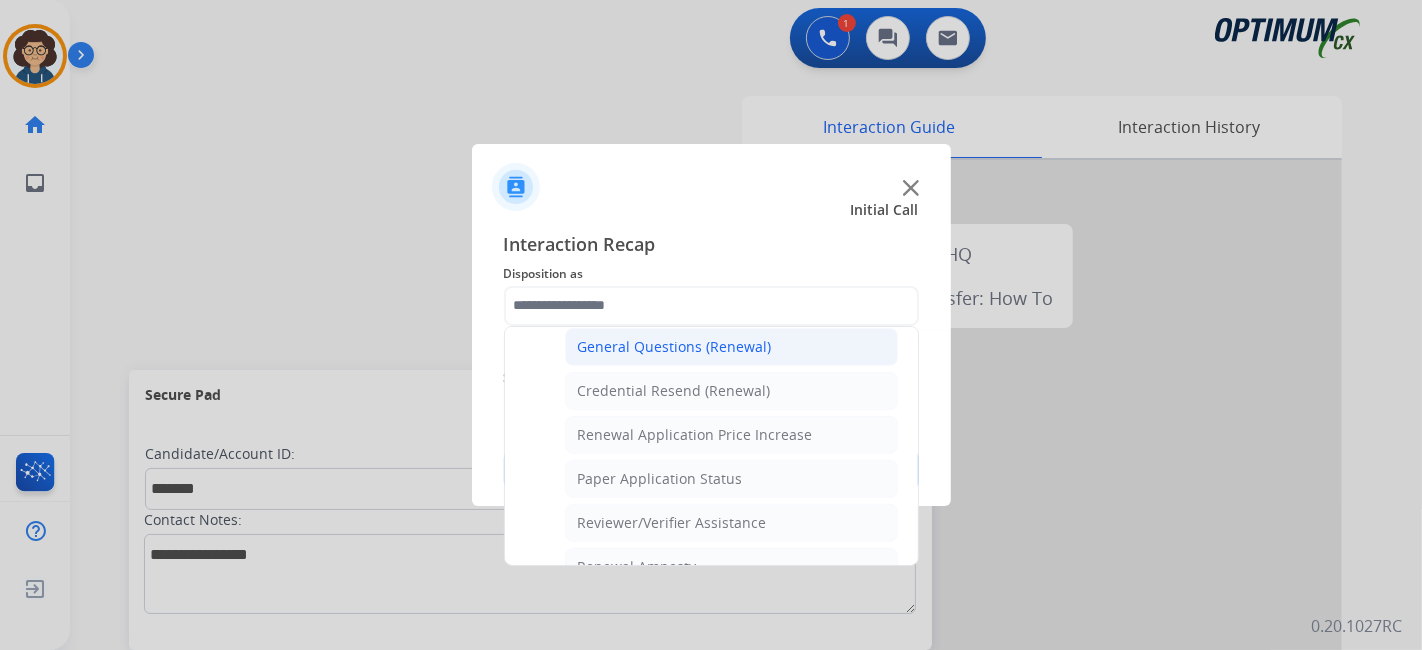 click on "General Questions (Renewal)" 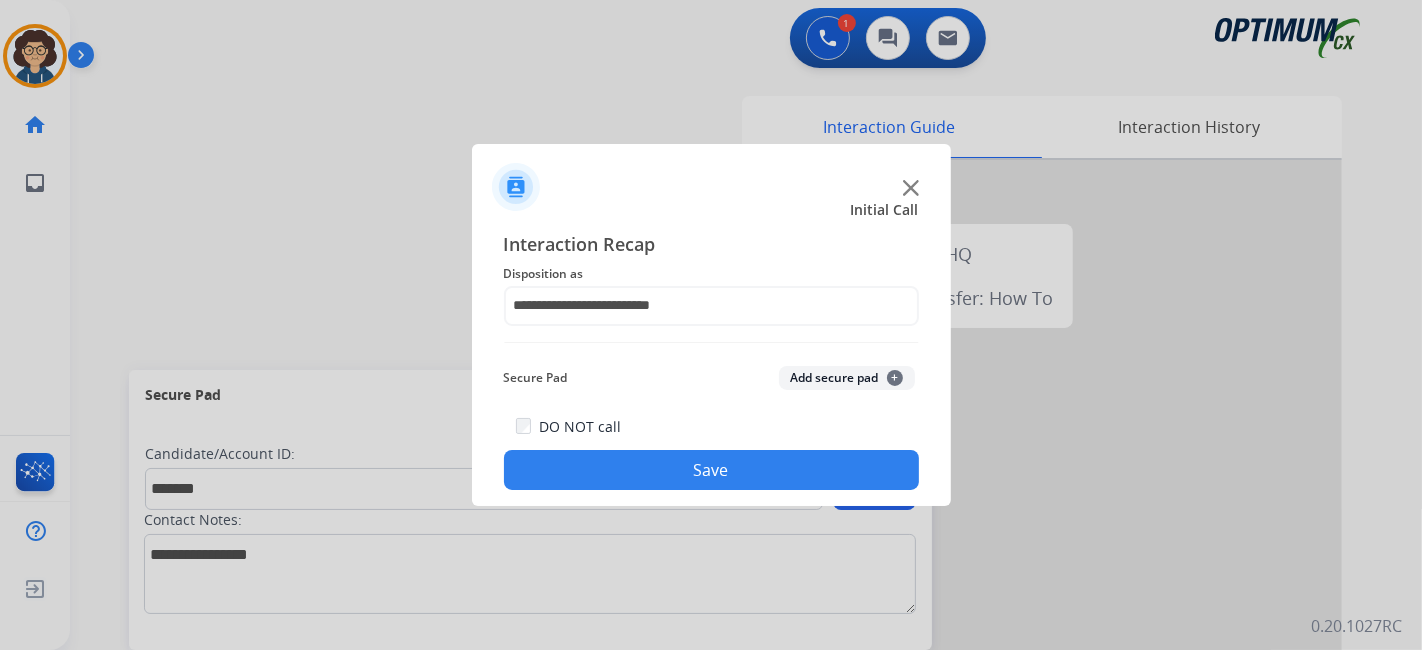 click on "**********" 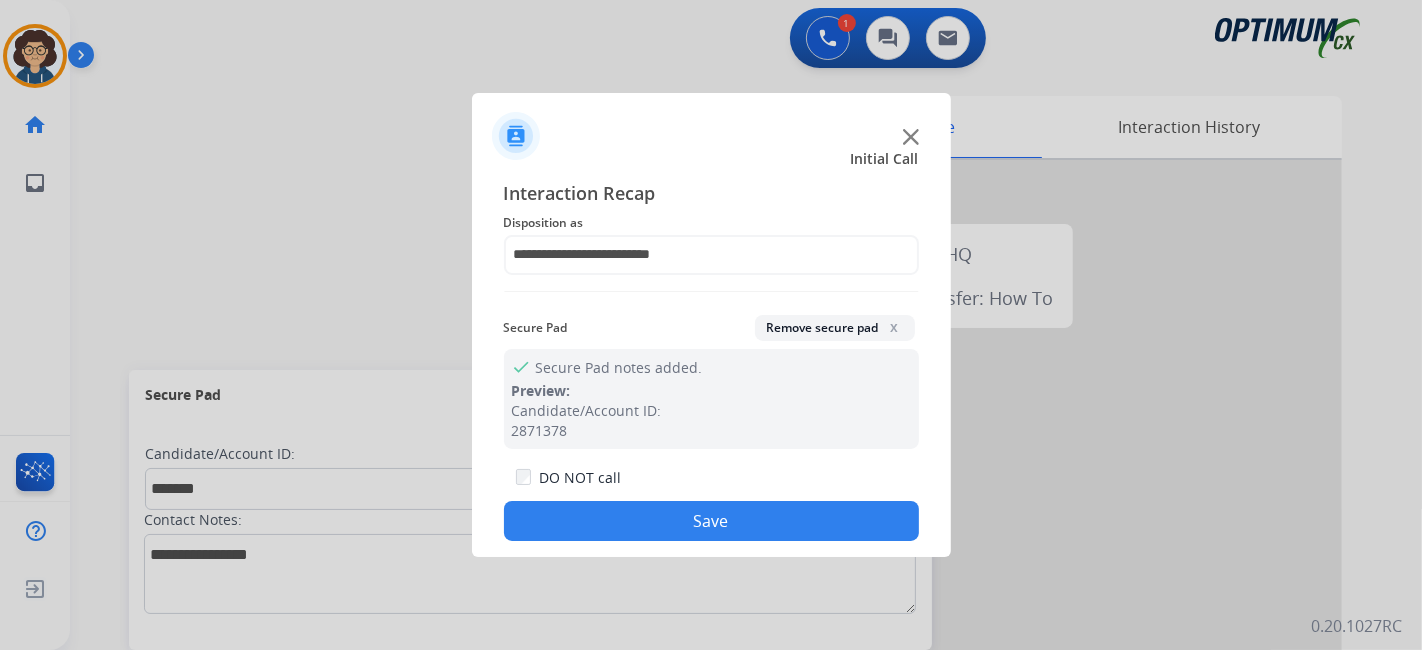 drag, startPoint x: 786, startPoint y: 519, endPoint x: 641, endPoint y: 30, distance: 510.0451 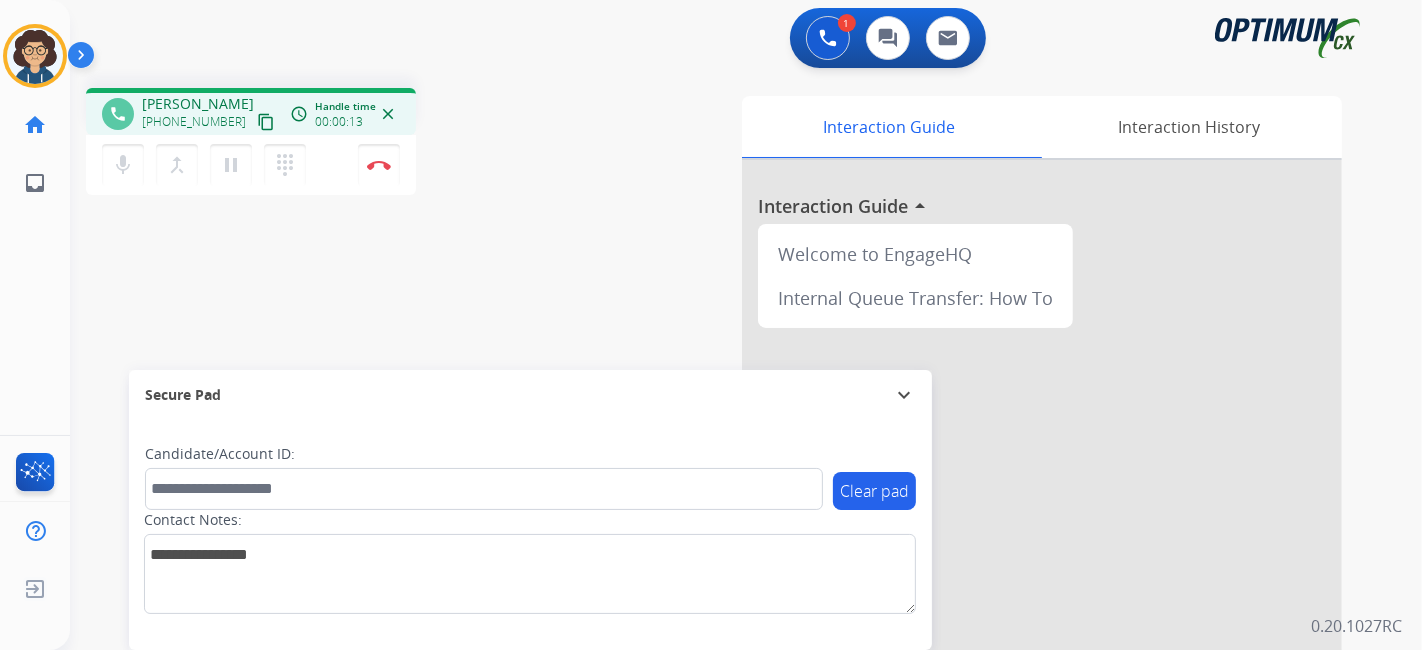 drag, startPoint x: 249, startPoint y: 114, endPoint x: 303, endPoint y: 16, distance: 111.89281 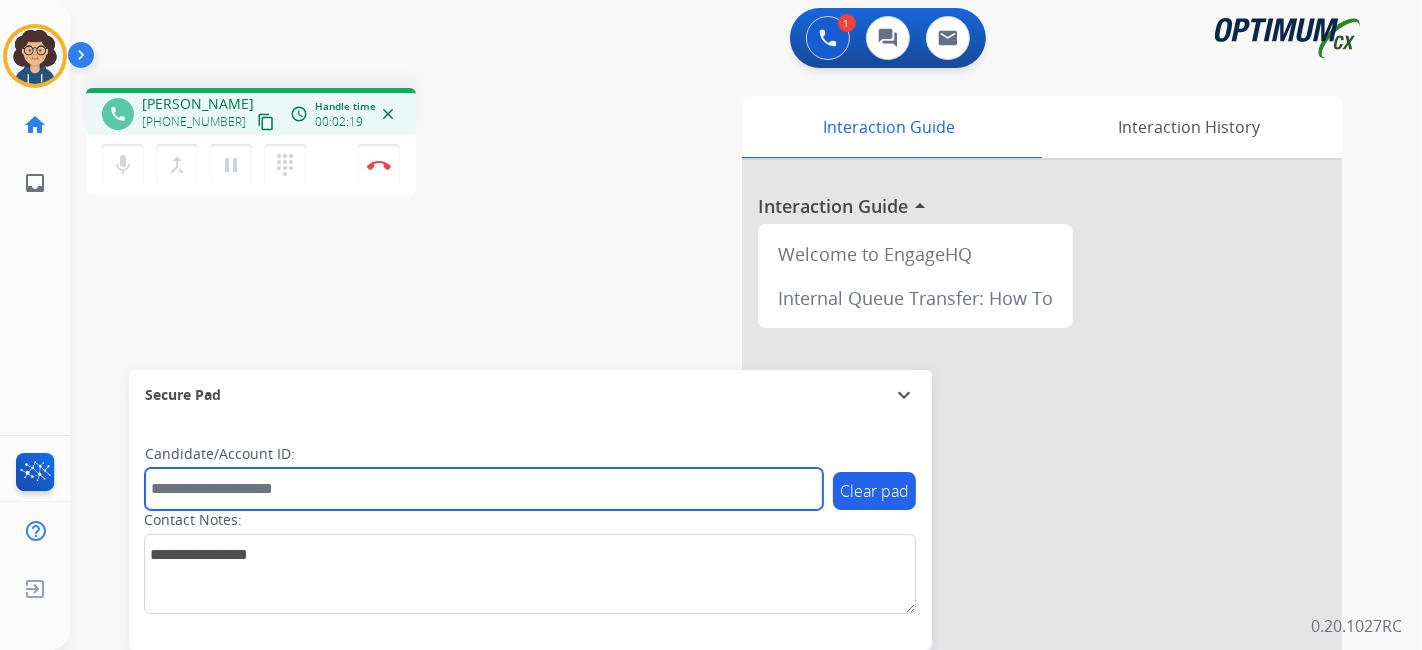 click at bounding box center (484, 489) 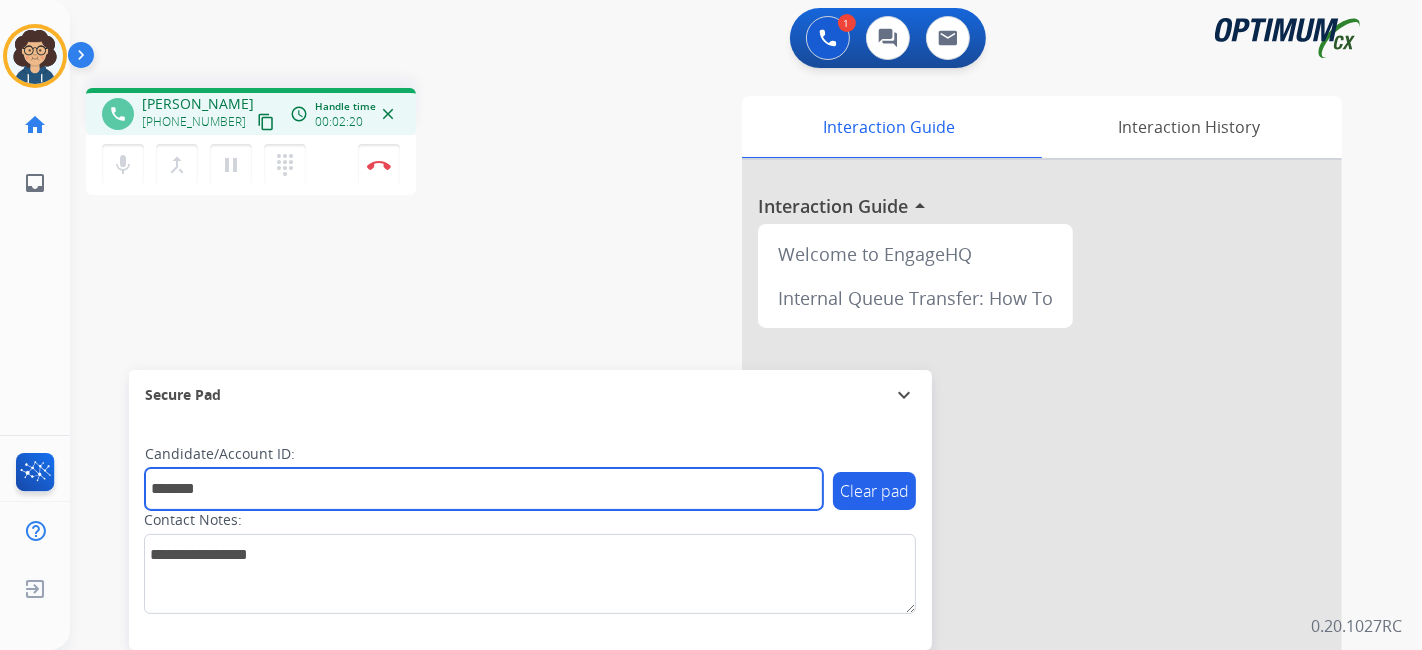 type on "*******" 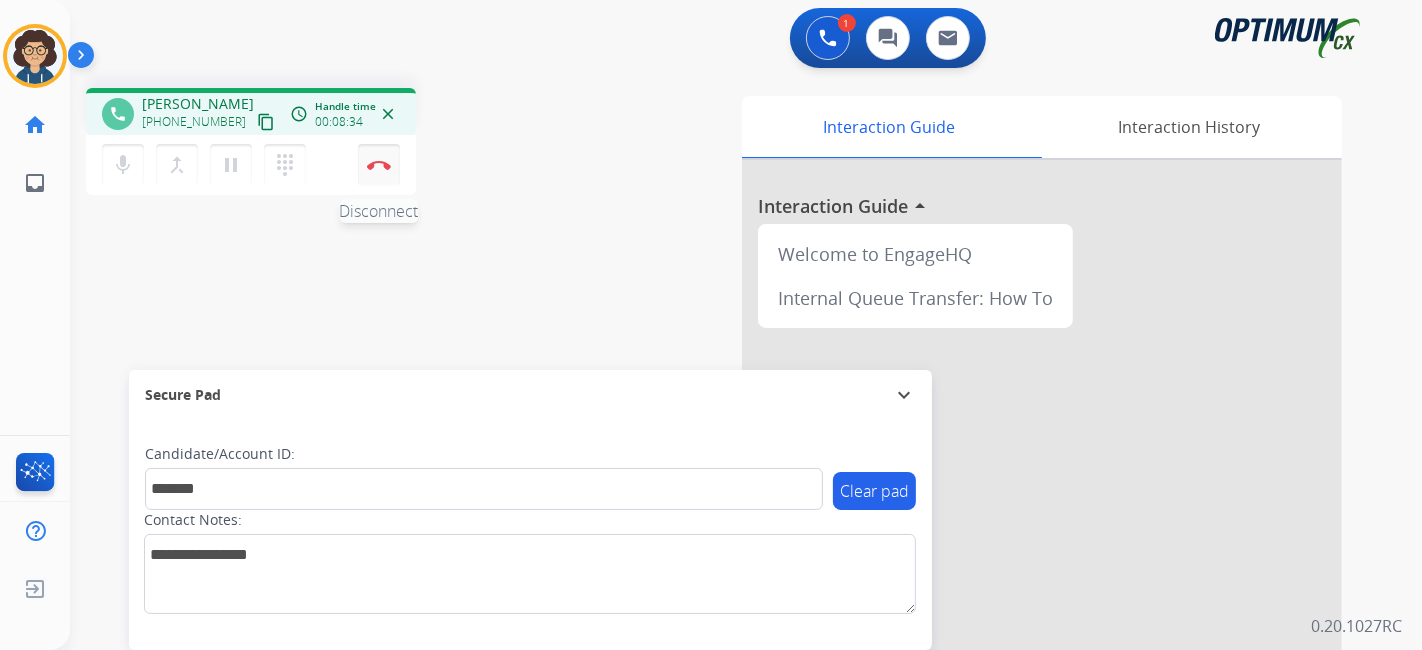click at bounding box center [379, 165] 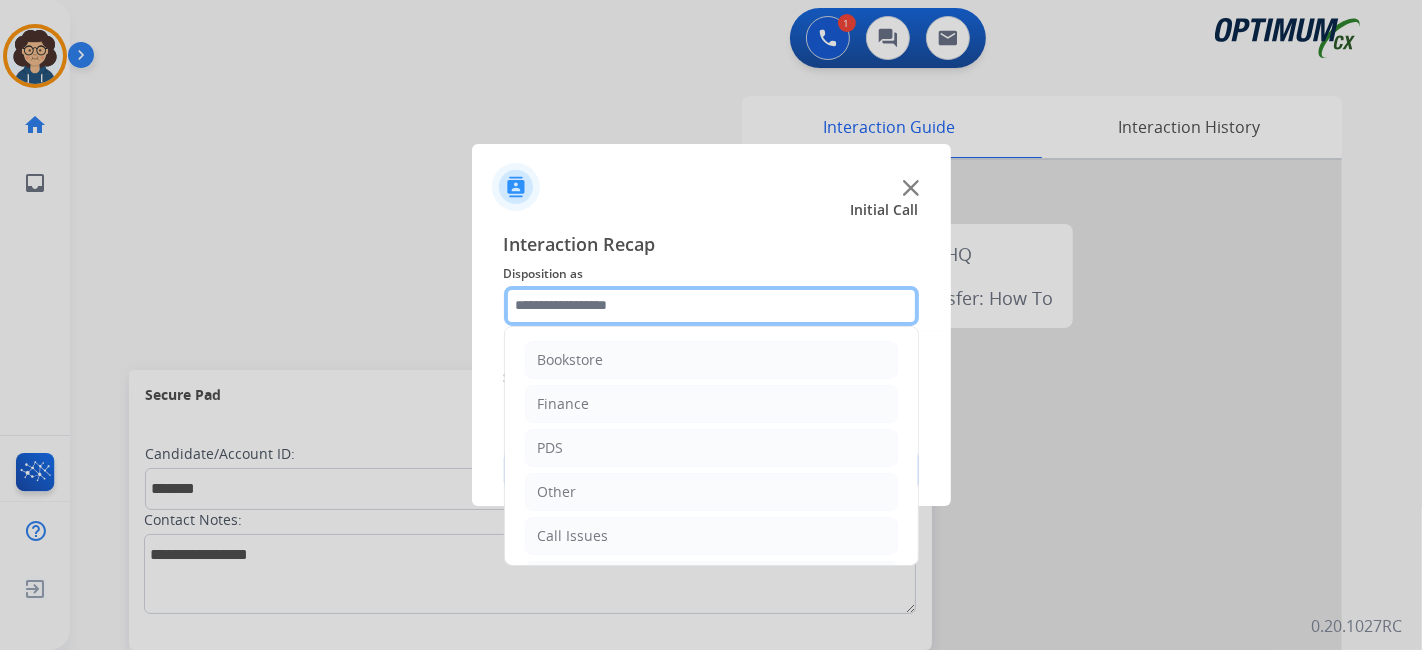 click 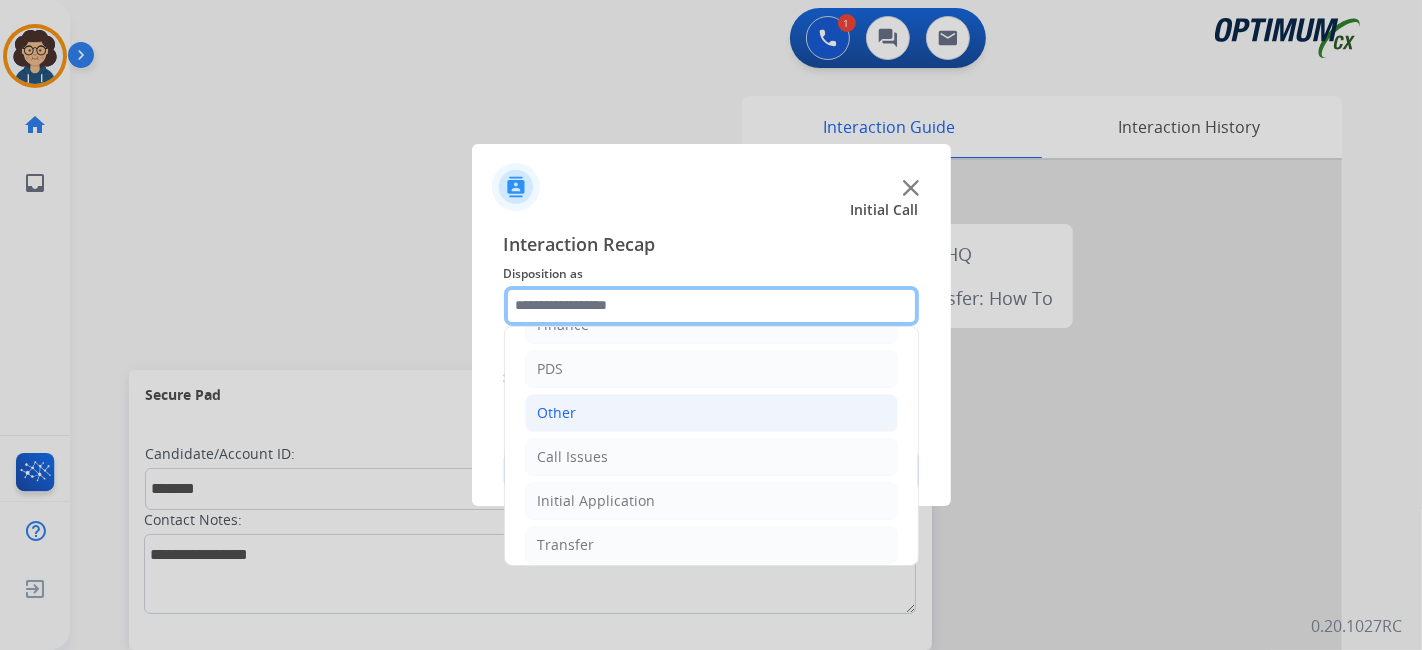 scroll, scrollTop: 131, scrollLeft: 0, axis: vertical 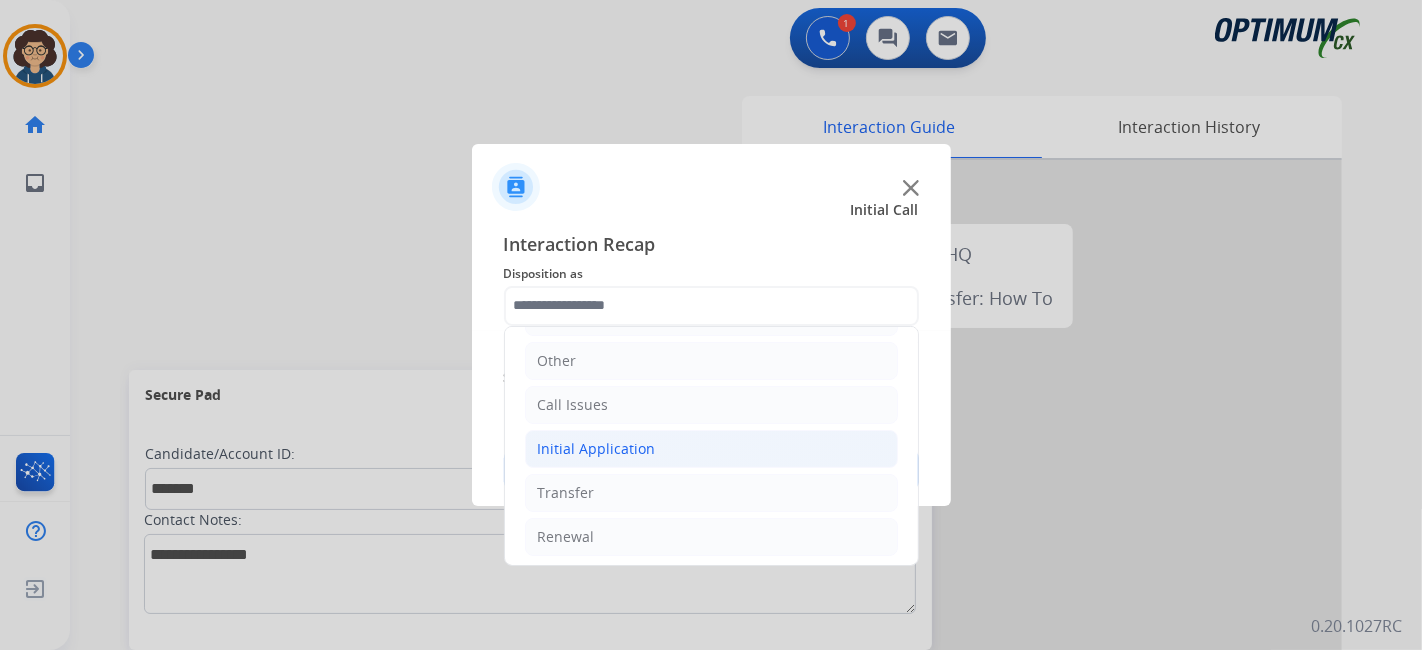 click on "Initial Application" 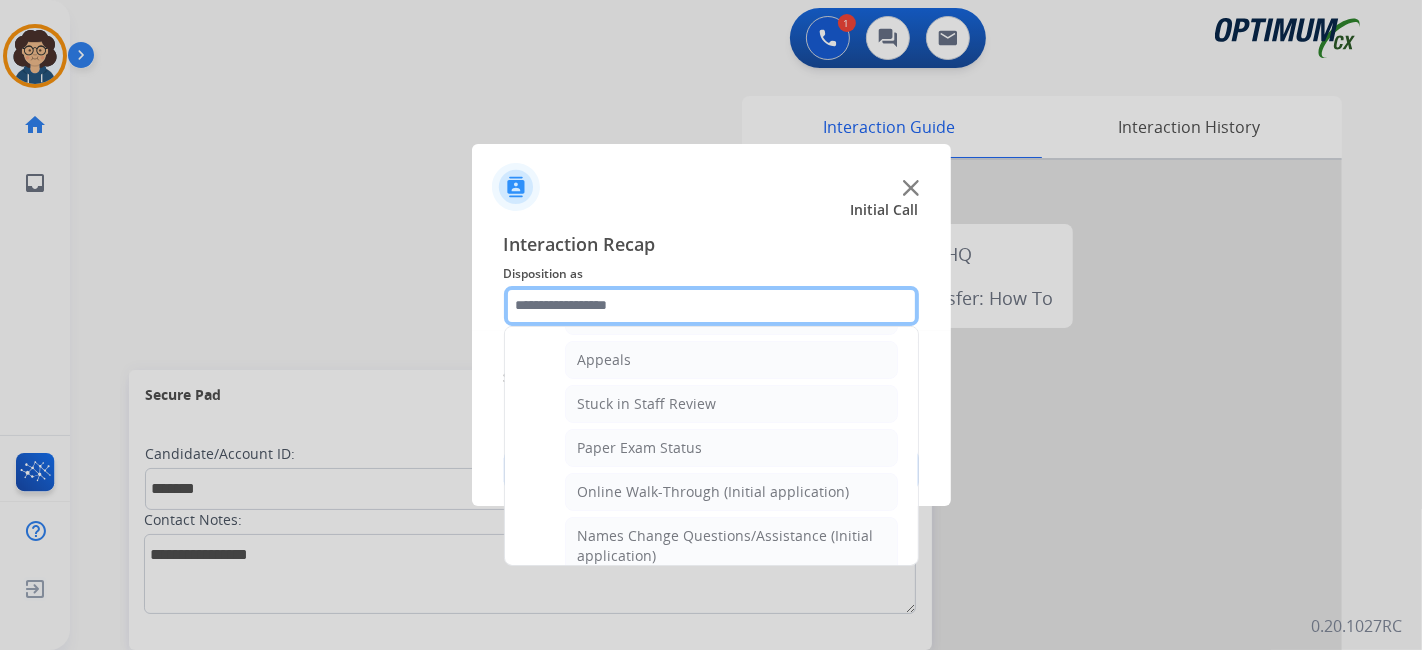 scroll, scrollTop: 280, scrollLeft: 0, axis: vertical 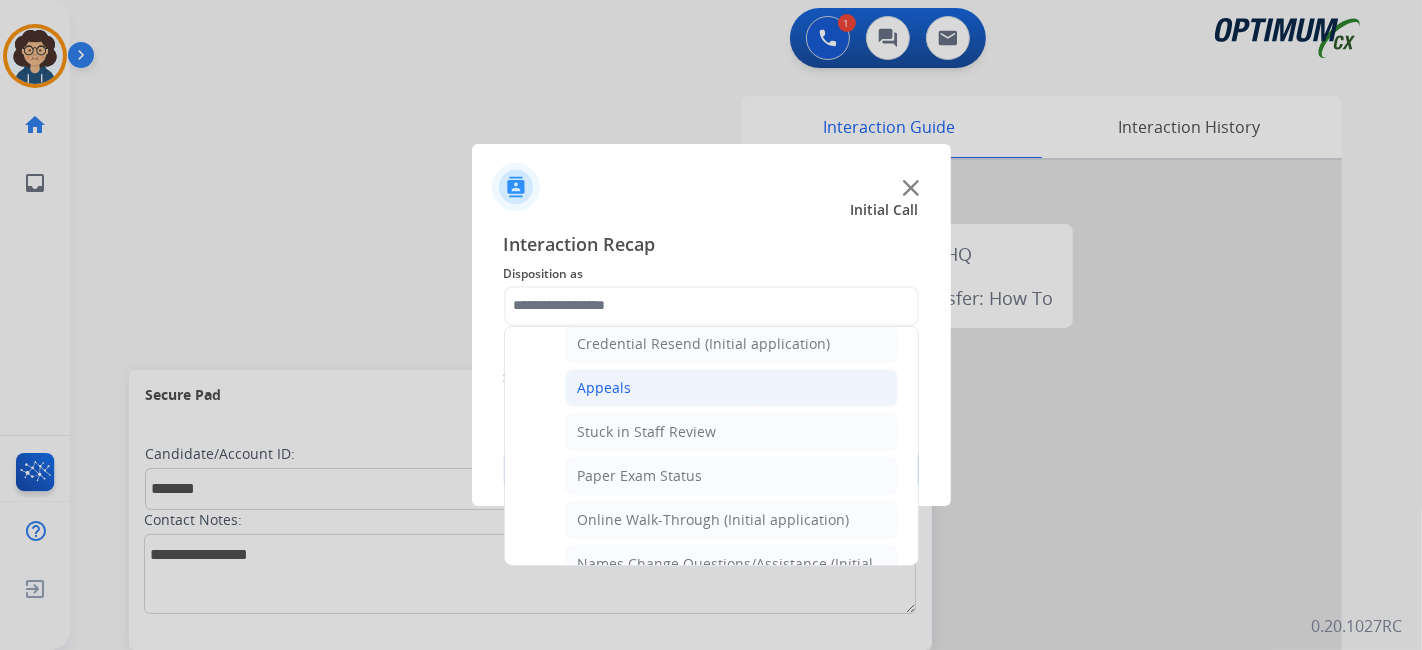 click on "Appeals" 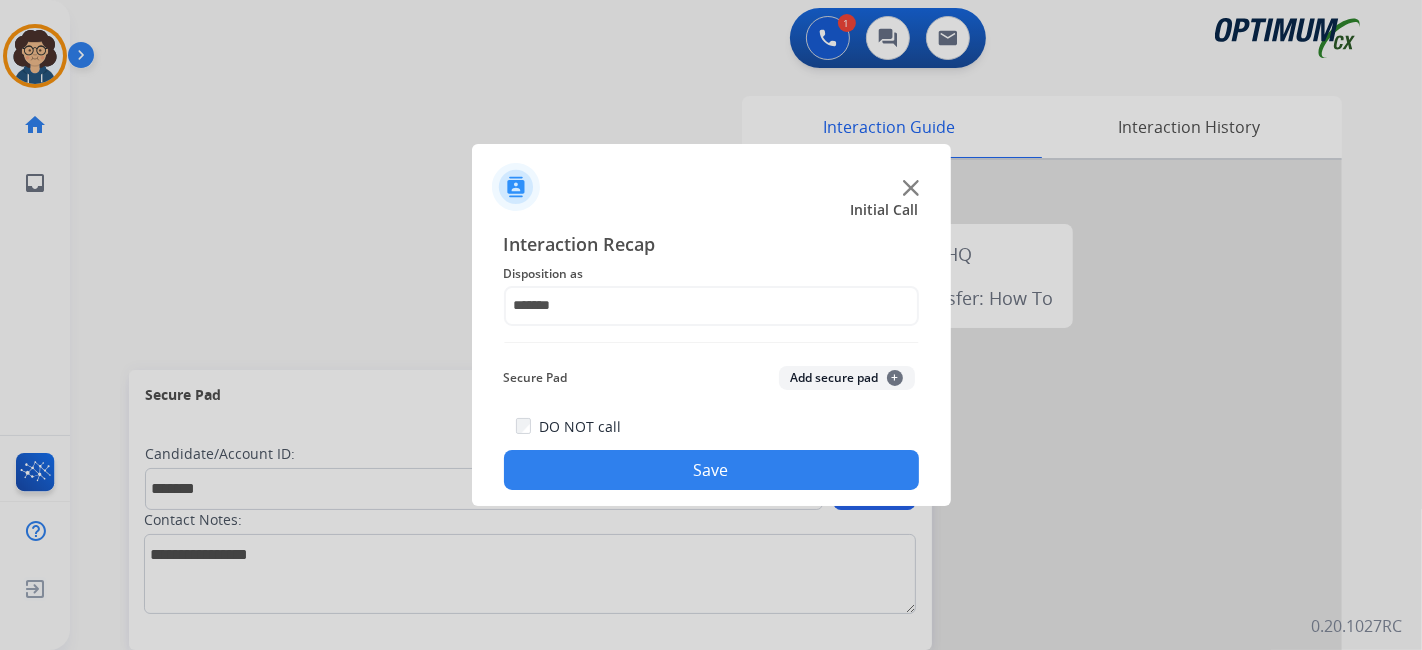 click on "Add secure pad  +" 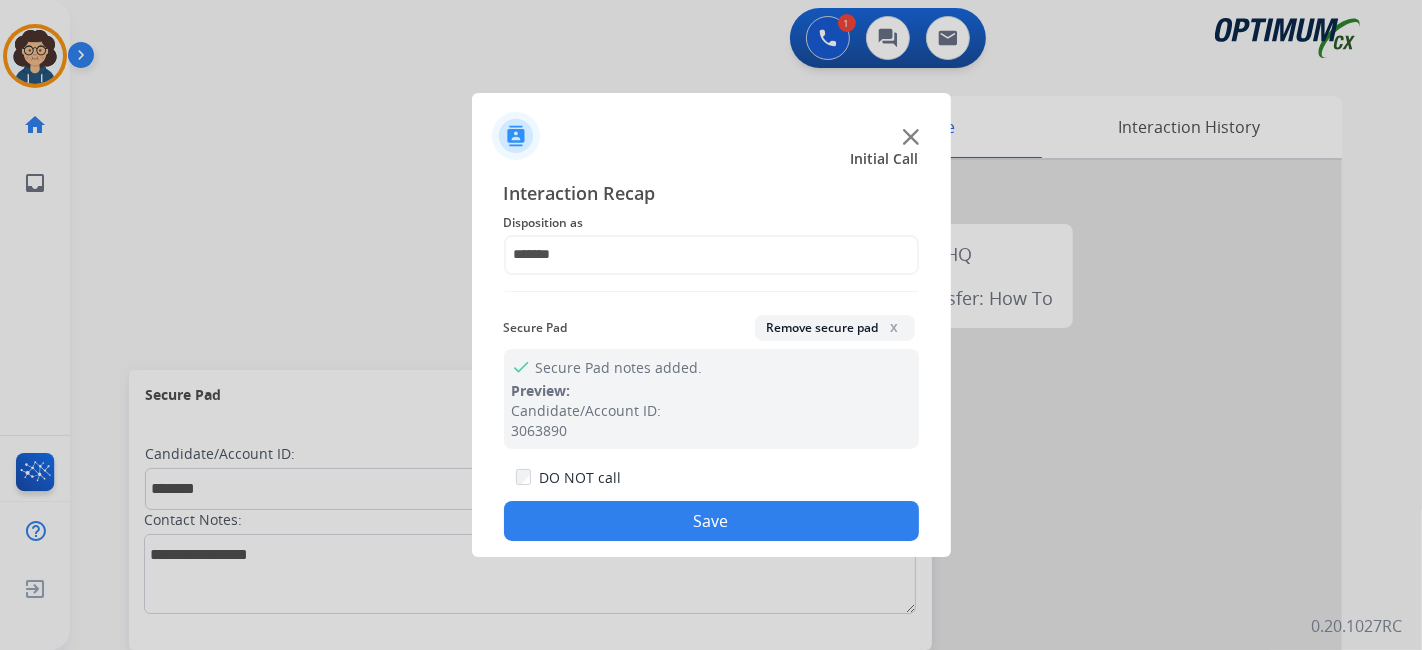 click on "Save" 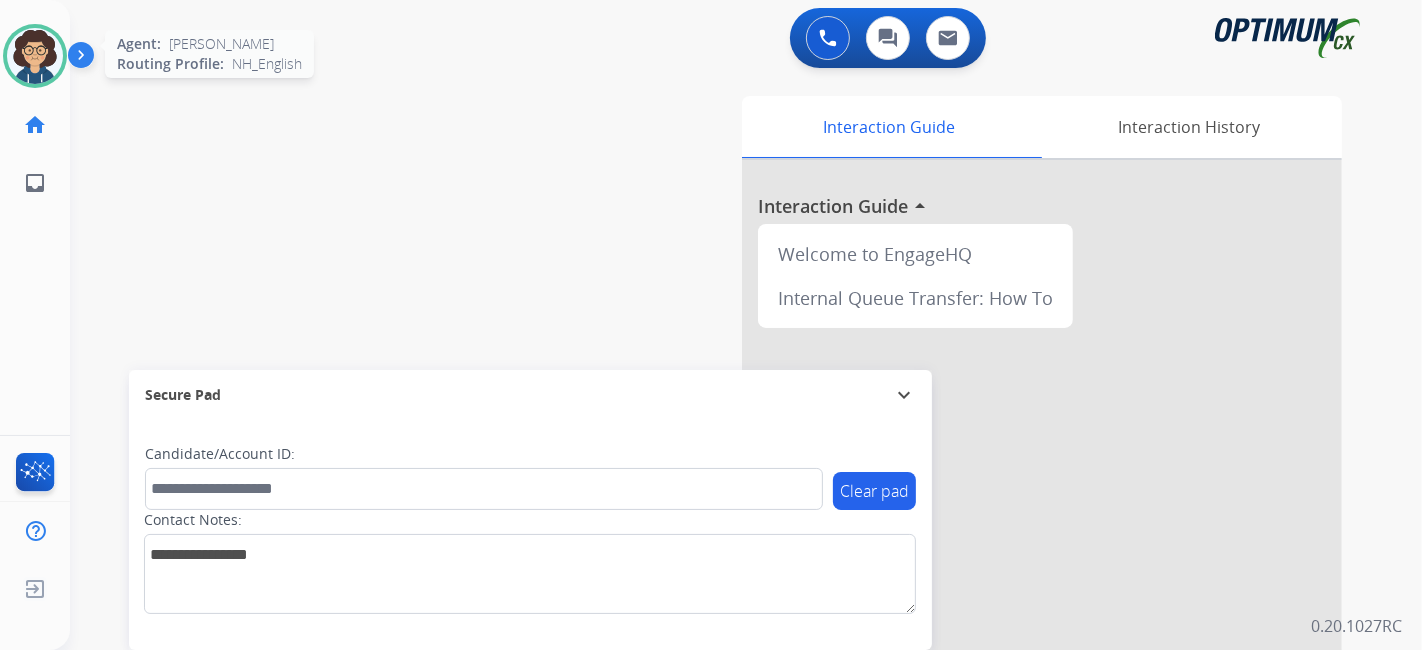 click at bounding box center [35, 56] 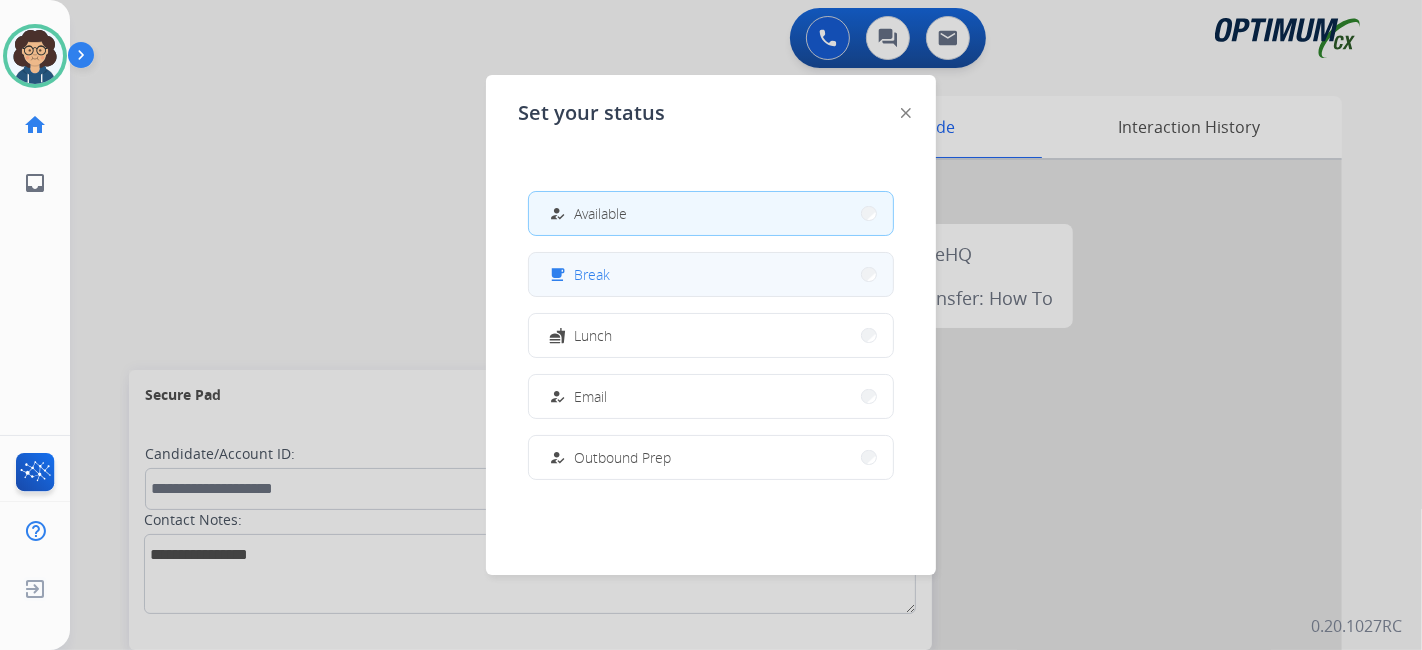 click on "free_breakfast" at bounding box center (557, 274) 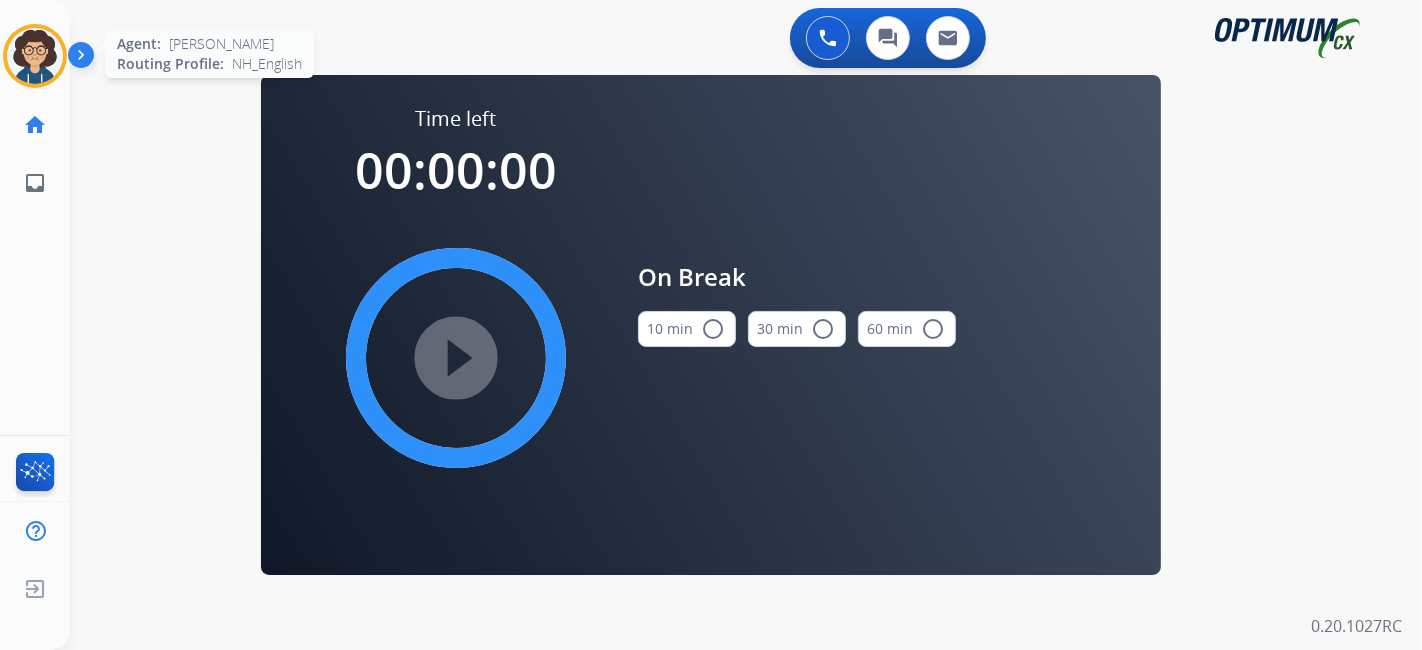 click on "Agent:   [PERSON_NAME] Profile:  NH_English" 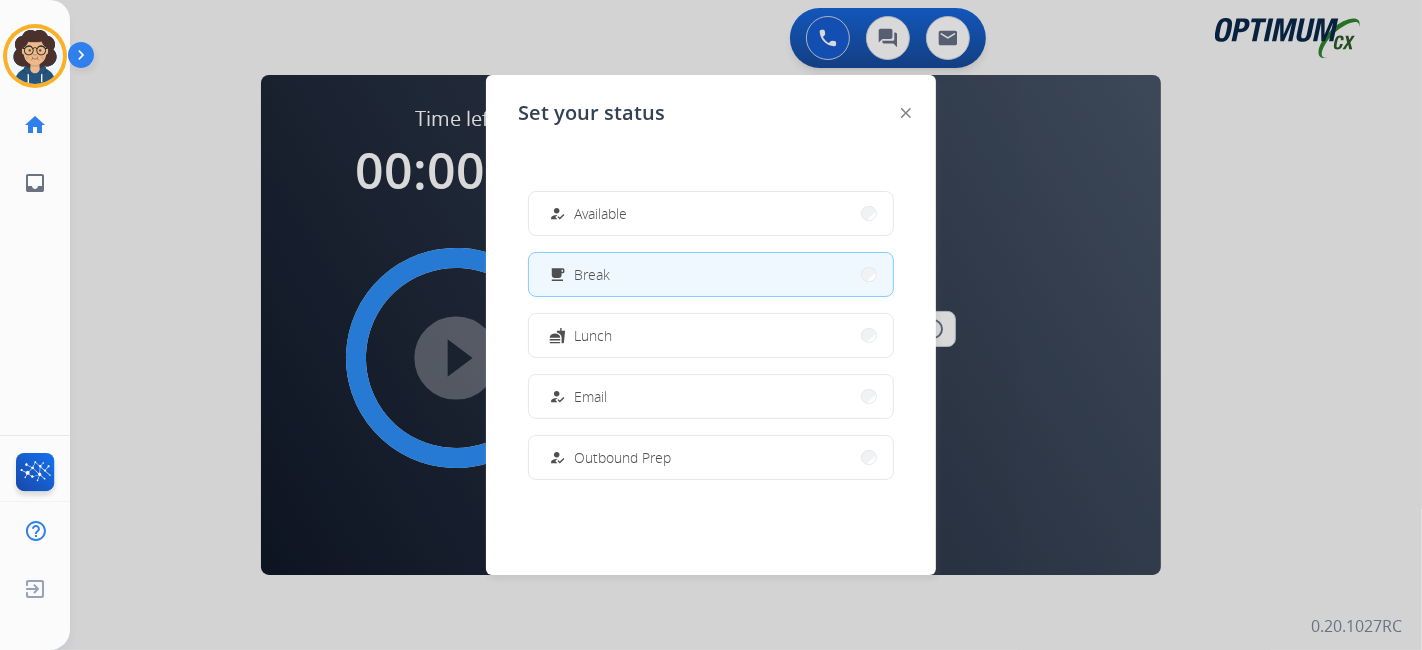 click on "how_to_reg Available free_breakfast Break fastfood Lunch how_to_reg Email how_to_reg Outbound Prep school Coaching menu_book Training how_to_reg Notes how_to_reg Research / Special Project how_to_reg Computer Issue how_to_reg Internet Issue how_to_reg Power Outage work_off Offline" at bounding box center [711, 335] 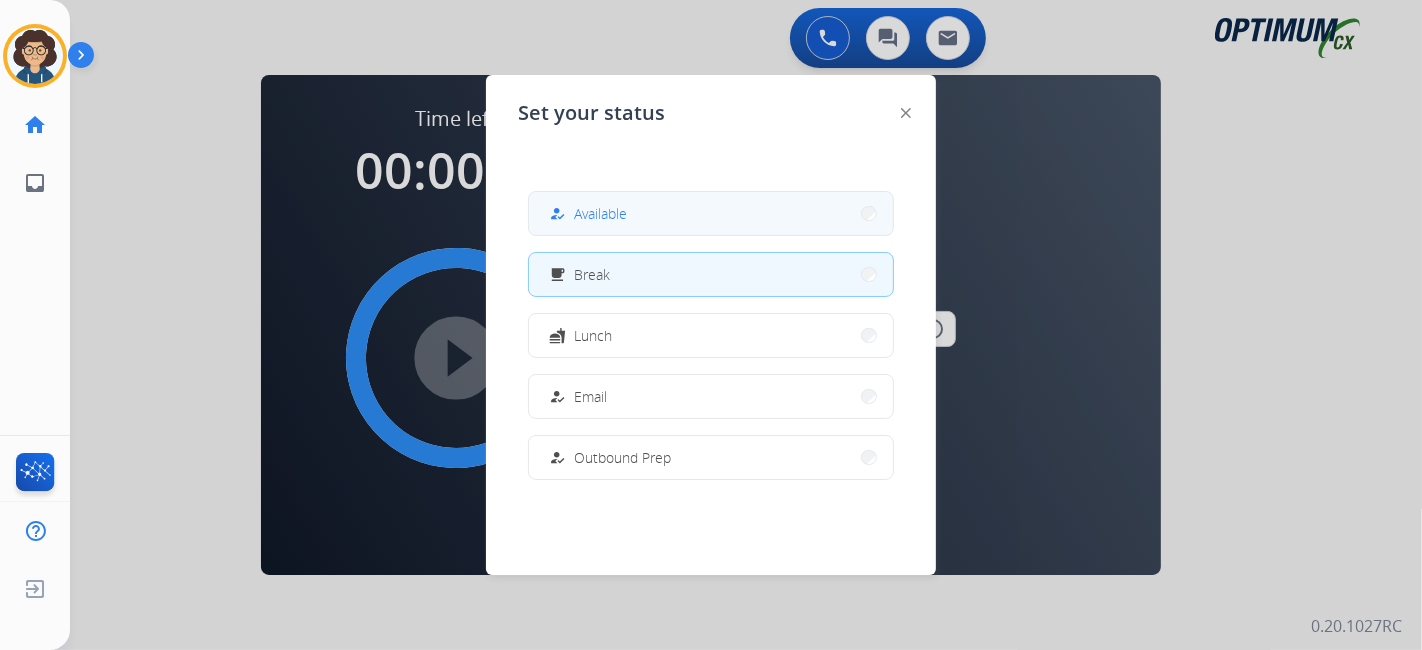 click on "how_to_reg Available" at bounding box center (711, 213) 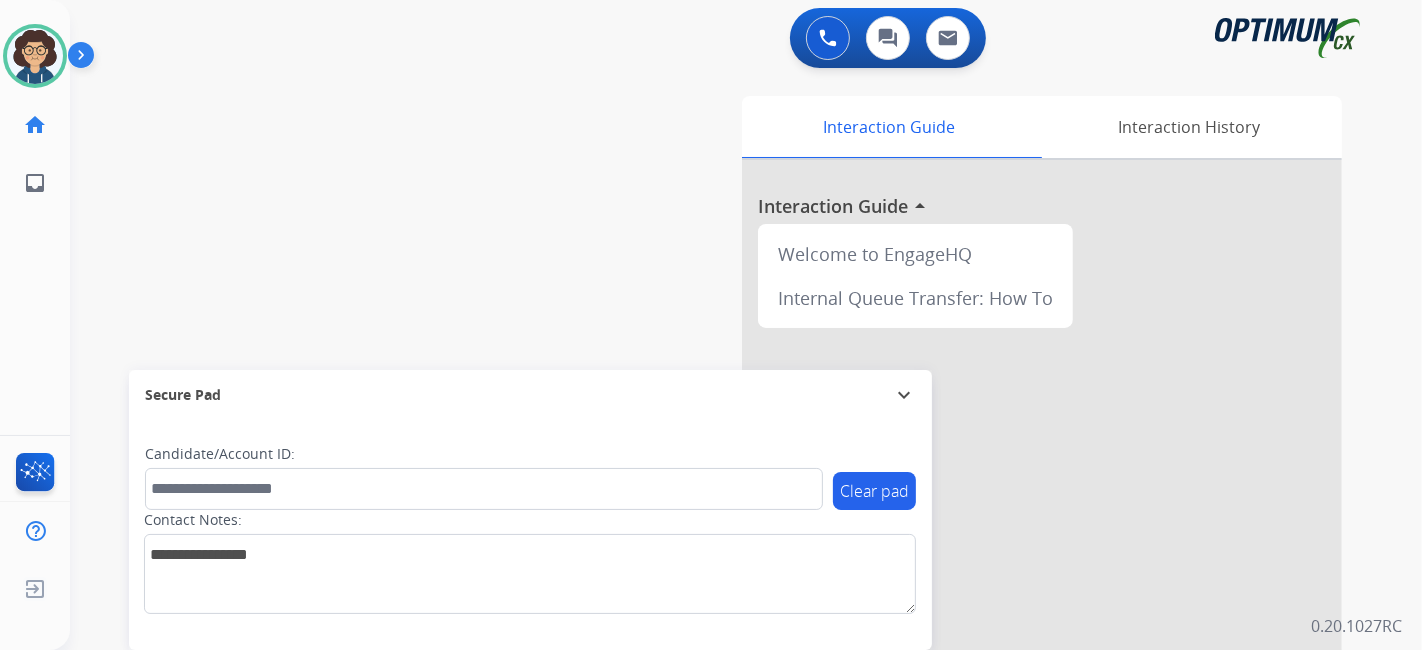 click on "Interaction Guide   Interaction History  Interaction Guide arrow_drop_up  Welcome to EngageHQ   Internal Queue Transfer: How To" at bounding box center (969, 501) 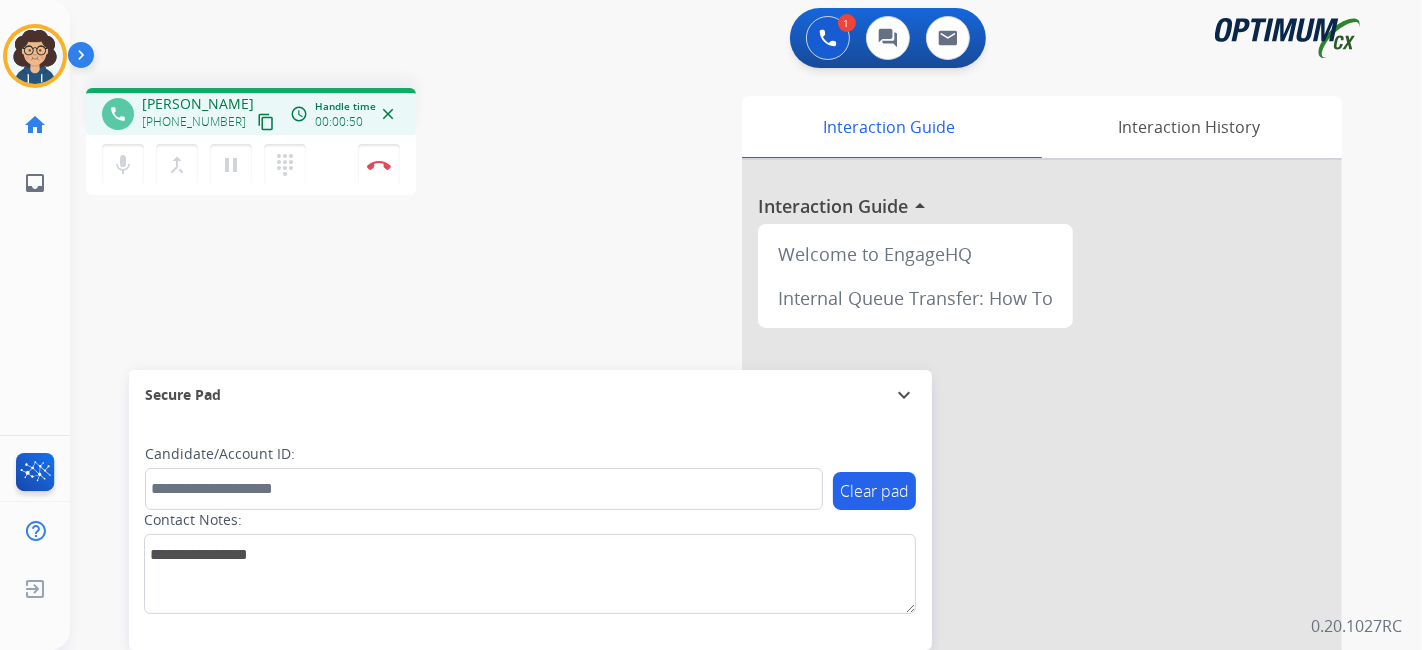drag, startPoint x: 250, startPoint y: 115, endPoint x: 285, endPoint y: 83, distance: 47.423622 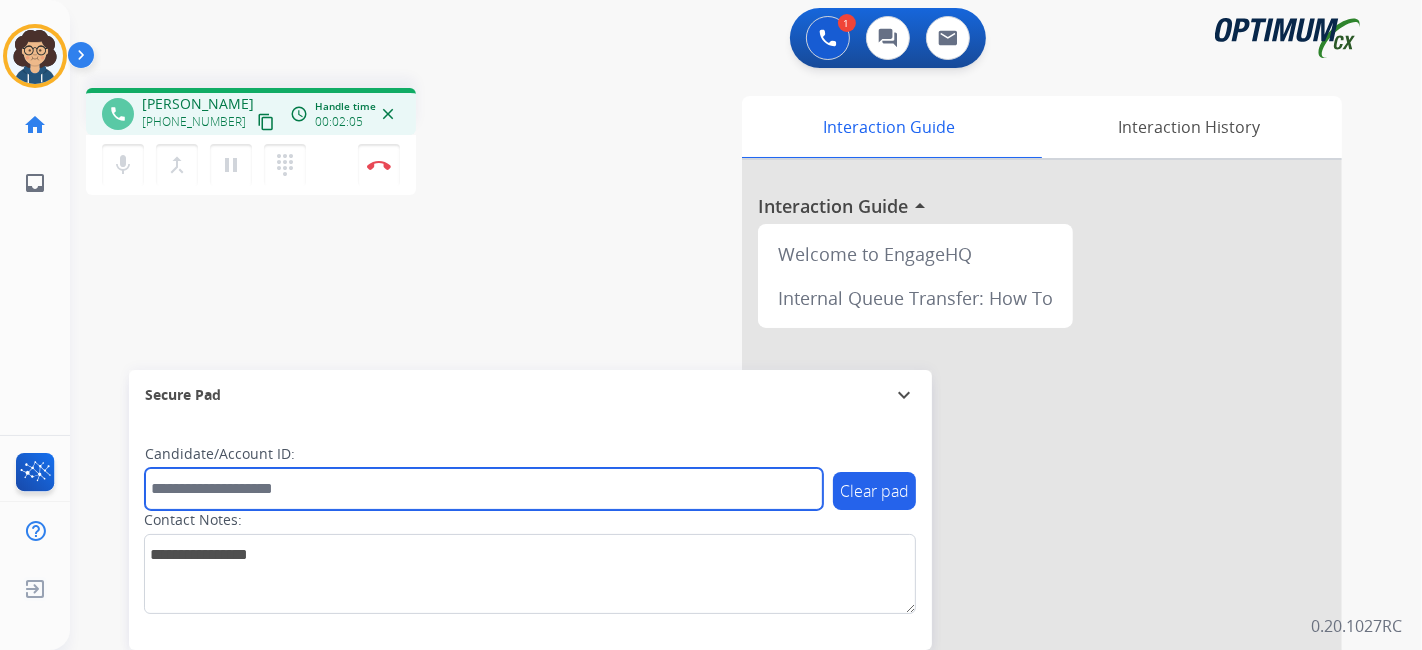 click at bounding box center (484, 489) 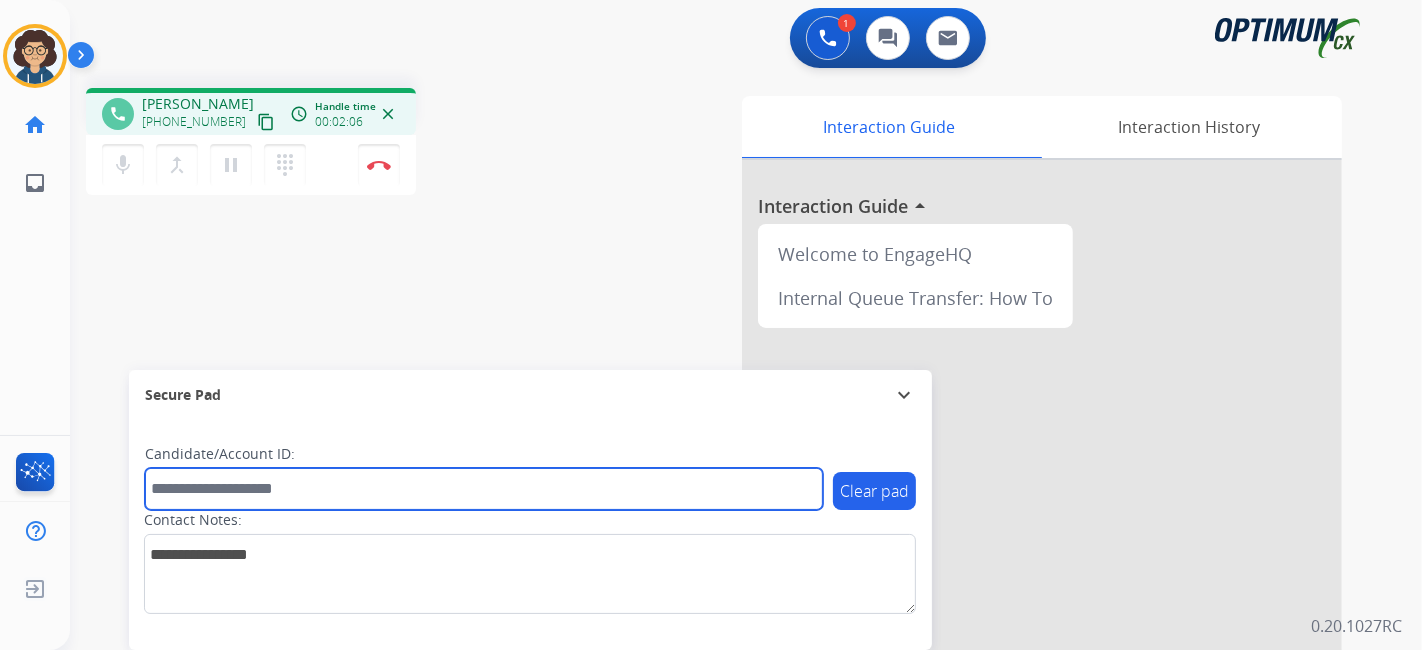 paste on "*******" 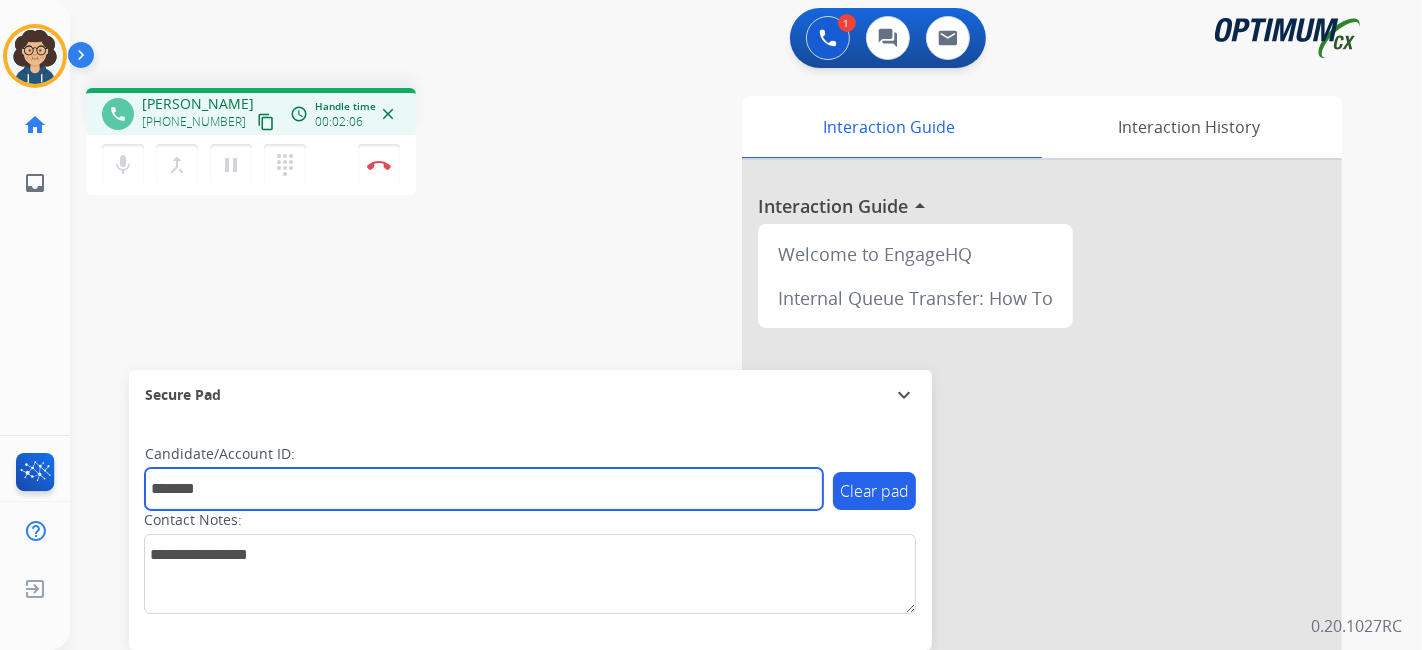 type on "*******" 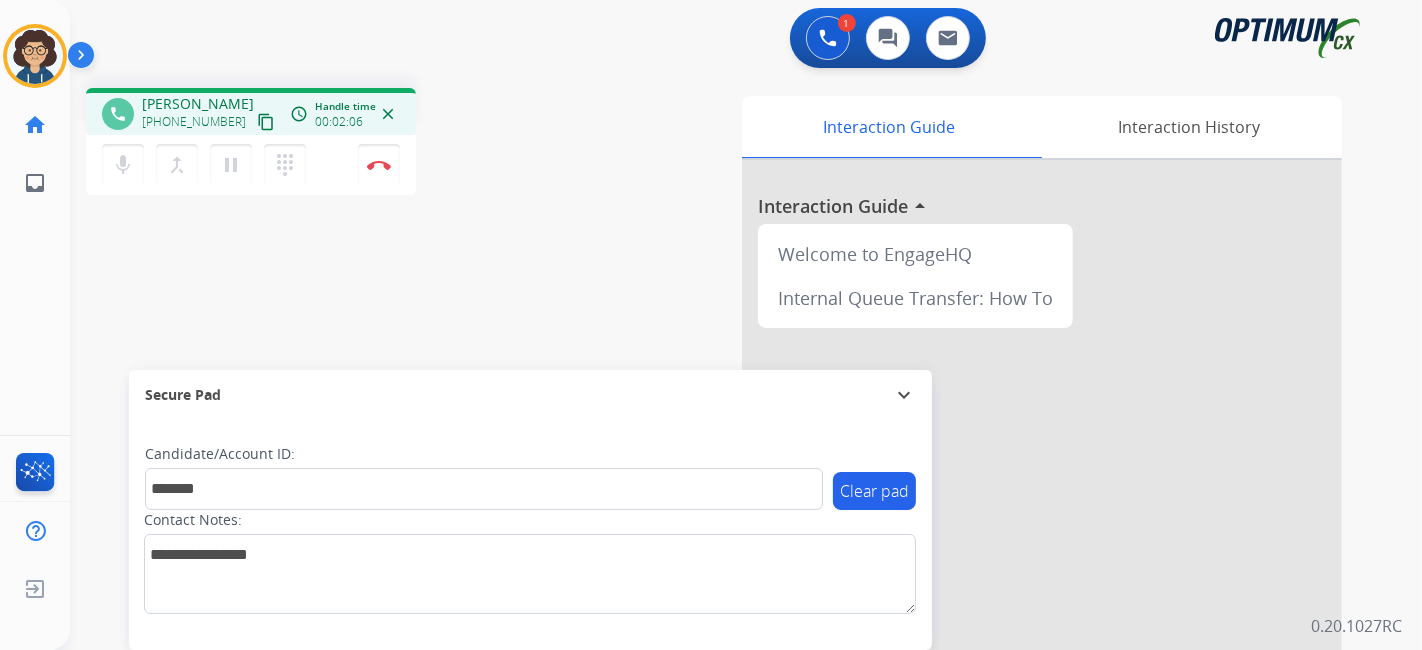 click on "phone [PERSON_NAME] [PHONE_NUMBER] content_copy access_time Call metrics Queue   00:09 Hold   00:00 Talk   02:07 Total   02:15 Handle time 00:02:06 close mic Mute merge_type Bridge pause Hold dialpad Dialpad Disconnect swap_horiz Break voice bridge close_fullscreen Connect 3-Way Call merge_type Separate 3-Way Call  Interaction Guide   Interaction History  Interaction Guide arrow_drop_up  Welcome to EngageHQ   Internal Queue Transfer: How To  Secure Pad expand_more Clear pad Candidate/Account ID: ******* Contact Notes:" at bounding box center (722, 489) 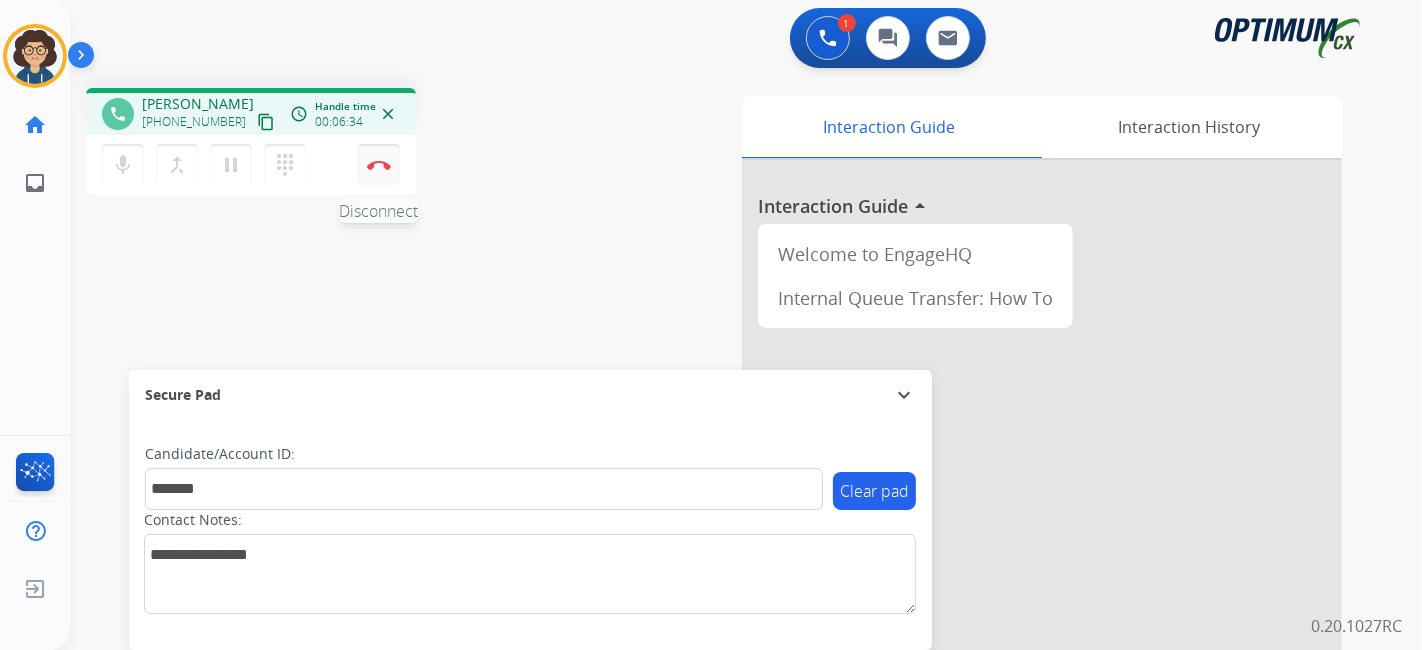 click on "Disconnect" at bounding box center (379, 165) 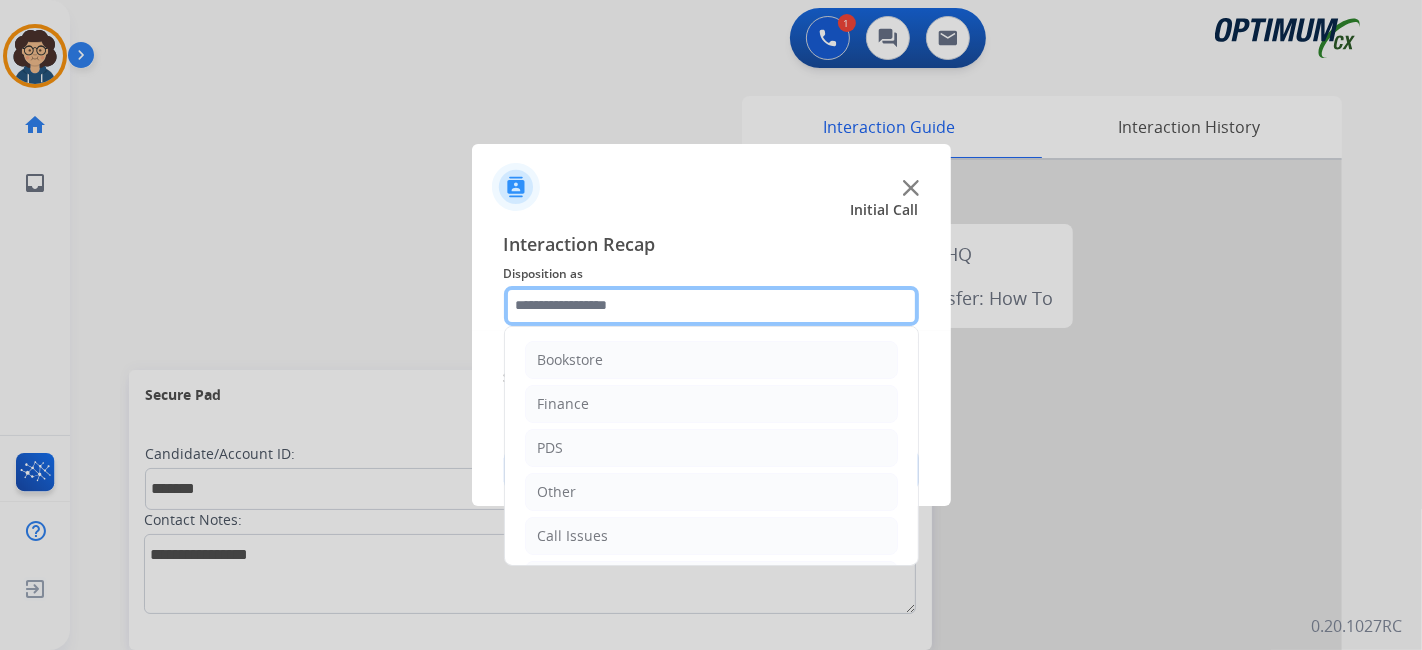 click 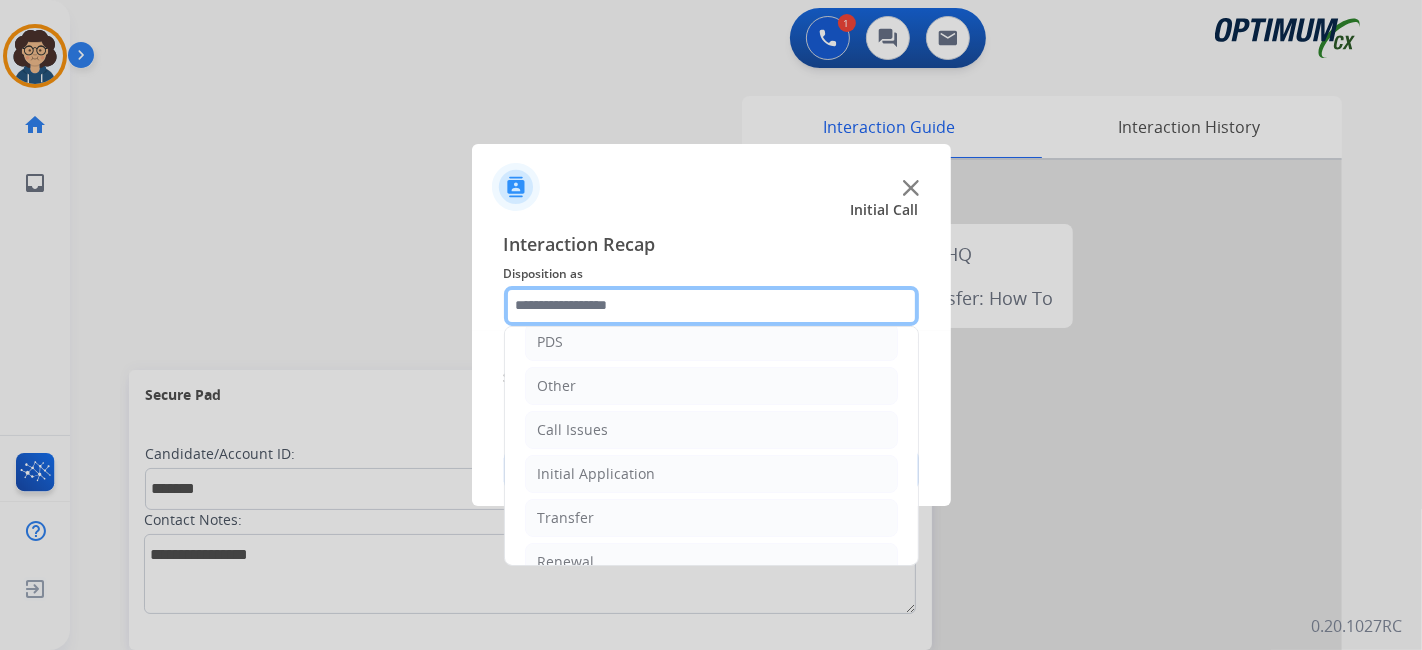 scroll, scrollTop: 131, scrollLeft: 0, axis: vertical 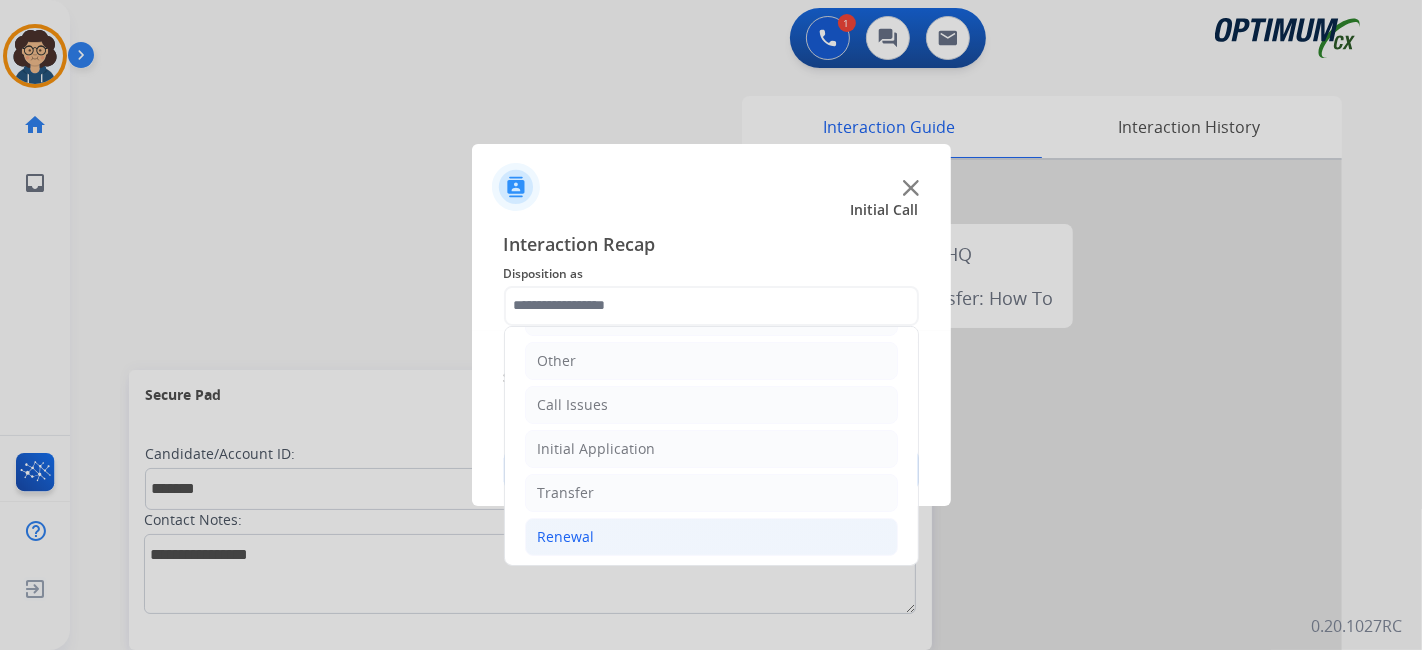 click on "Renewal" 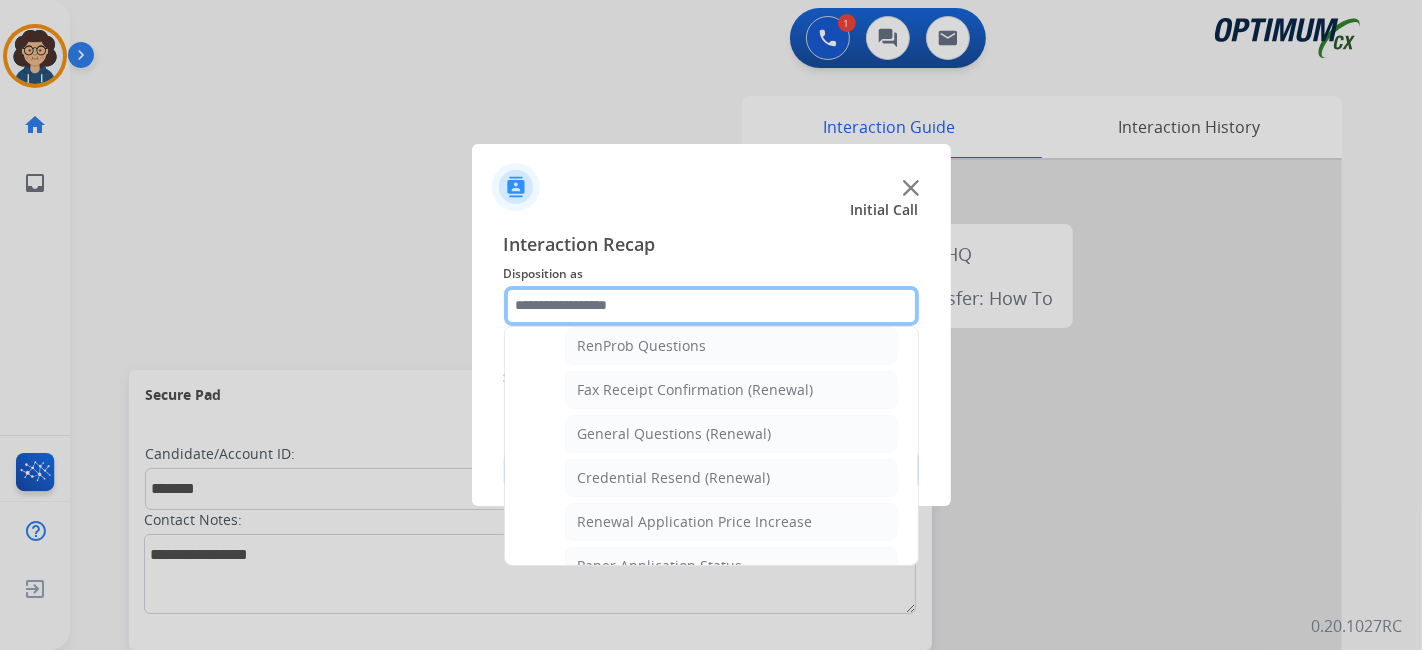 scroll, scrollTop: 520, scrollLeft: 0, axis: vertical 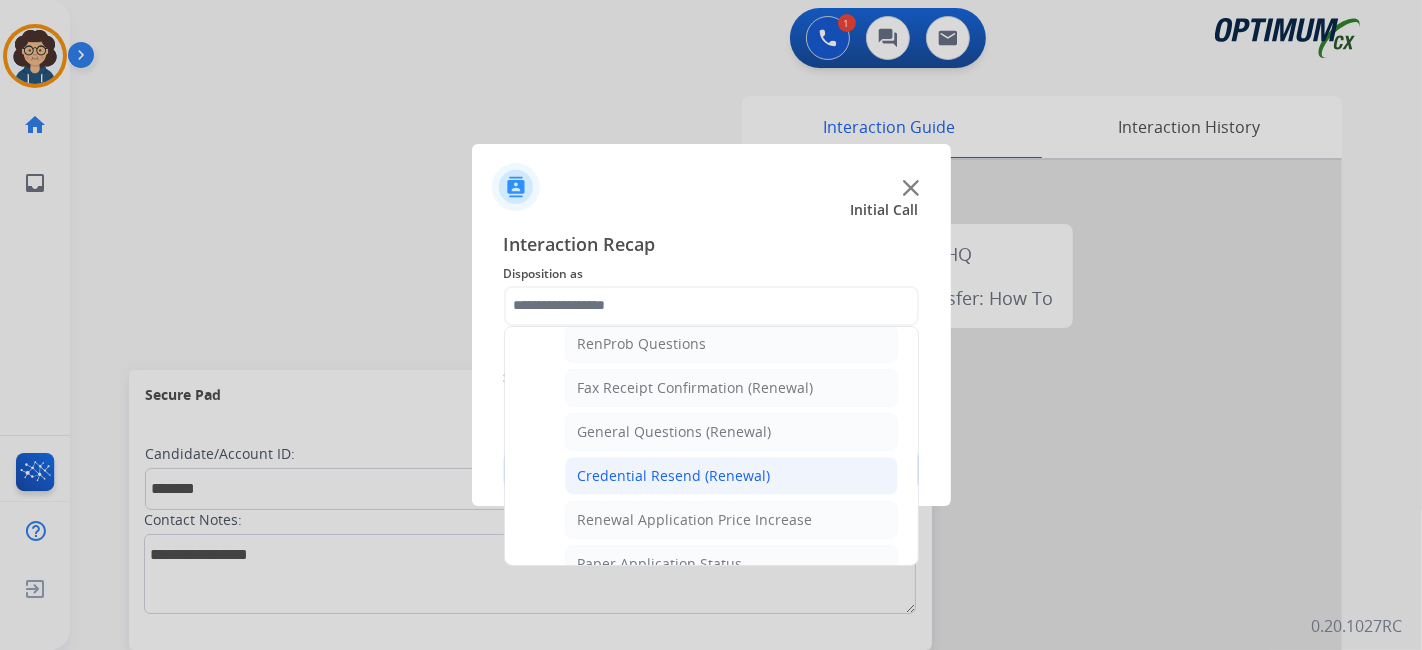 click on "Credential Resend (Renewal)" 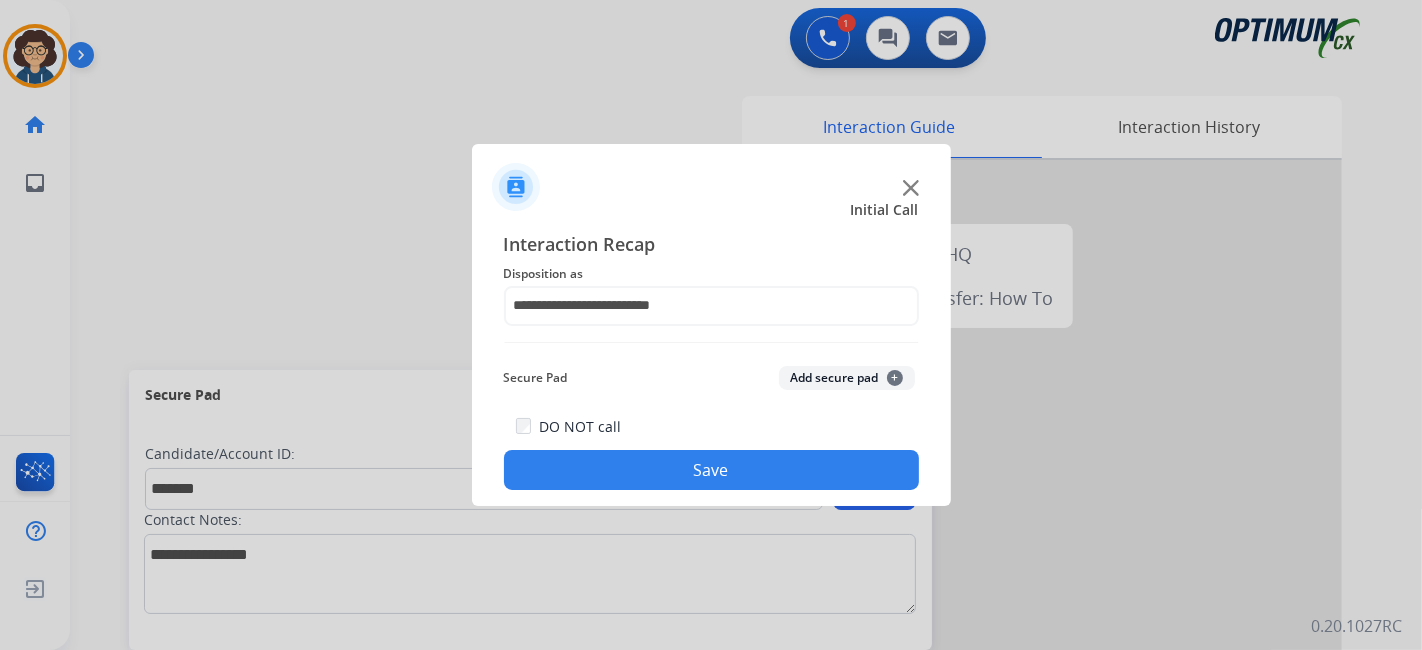 drag, startPoint x: 847, startPoint y: 369, endPoint x: 811, endPoint y: 480, distance: 116.6919 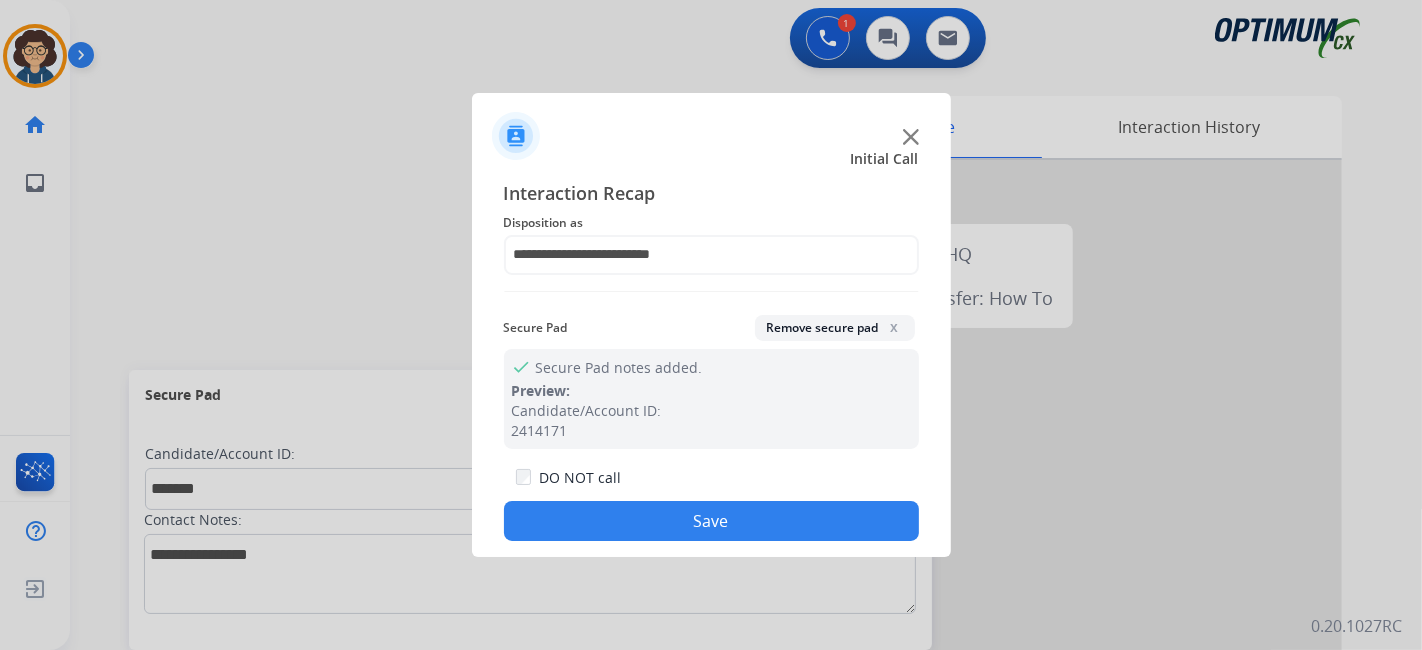 click on "Save" 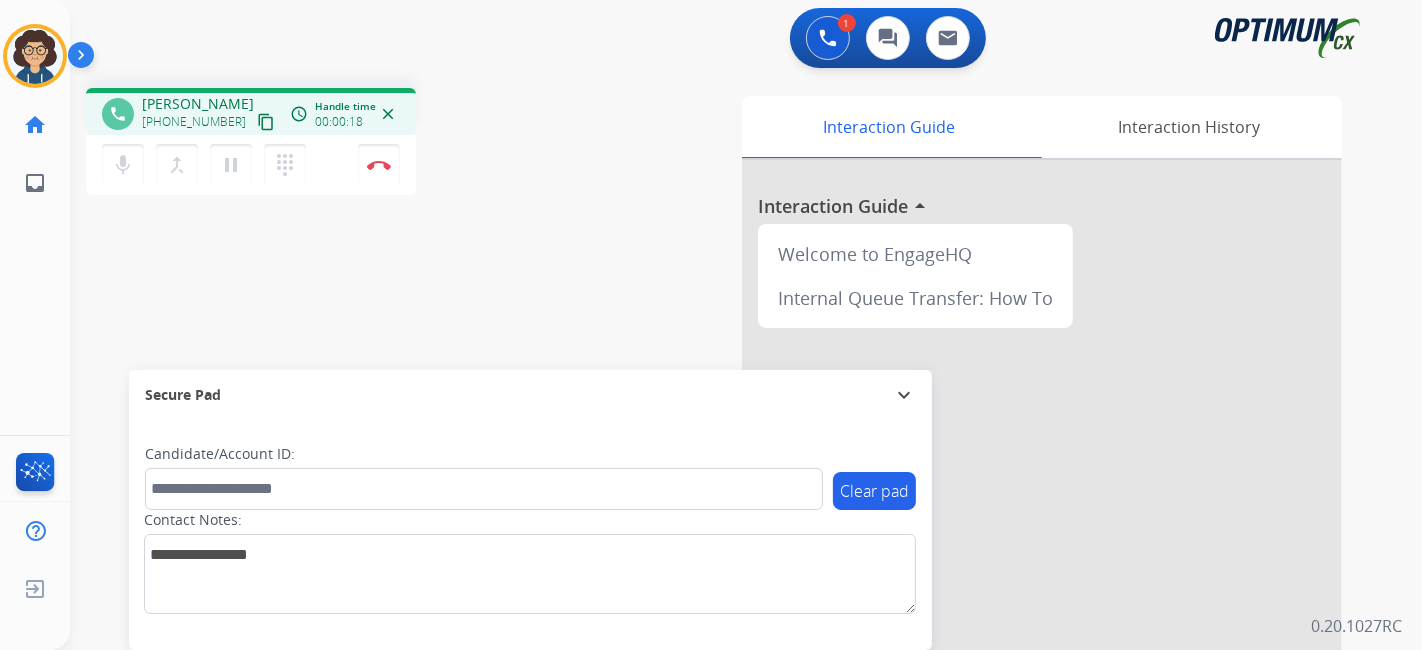 click on "content_copy" at bounding box center [266, 122] 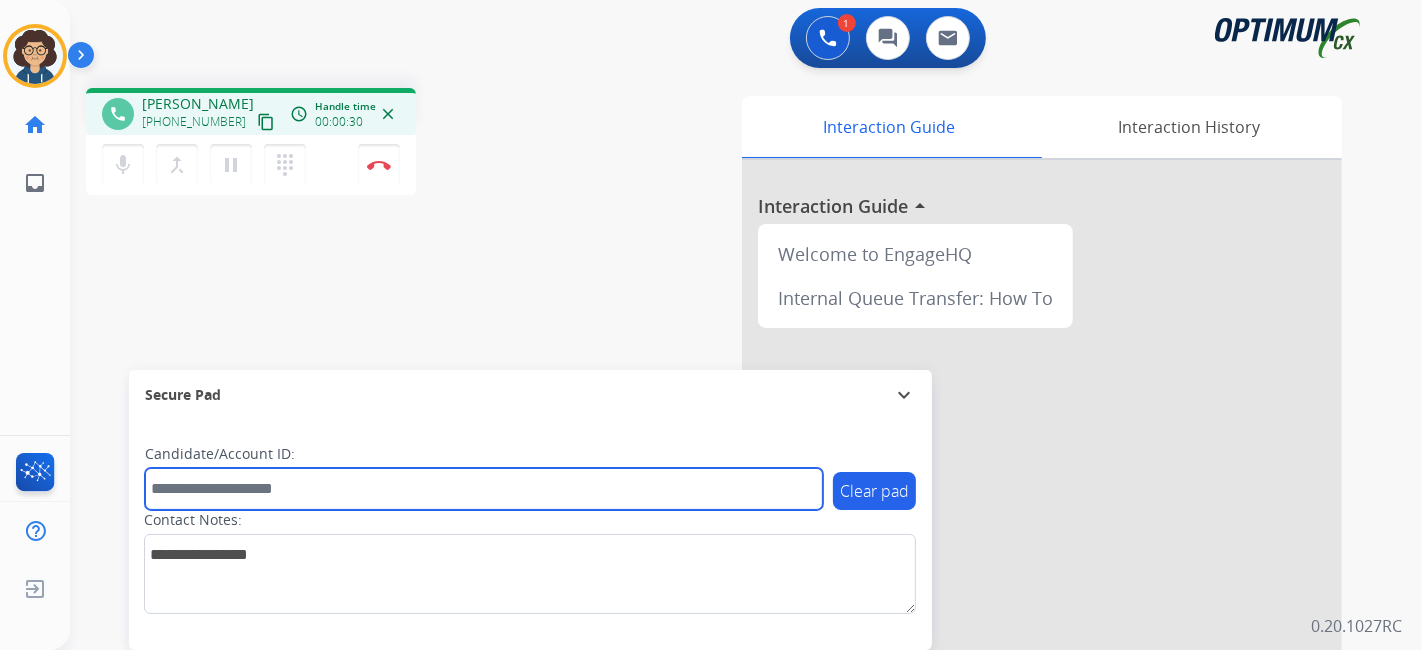 click at bounding box center (484, 489) 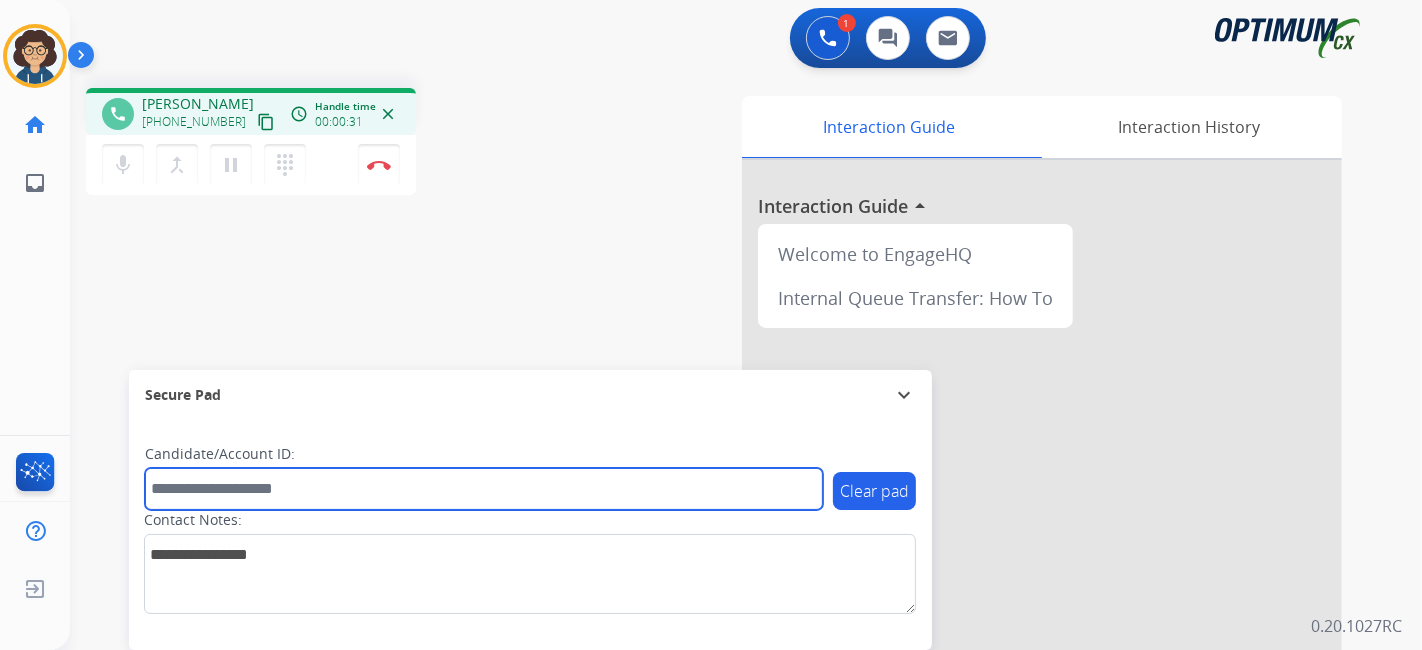 paste on "*******" 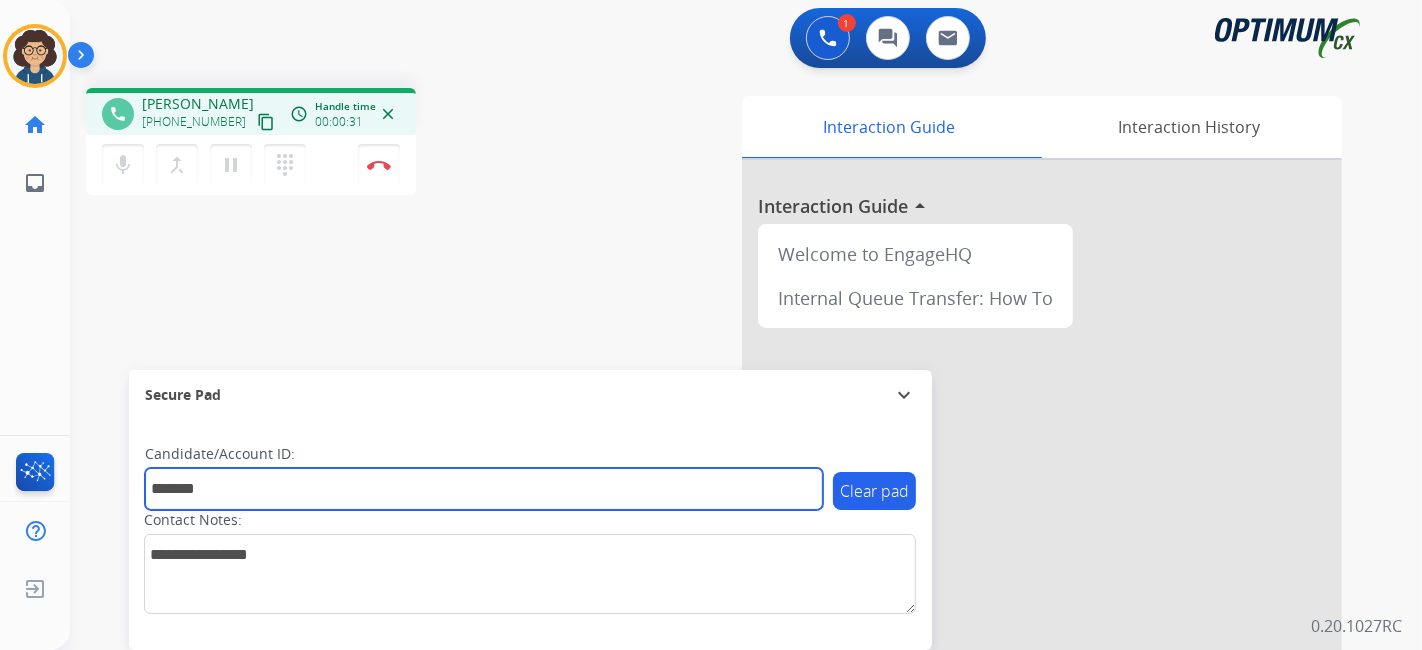 type on "*******" 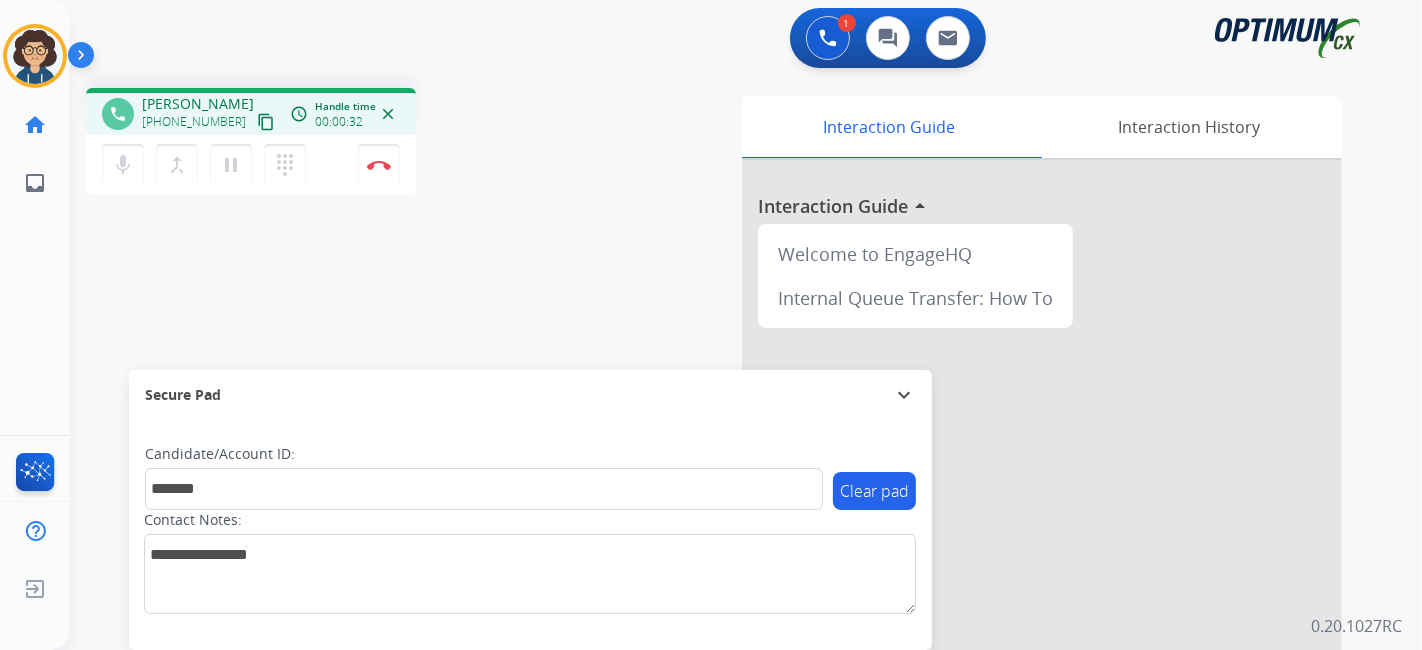 drag, startPoint x: 502, startPoint y: 244, endPoint x: 460, endPoint y: 10, distance: 237.73935 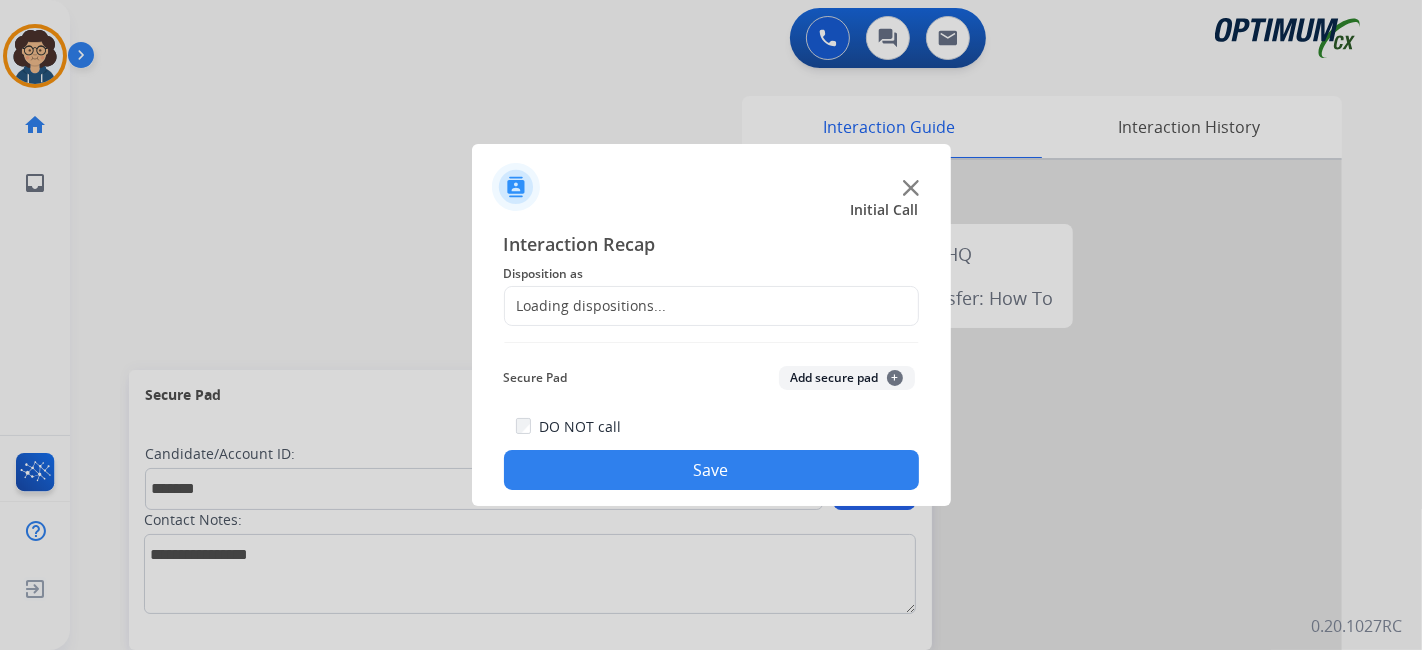 click on "Loading dispositions..." 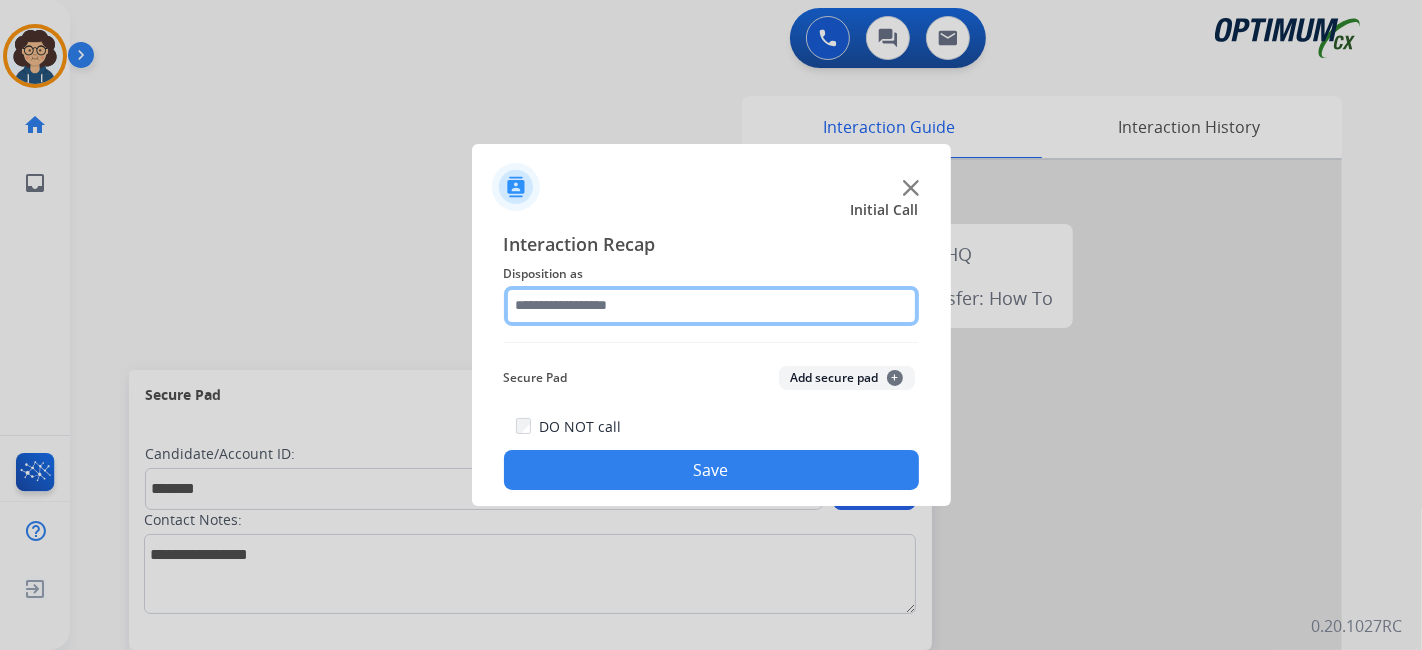 click 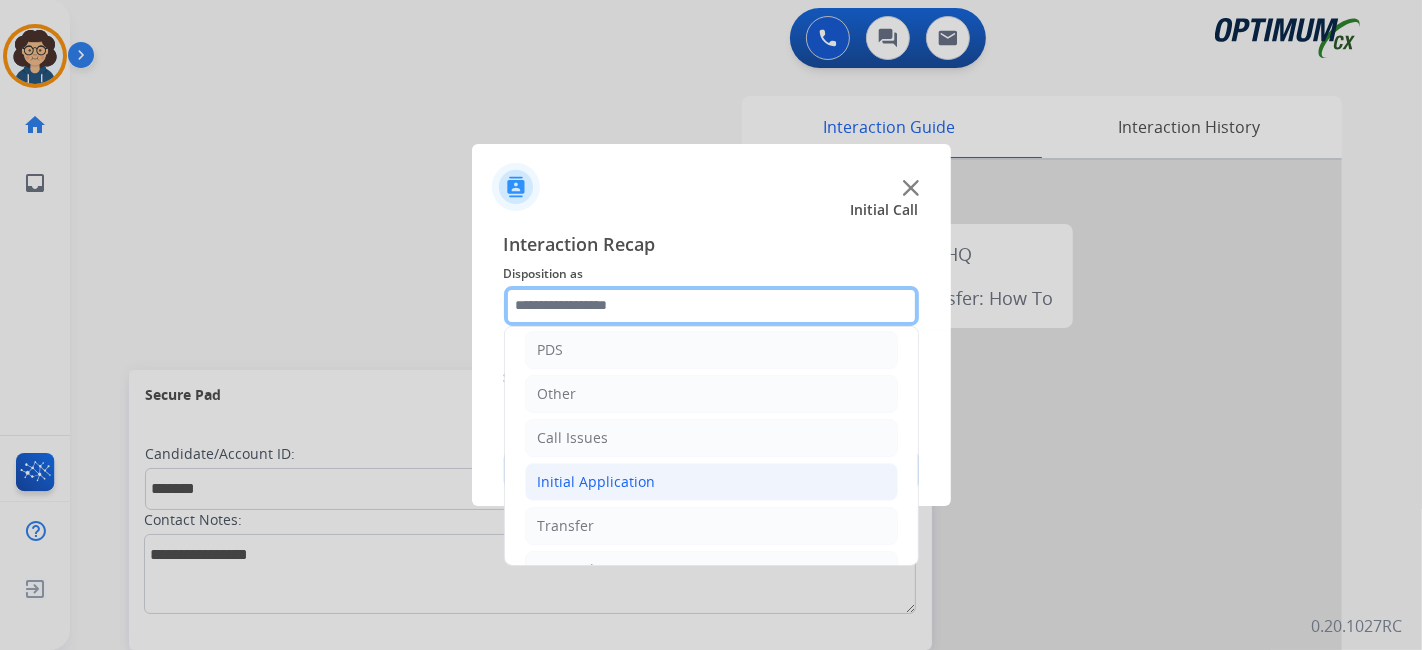 scroll, scrollTop: 131, scrollLeft: 0, axis: vertical 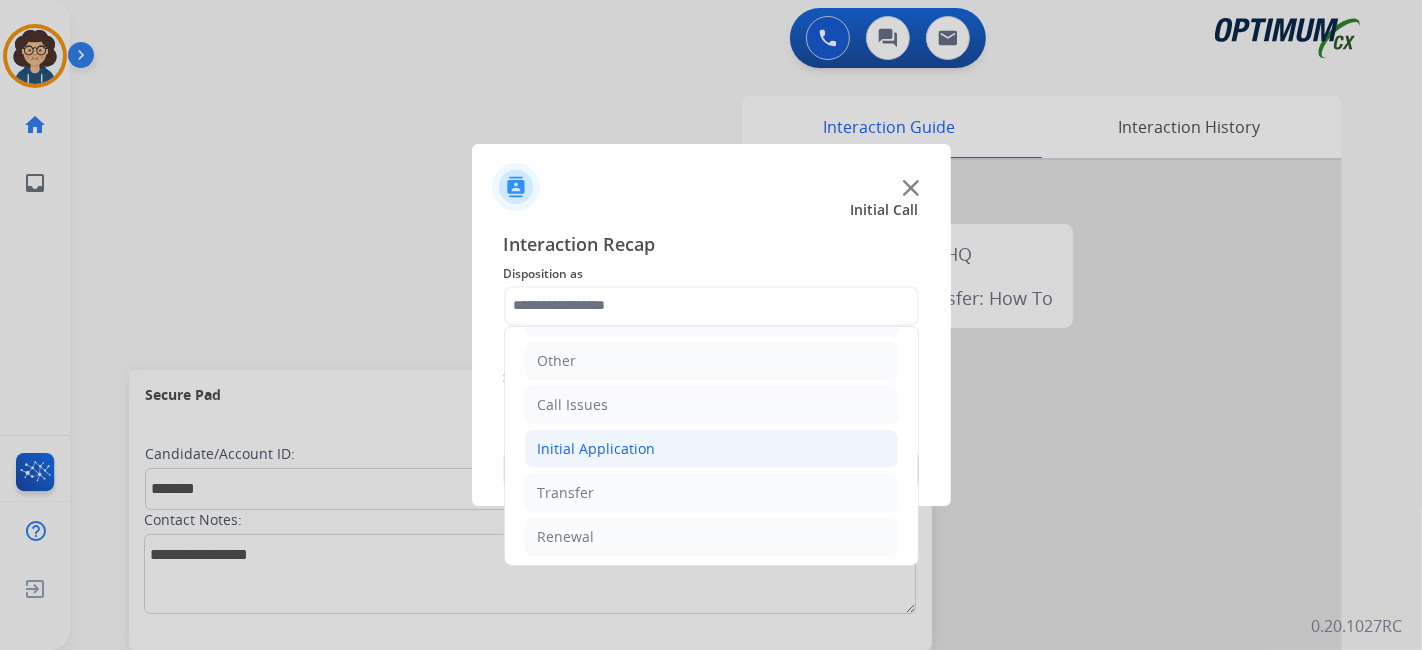 click on "Initial Application" 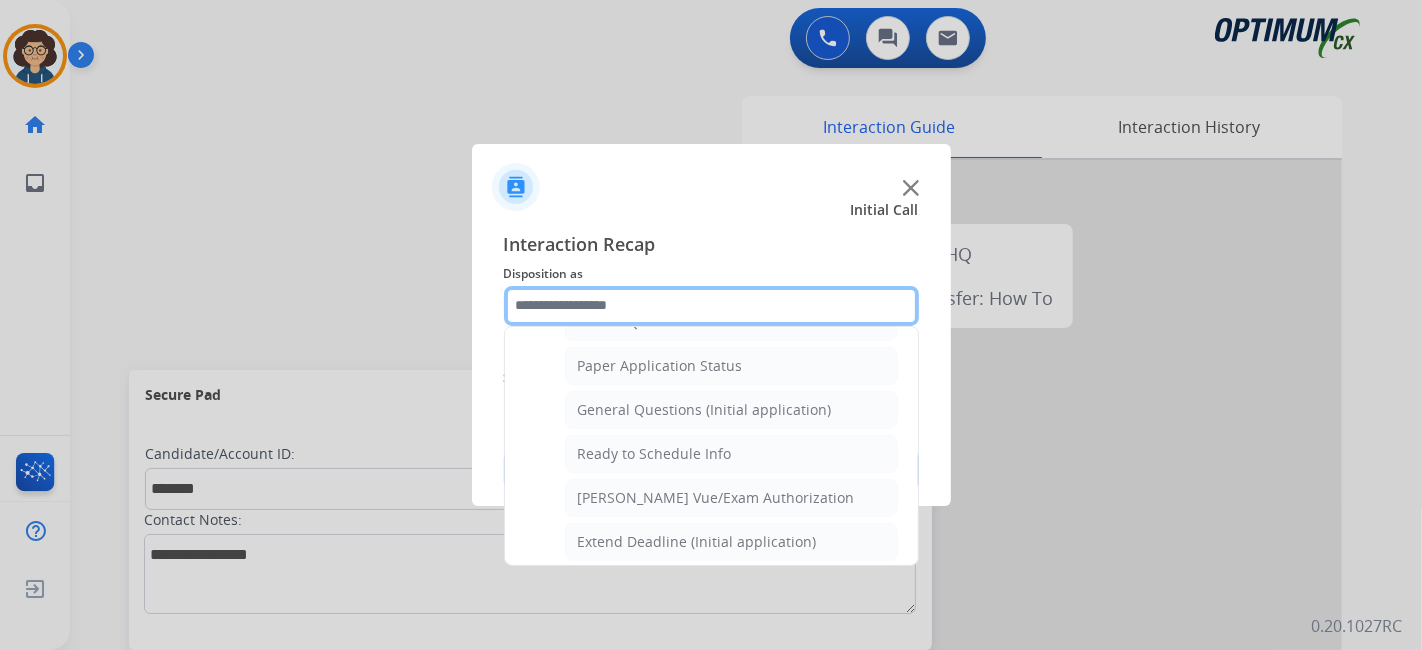 scroll, scrollTop: 1137, scrollLeft: 0, axis: vertical 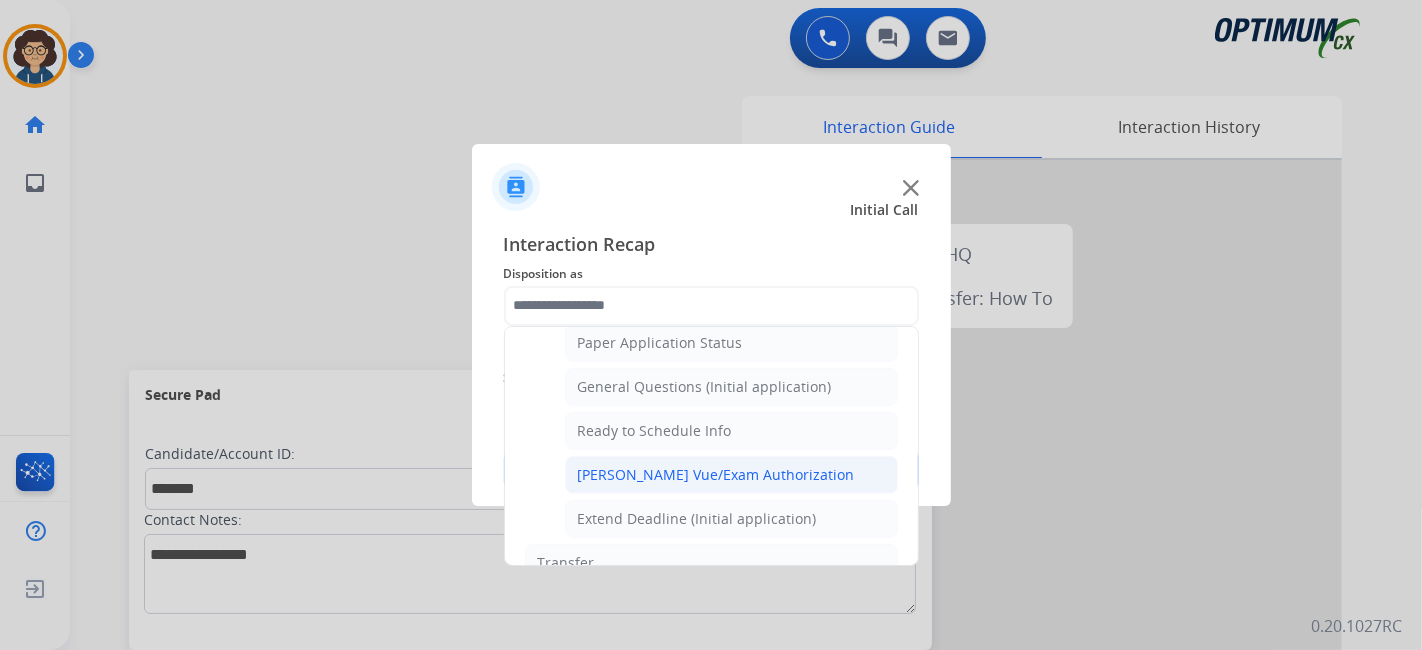click on "[PERSON_NAME] Vue/Exam Authorization" 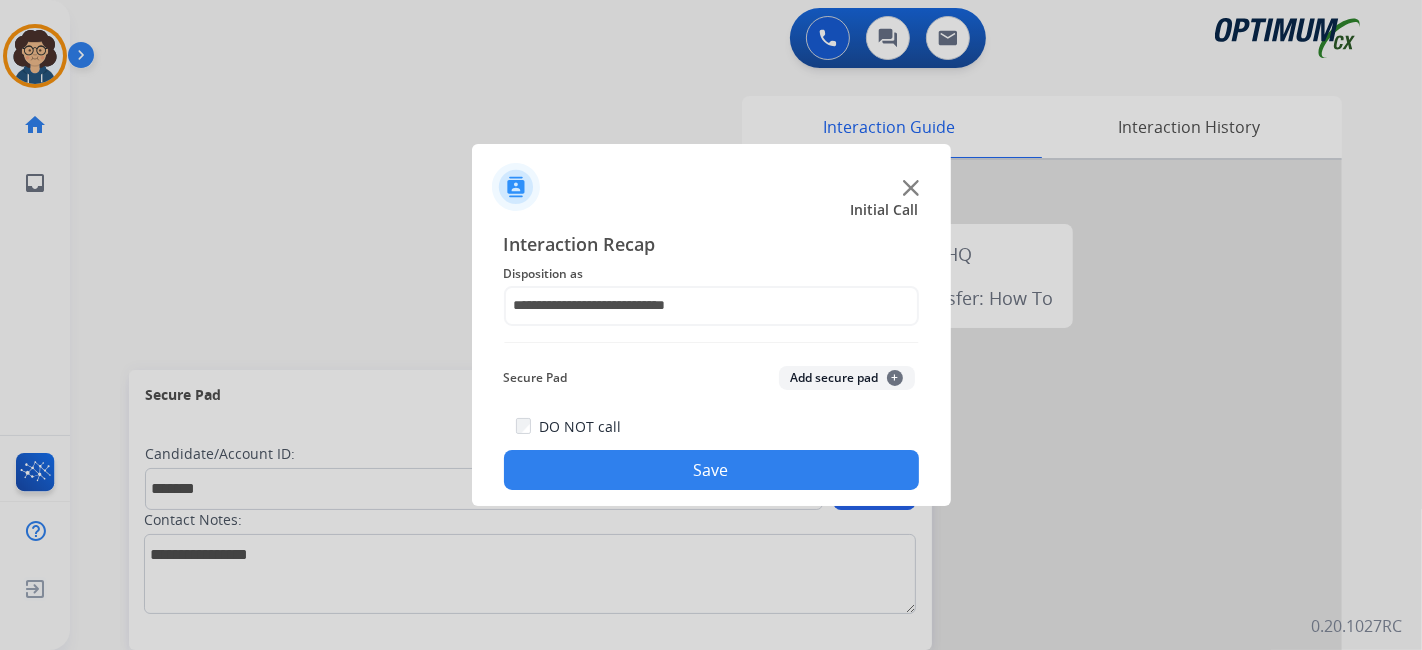 click on "Add secure pad  +" 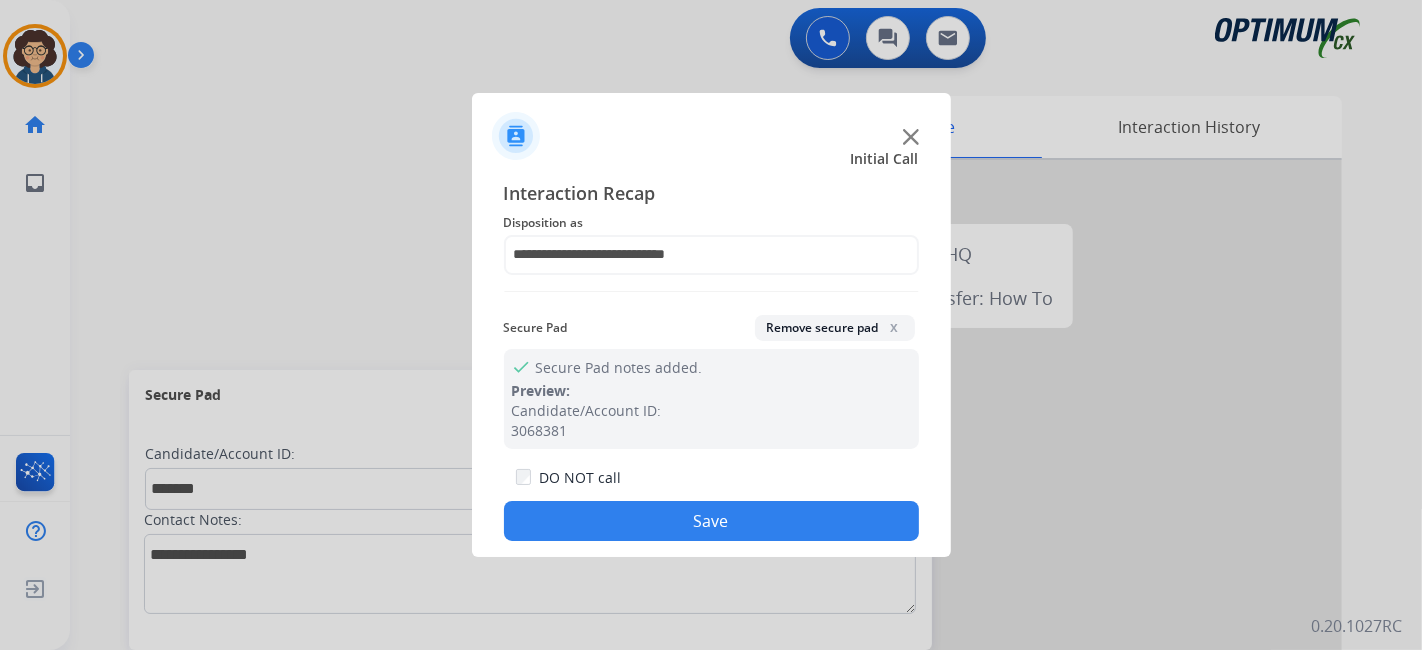 drag, startPoint x: 800, startPoint y: 519, endPoint x: 573, endPoint y: 30, distance: 539.1196 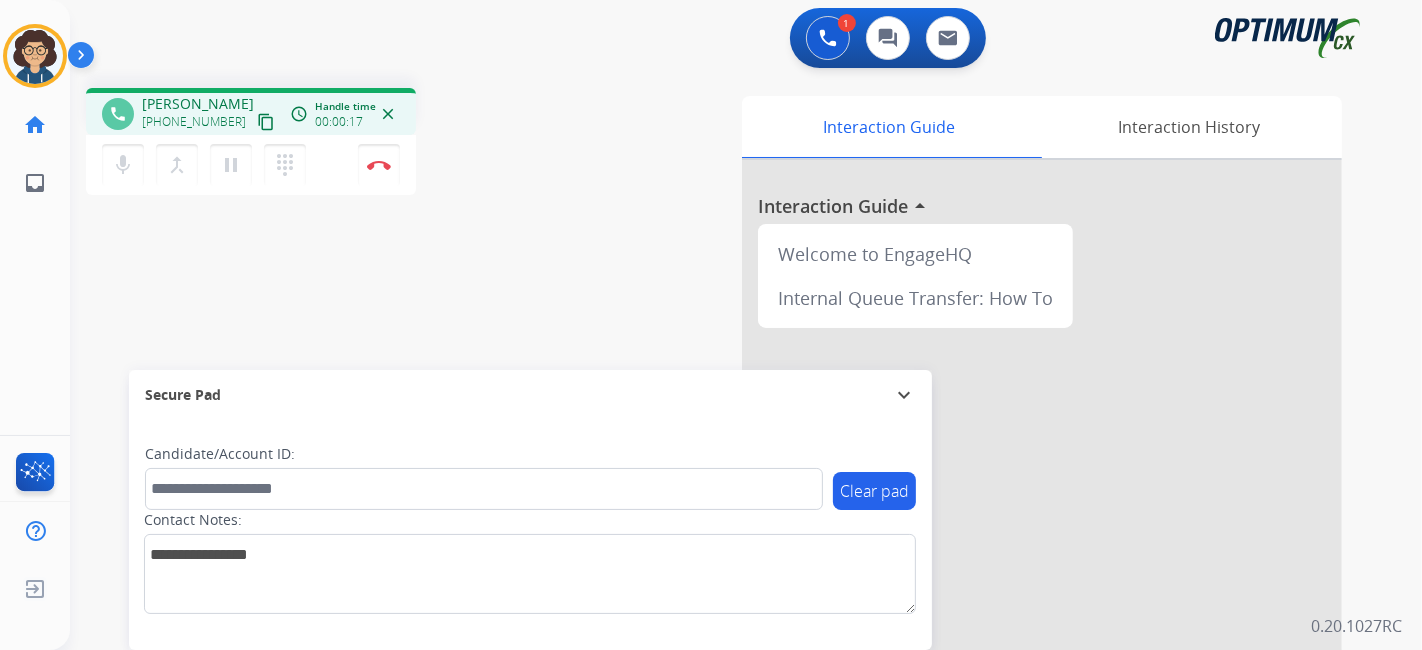 click on "content_copy" at bounding box center (266, 122) 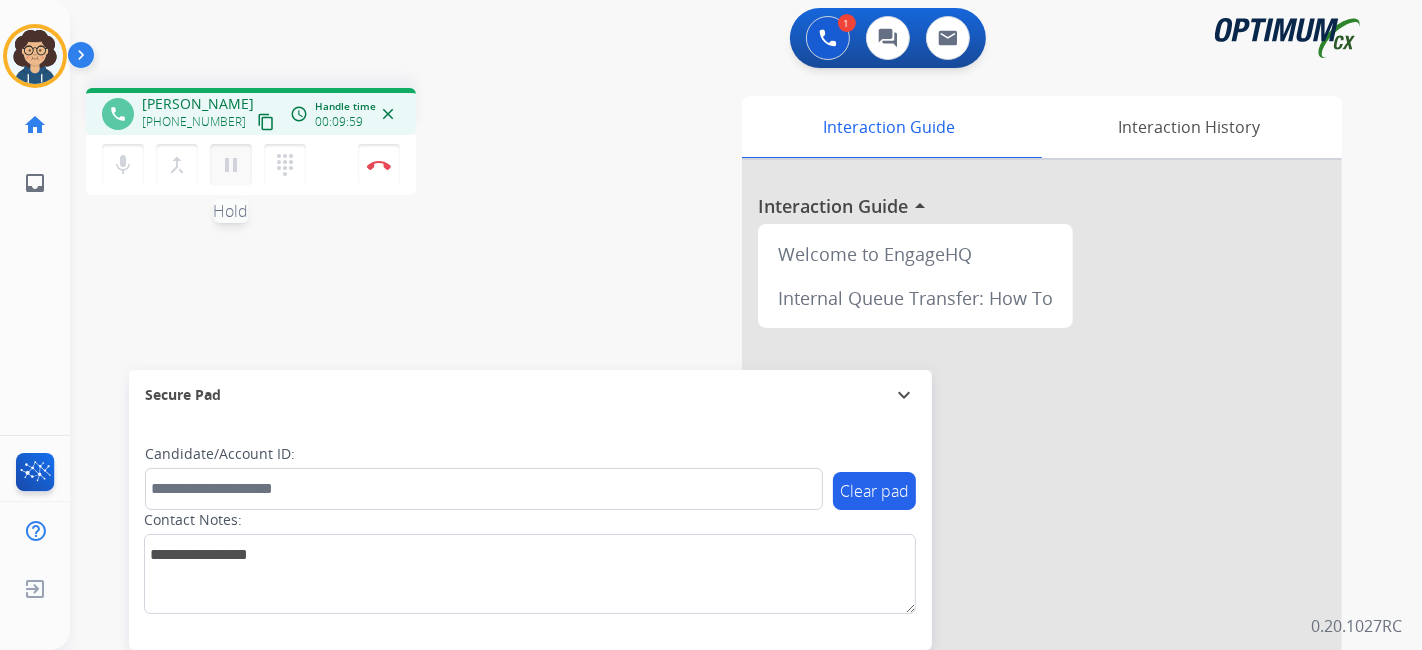 click on "pause" at bounding box center [231, 165] 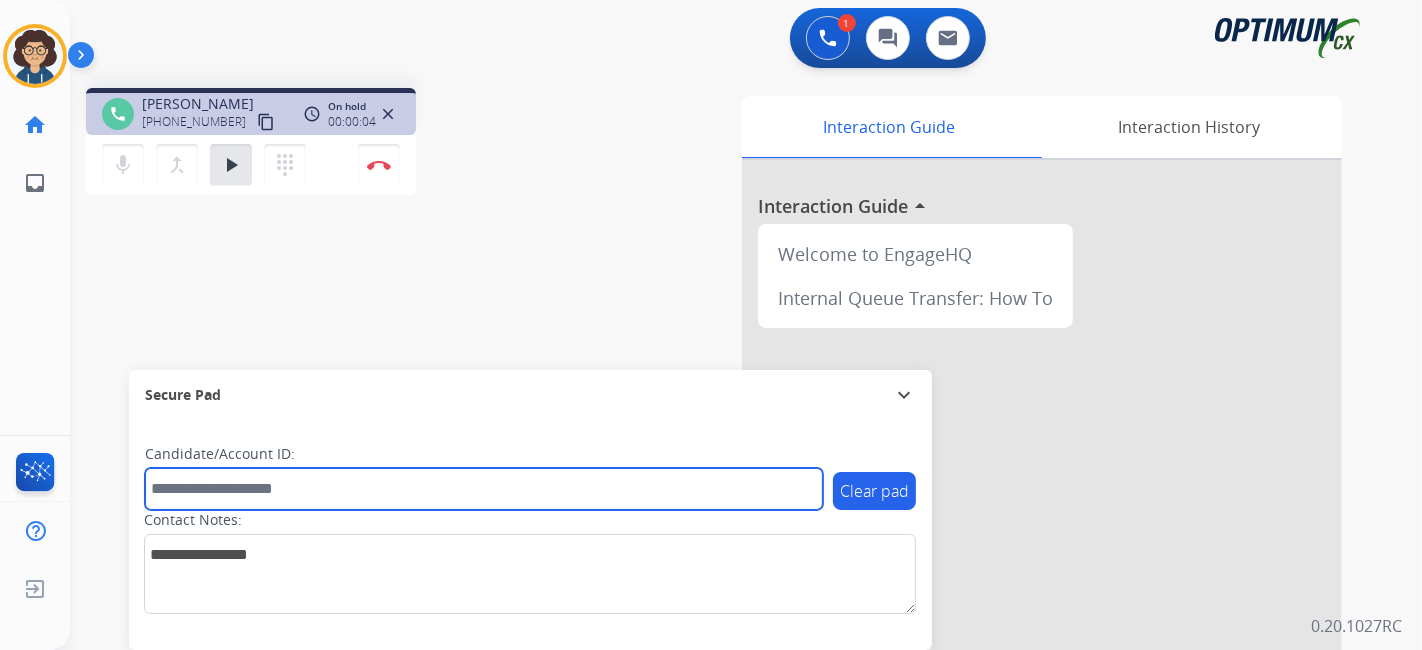 click at bounding box center [484, 489] 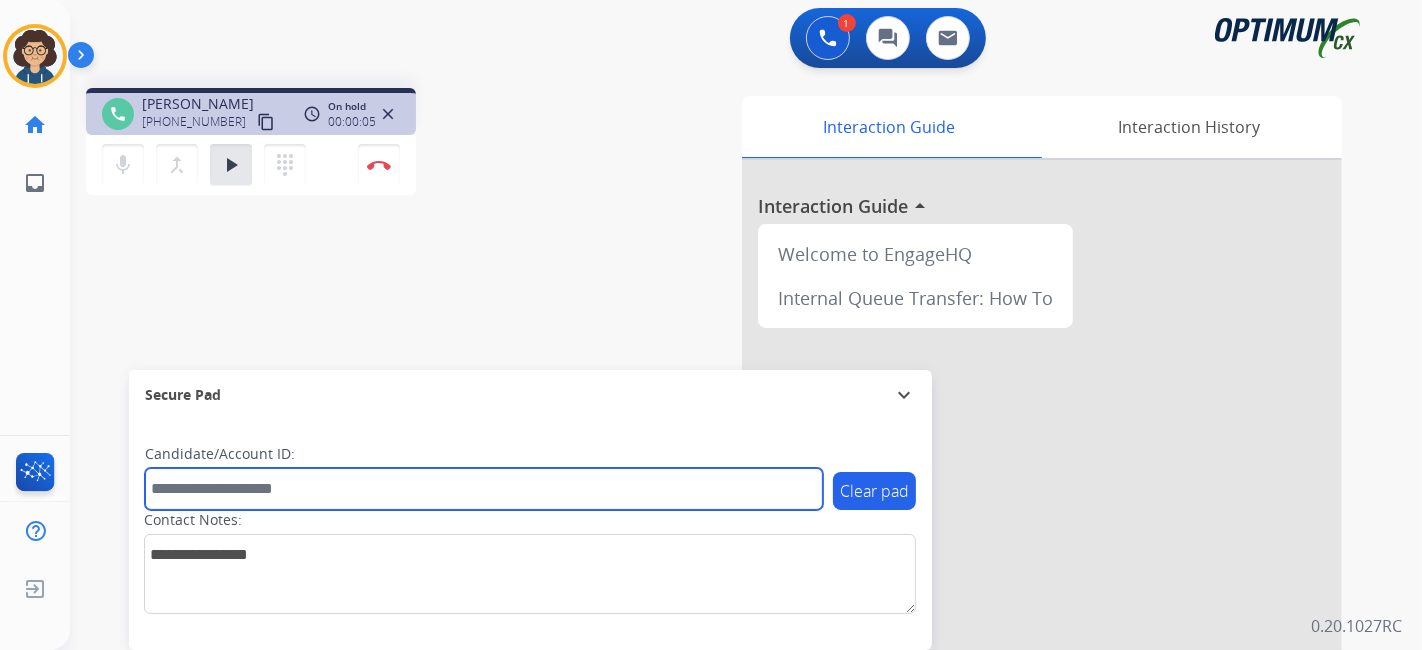 paste on "*******" 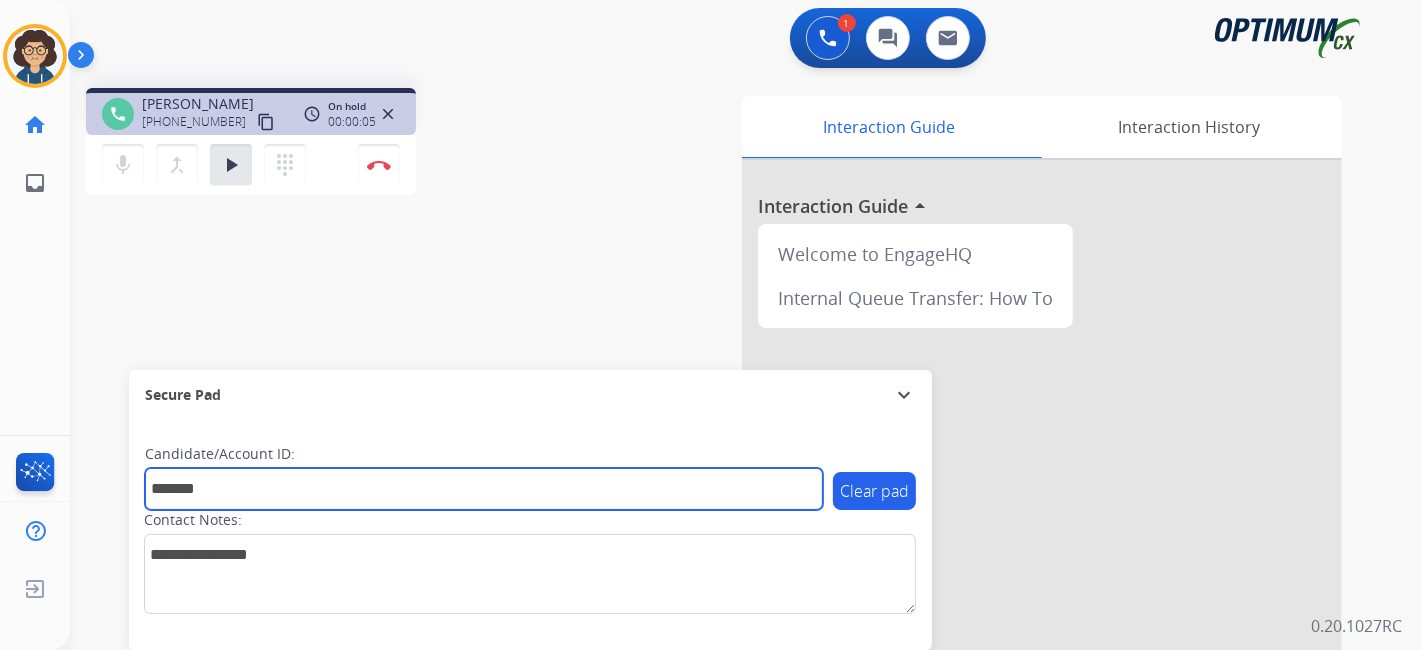 type on "*******" 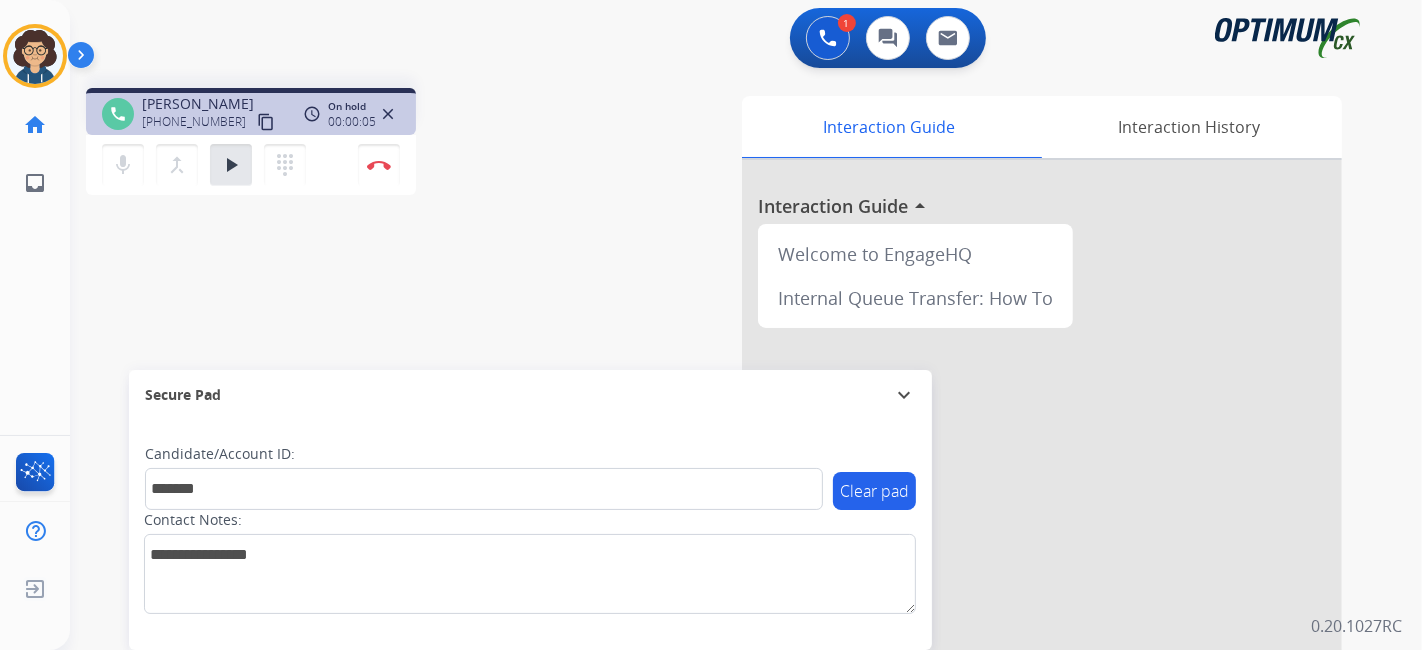 click on "phone [PERSON_NAME] [PHONE_NUMBER] content_copy access_time Call metrics Queue   00:09 Hold   00:05 Talk   10:00 Total   10:13 On hold 00:00:05 close mic Mute merge_type Bridge play_arrow Hold dialpad Dialpad Disconnect swap_horiz Break voice bridge close_fullscreen Connect 3-Way Call merge_type Separate 3-Way Call  Interaction Guide   Interaction History  Interaction Guide arrow_drop_up  Welcome to EngageHQ   Internal Queue Transfer: How To  Secure Pad expand_more Clear pad Candidate/Account ID: ******* Contact Notes:" at bounding box center [722, 489] 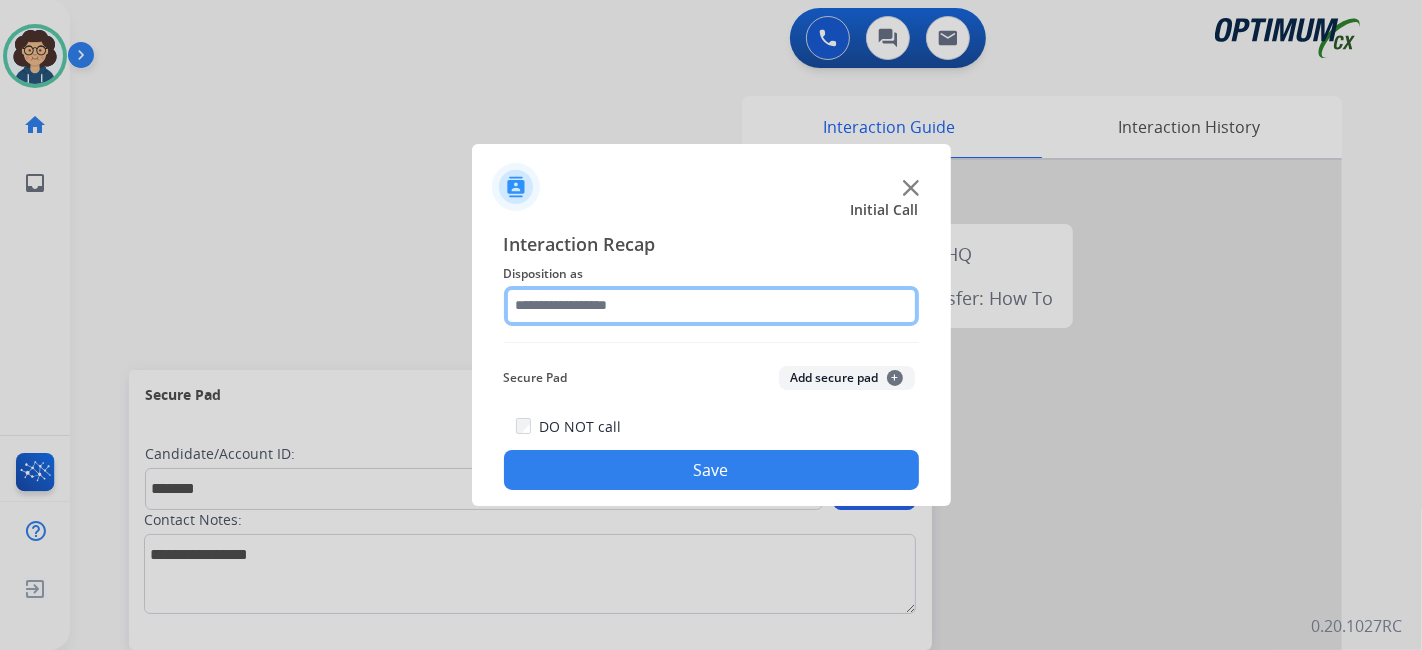 click 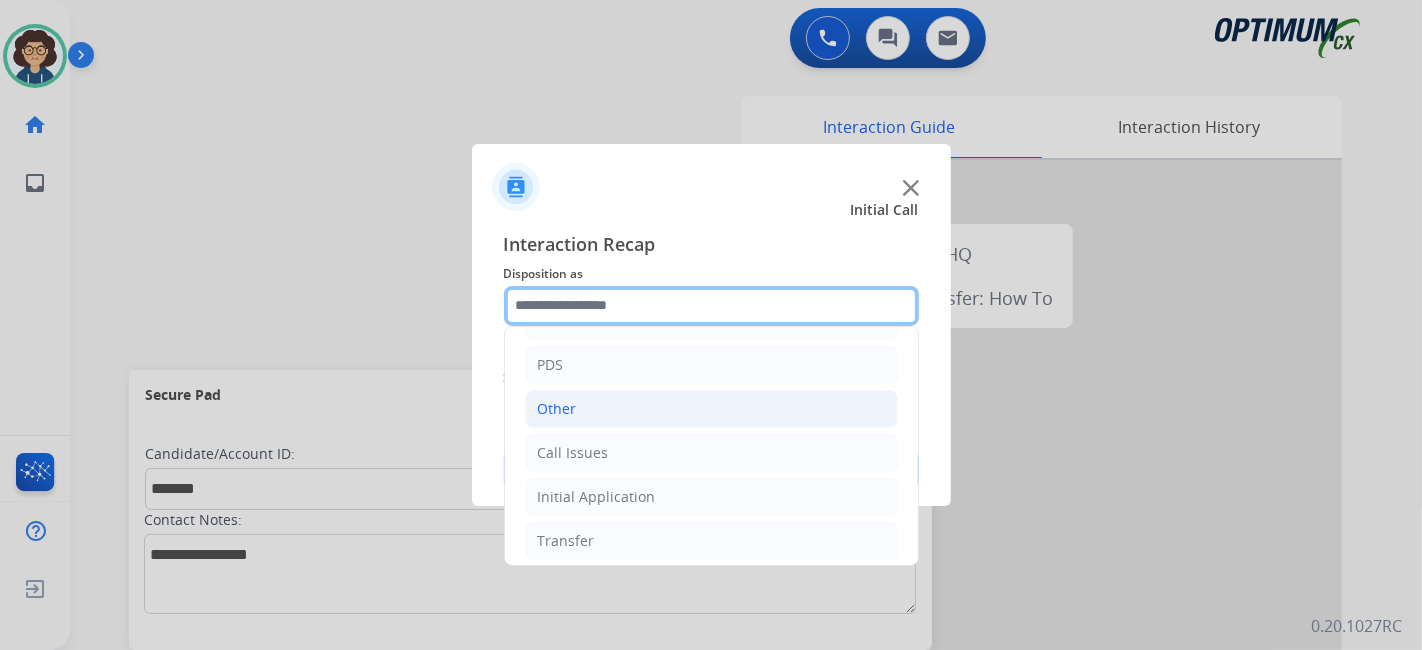 scroll, scrollTop: 131, scrollLeft: 0, axis: vertical 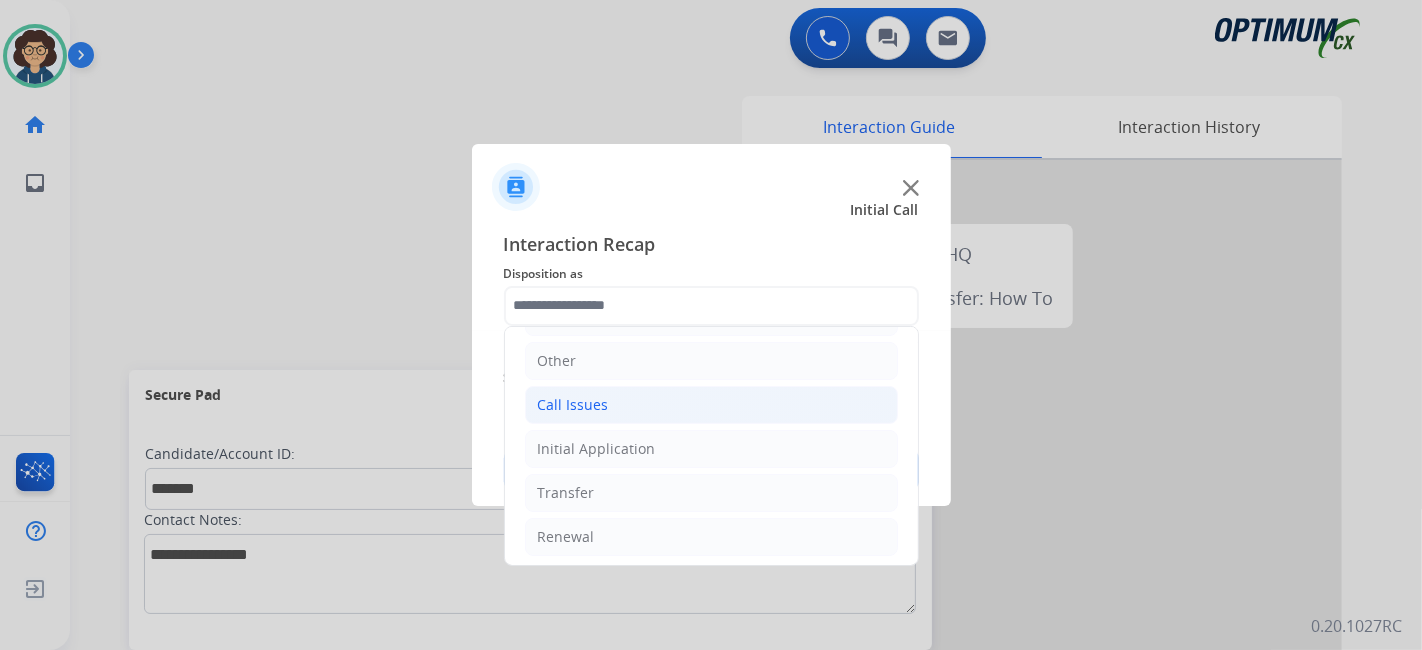 click on "Call Issues" 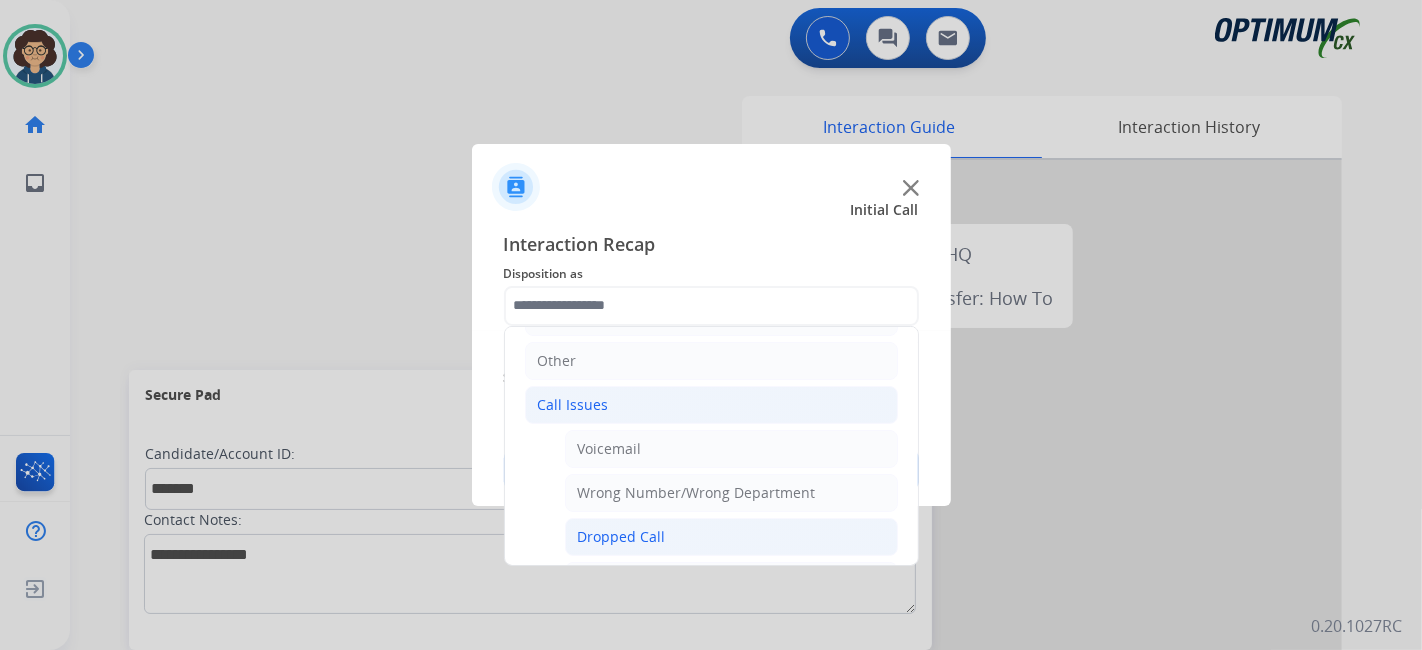 click on "Dropped Call" 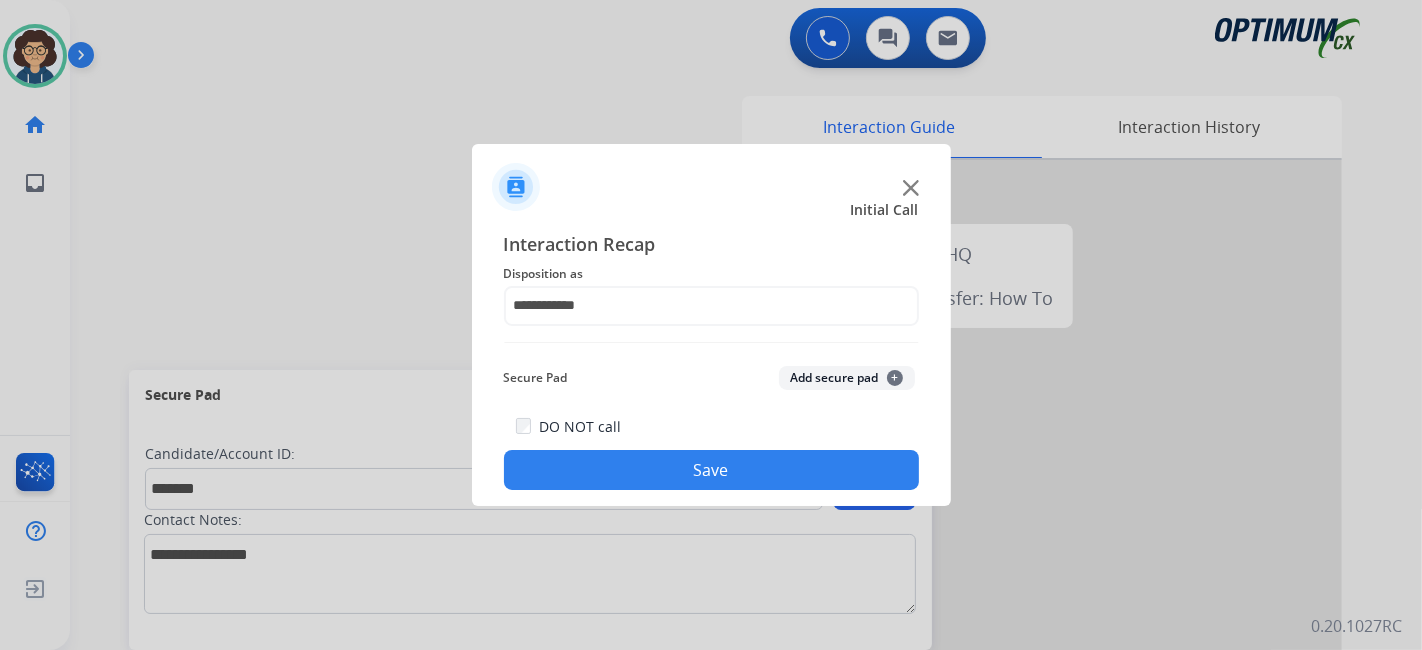 click on "Add secure pad  +" 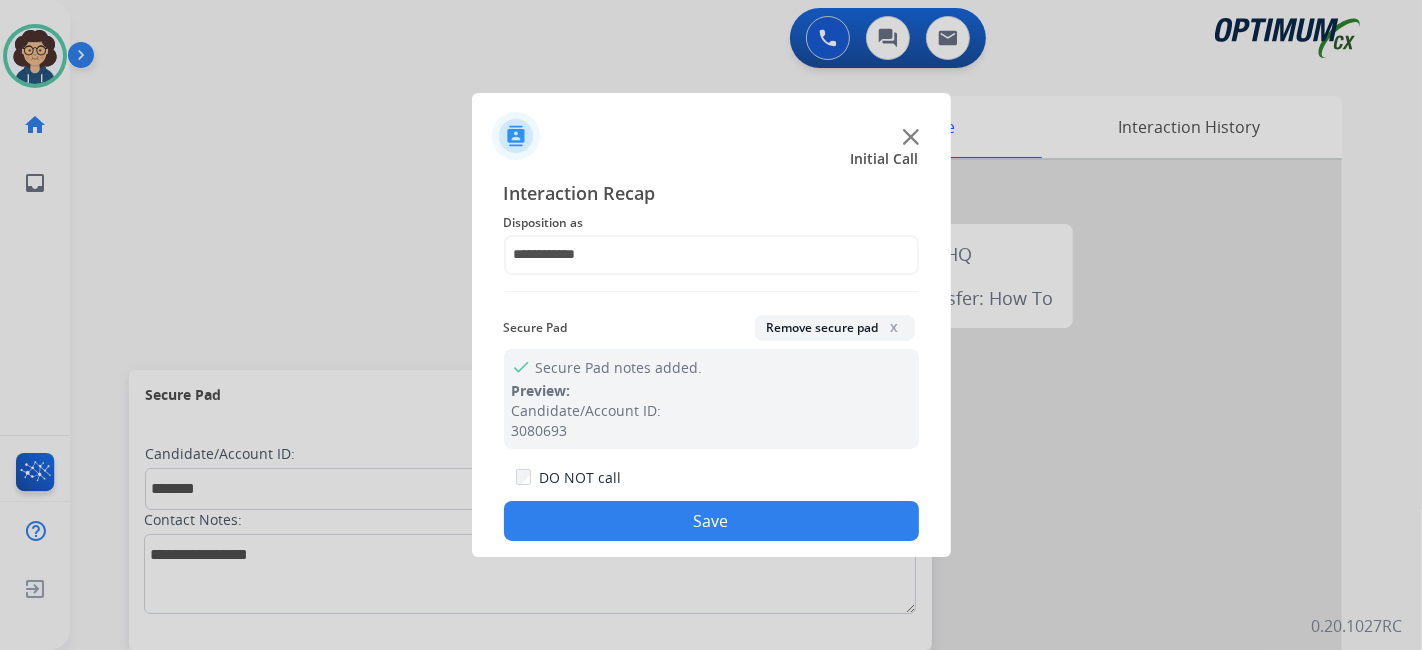 click on "Save" 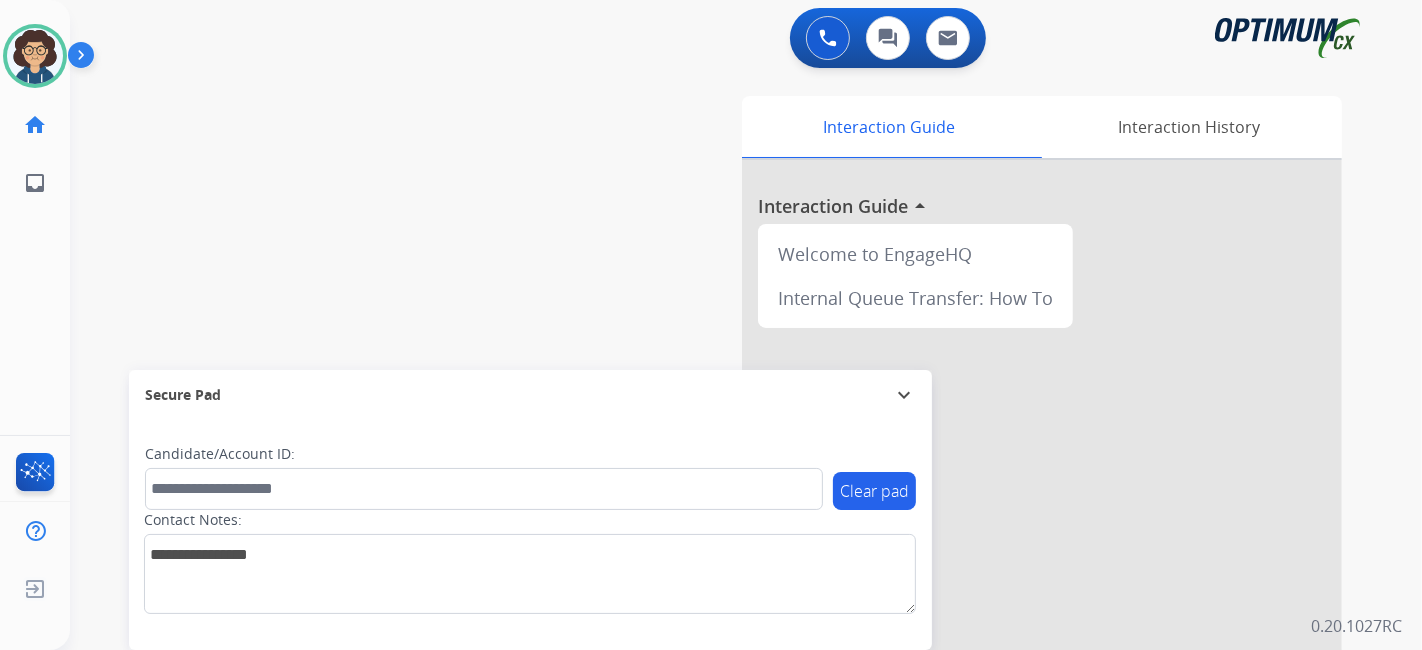 click on "swap_horiz Break voice bridge close_fullscreen Connect 3-Way Call merge_type Separate 3-Way Call  Interaction Guide   Interaction History  Interaction Guide arrow_drop_up  Welcome to EngageHQ   Internal Queue Transfer: How To  Secure Pad expand_more Clear pad Candidate/Account ID: Contact Notes:" at bounding box center (722, 489) 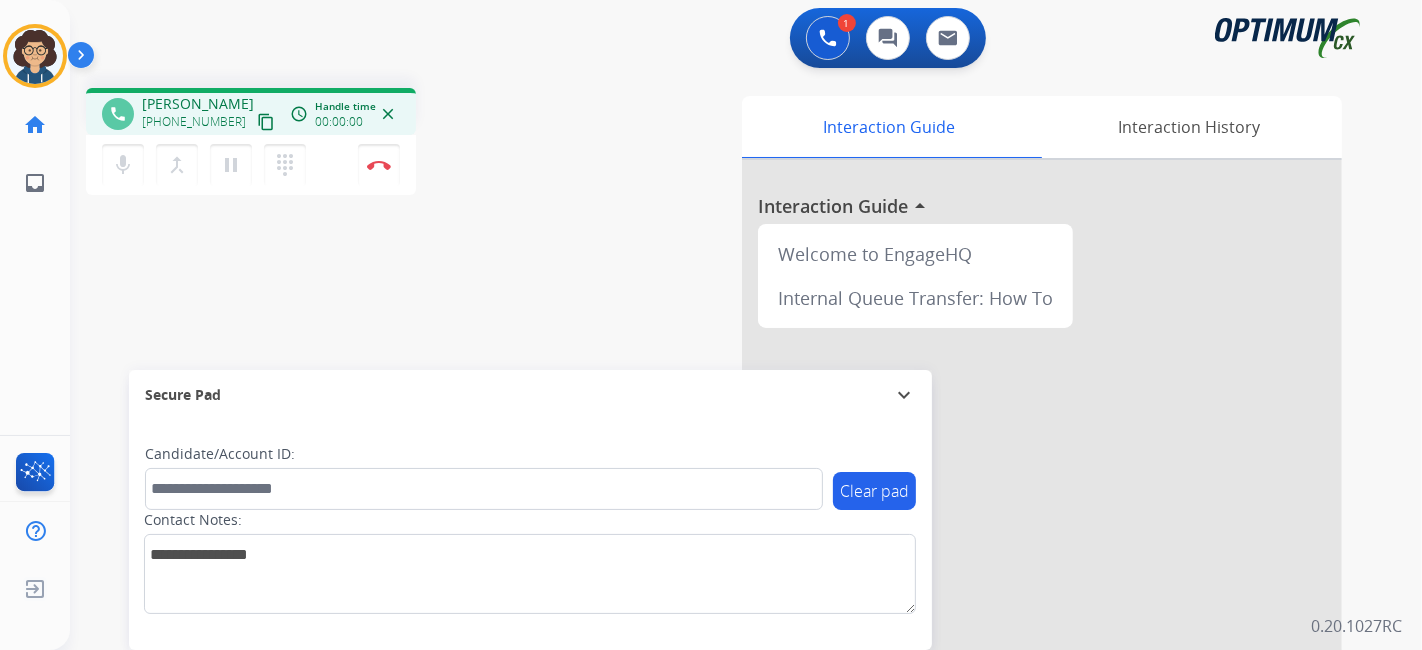 click on "content_copy" at bounding box center [266, 122] 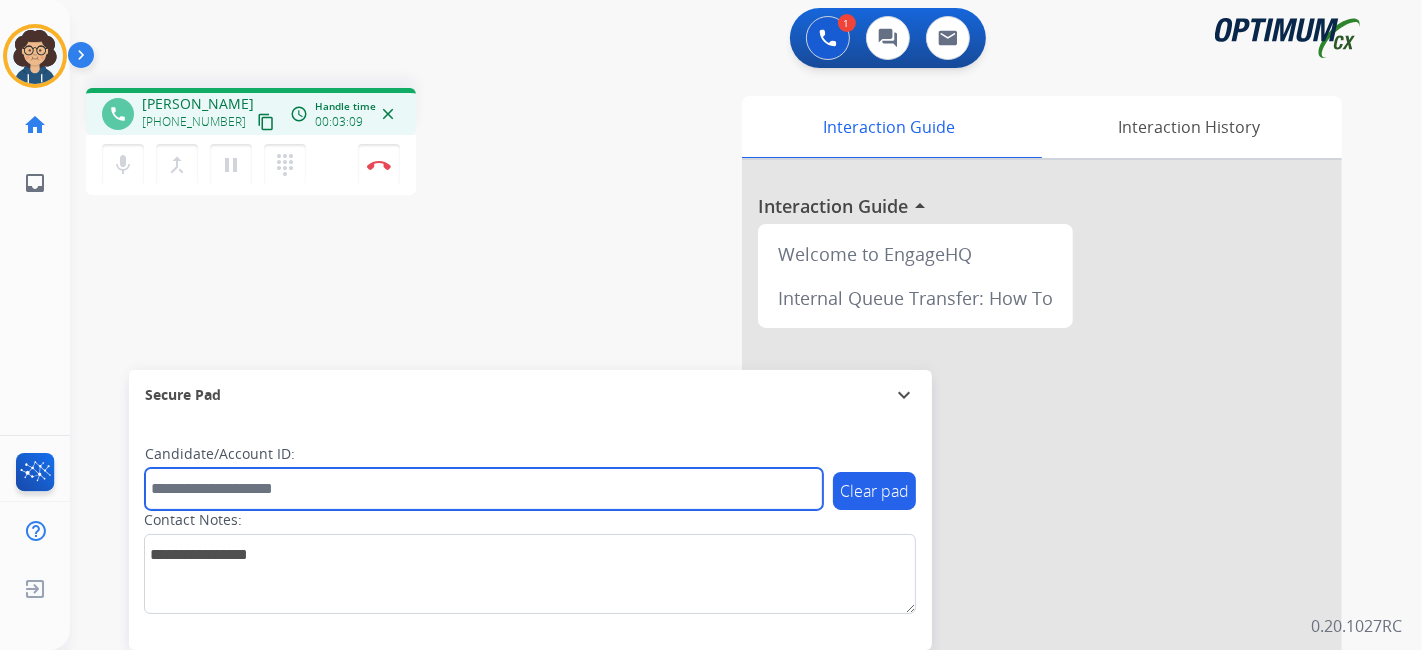 drag, startPoint x: 340, startPoint y: 469, endPoint x: 337, endPoint y: 481, distance: 12.369317 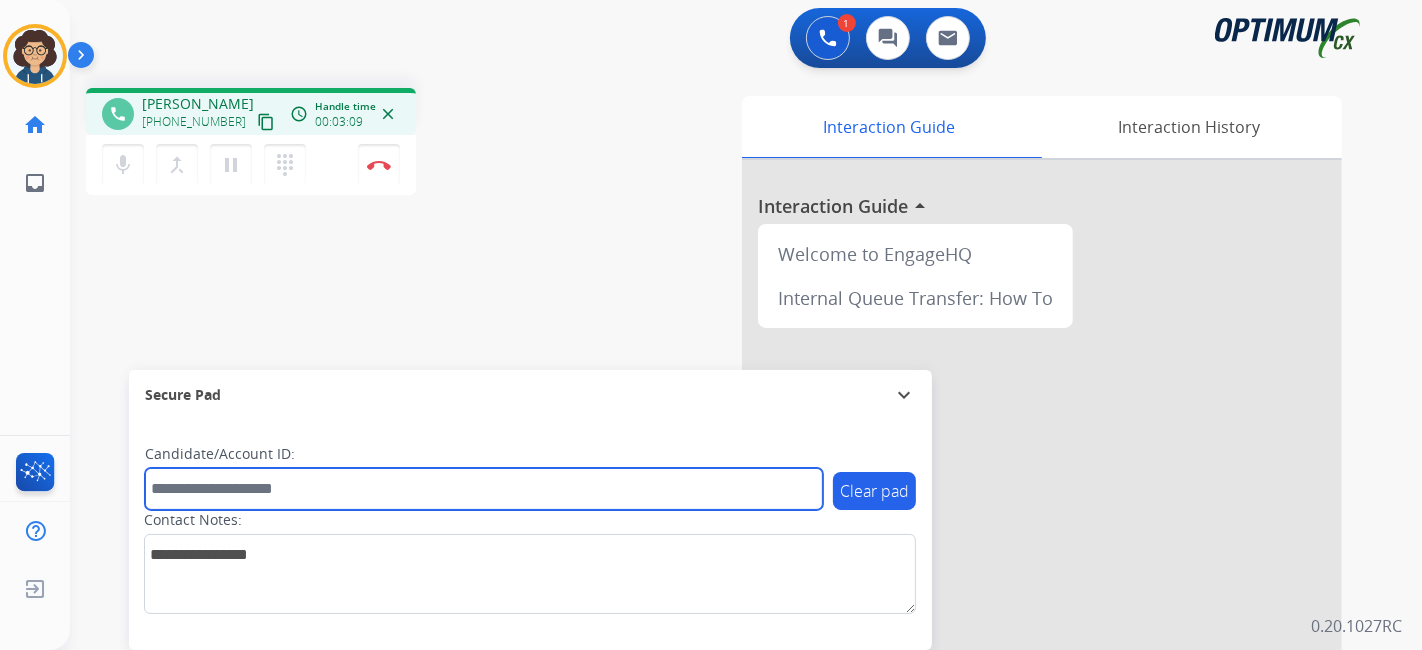 click at bounding box center (484, 489) 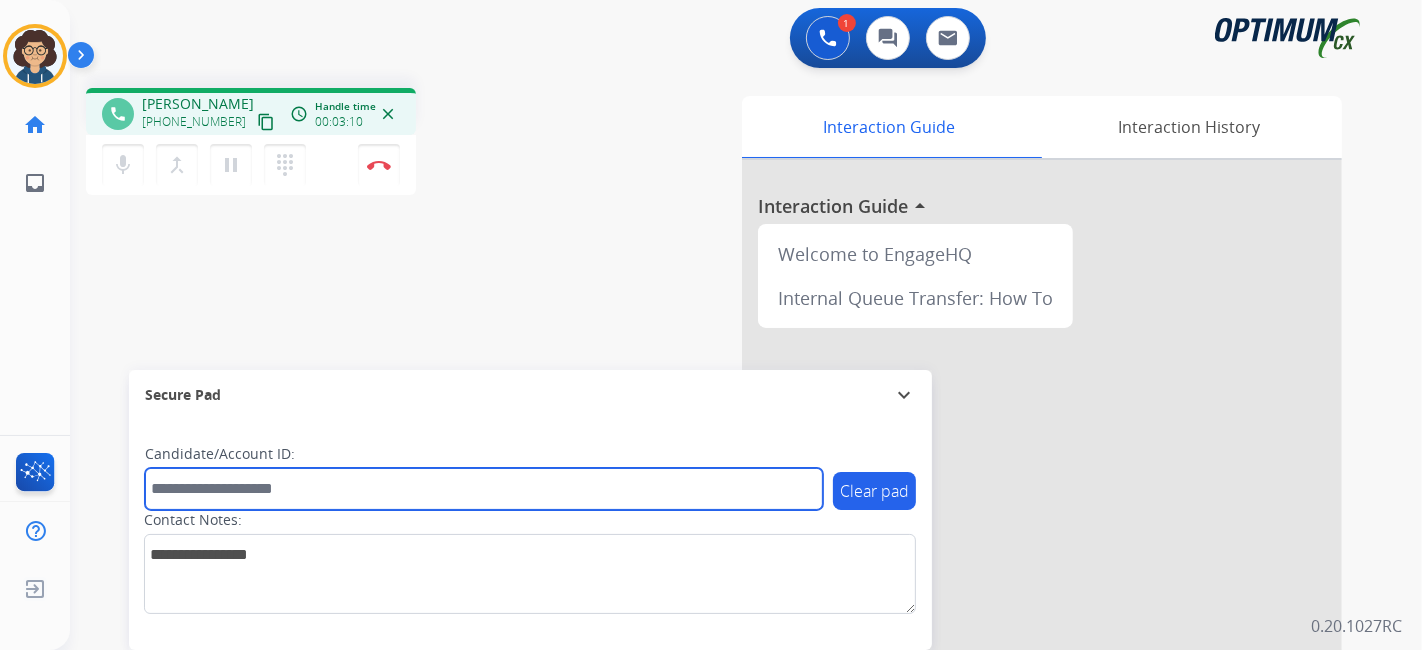 paste on "*******" 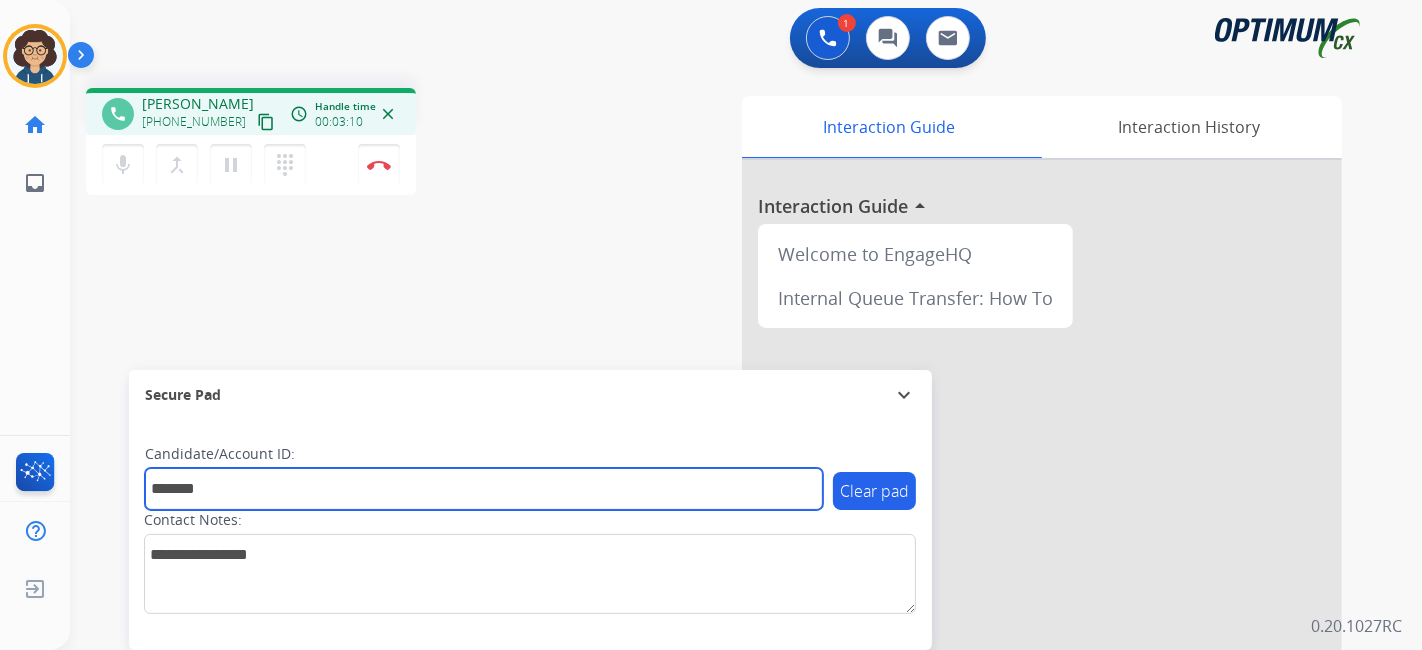 type on "*******" 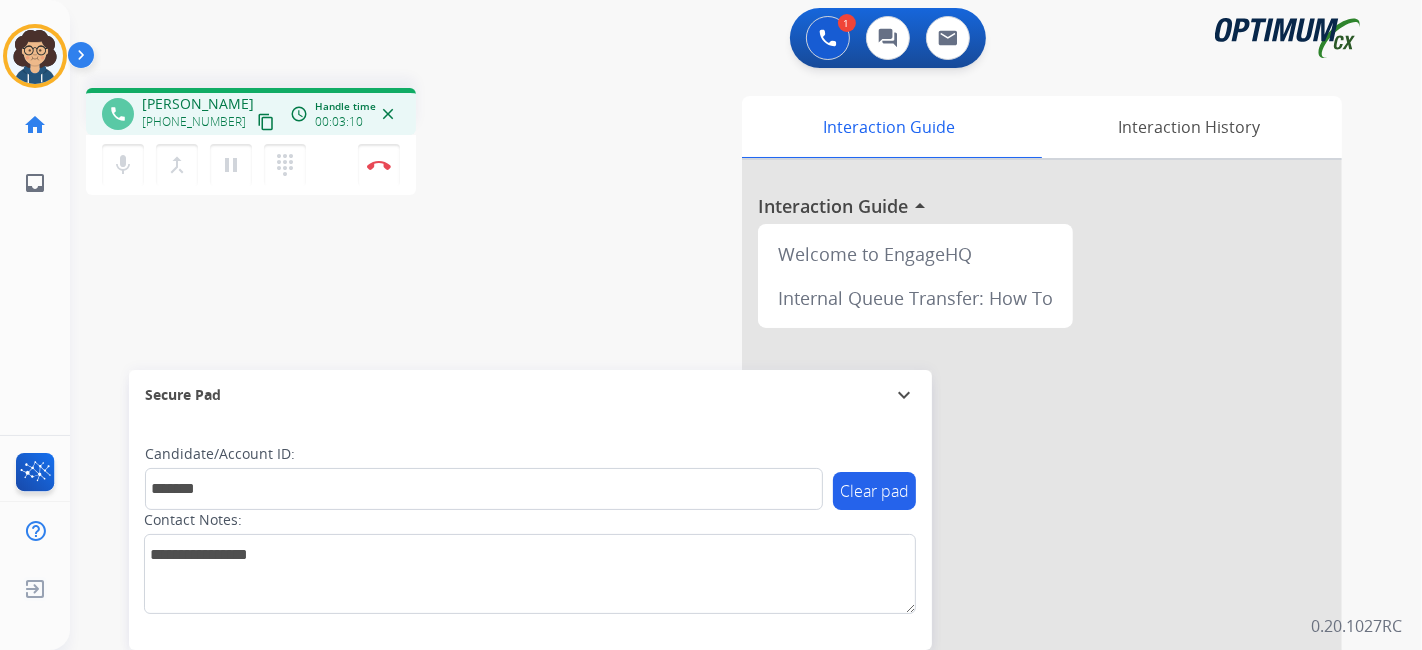 click on "phone [PERSON_NAME] [PHONE_NUMBER] content_copy access_time Call metrics Queue   00:10 Hold   00:00 Talk   03:11 Total   03:20 Handle time 00:03:10 close mic Mute merge_type Bridge pause Hold dialpad Dialpad Disconnect swap_horiz Break voice bridge close_fullscreen Connect 3-Way Call merge_type Separate 3-Way Call  Interaction Guide   Interaction History  Interaction Guide arrow_drop_up  Welcome to EngageHQ   Internal Queue Transfer: How To  Secure Pad expand_more Clear pad Candidate/Account ID: ******* Contact Notes:" at bounding box center (722, 489) 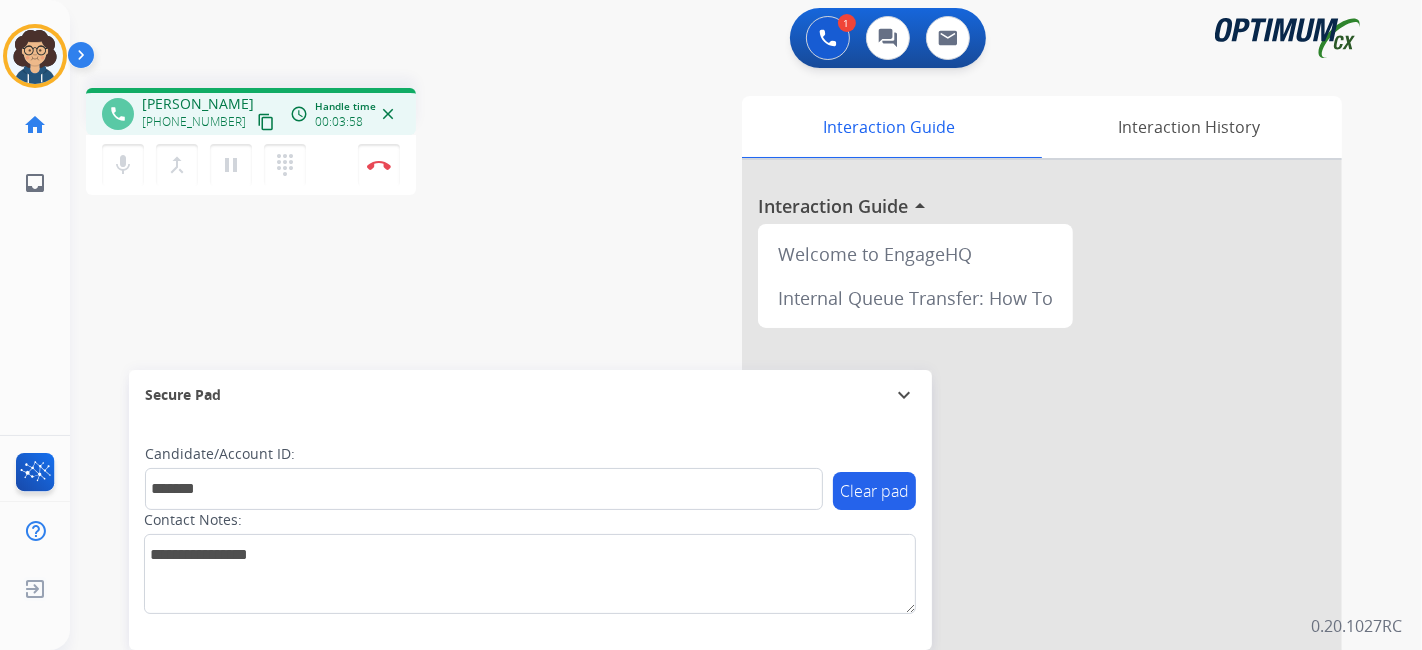 drag, startPoint x: 250, startPoint y: 116, endPoint x: 322, endPoint y: 4, distance: 133.14653 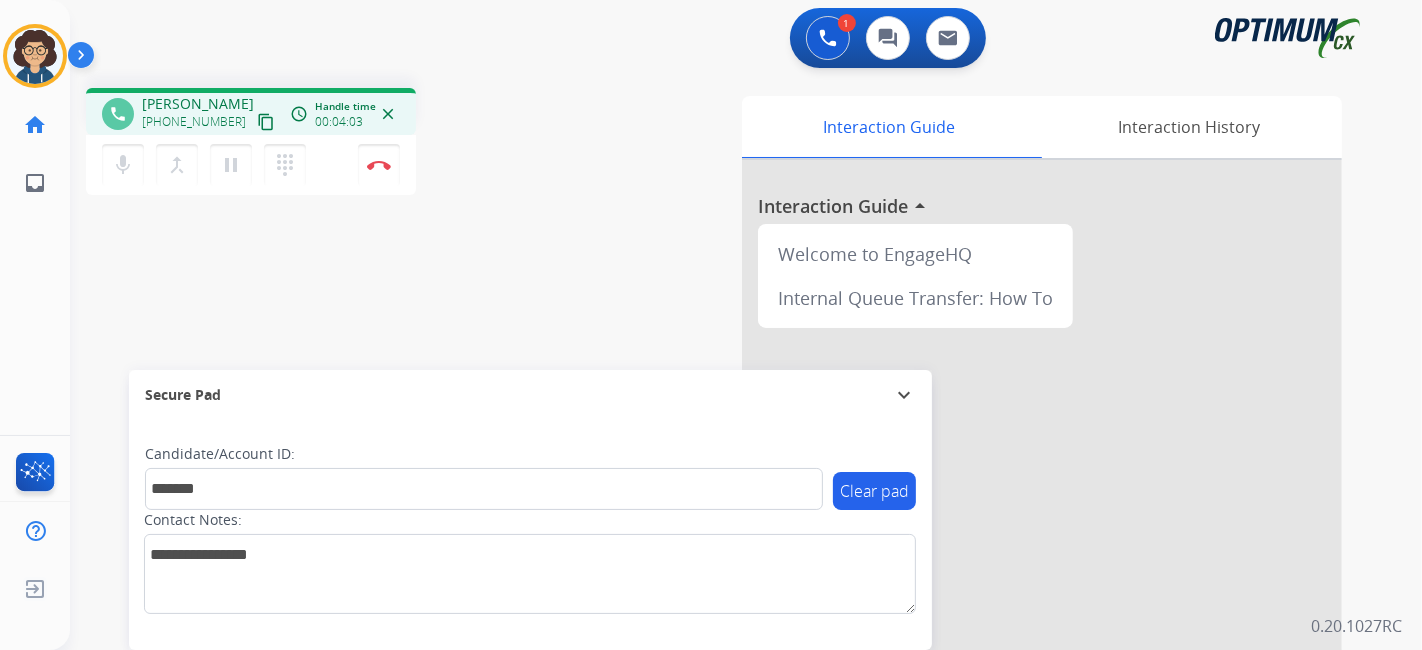 click on "content_copy" at bounding box center (266, 122) 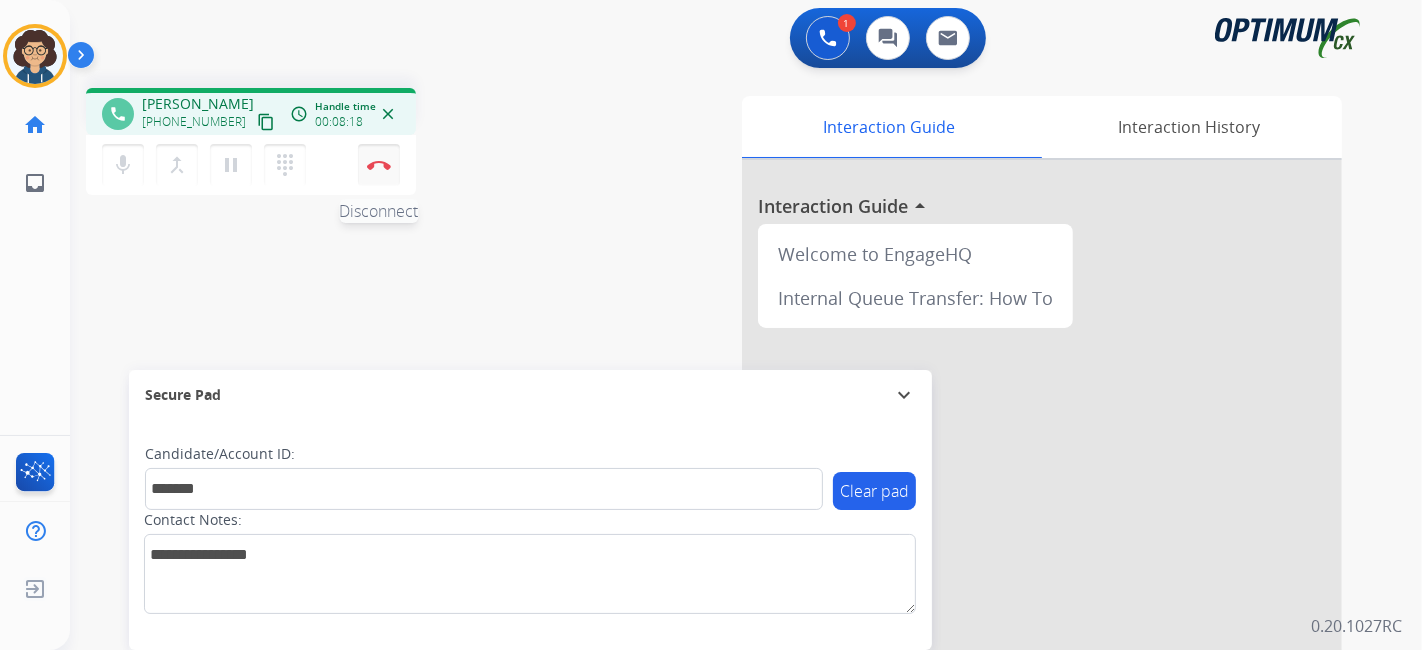 click at bounding box center [379, 165] 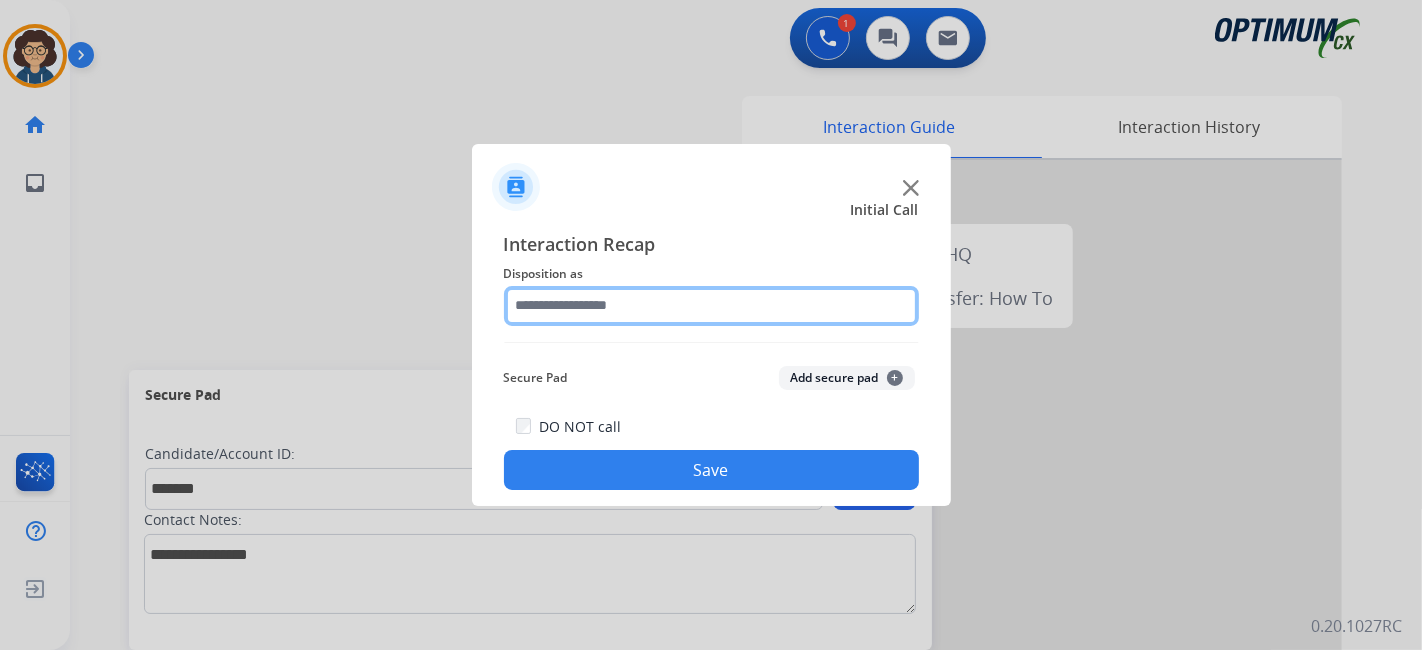 click 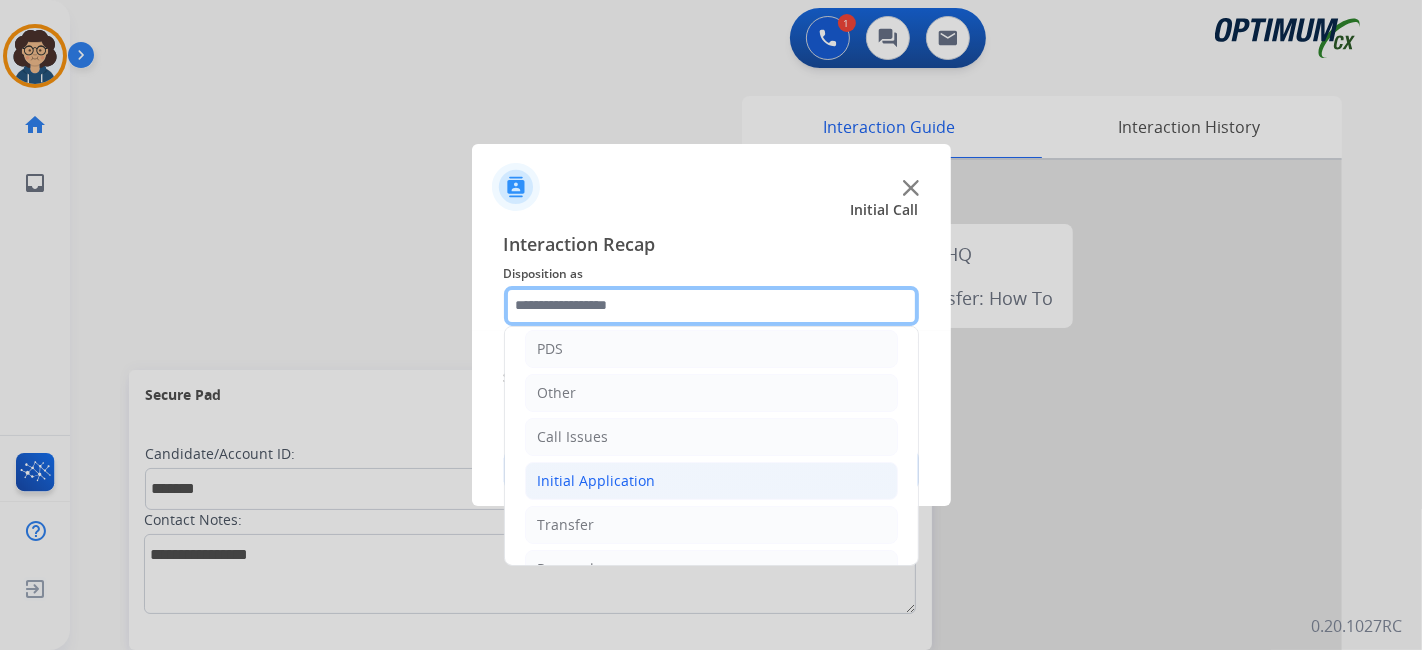 scroll, scrollTop: 131, scrollLeft: 0, axis: vertical 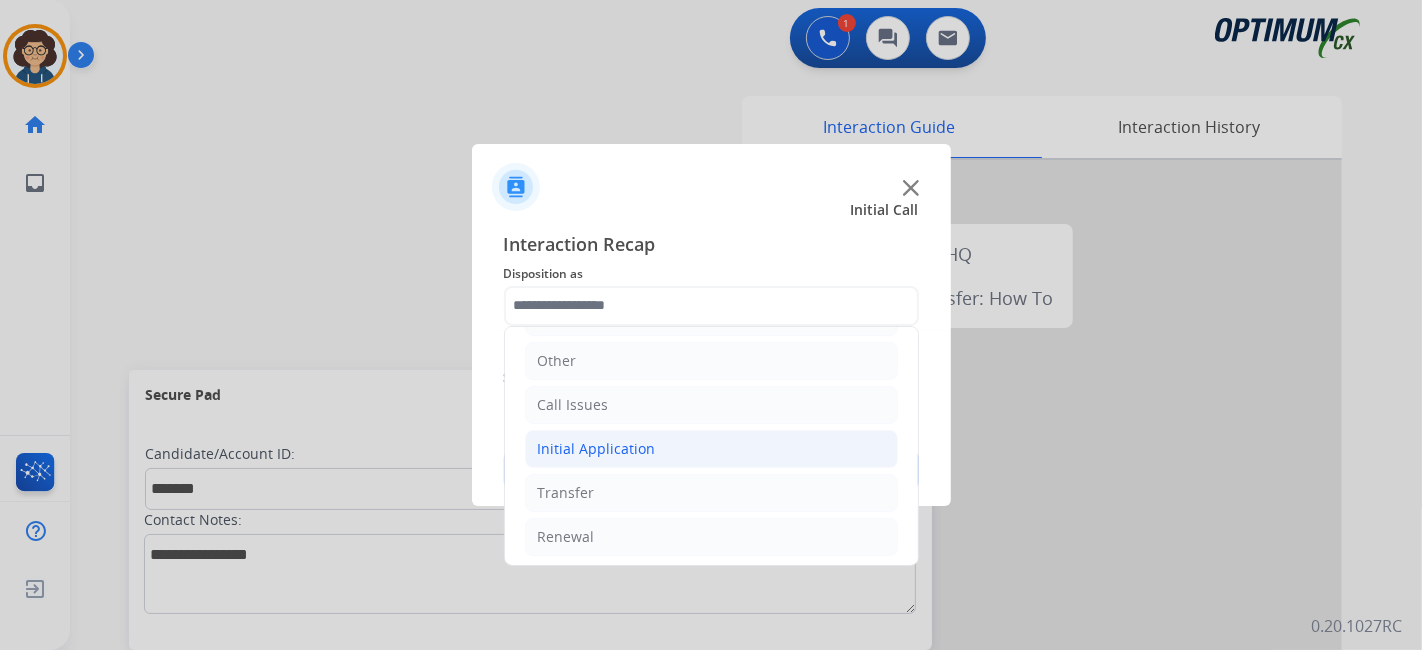 click on "Initial Application" 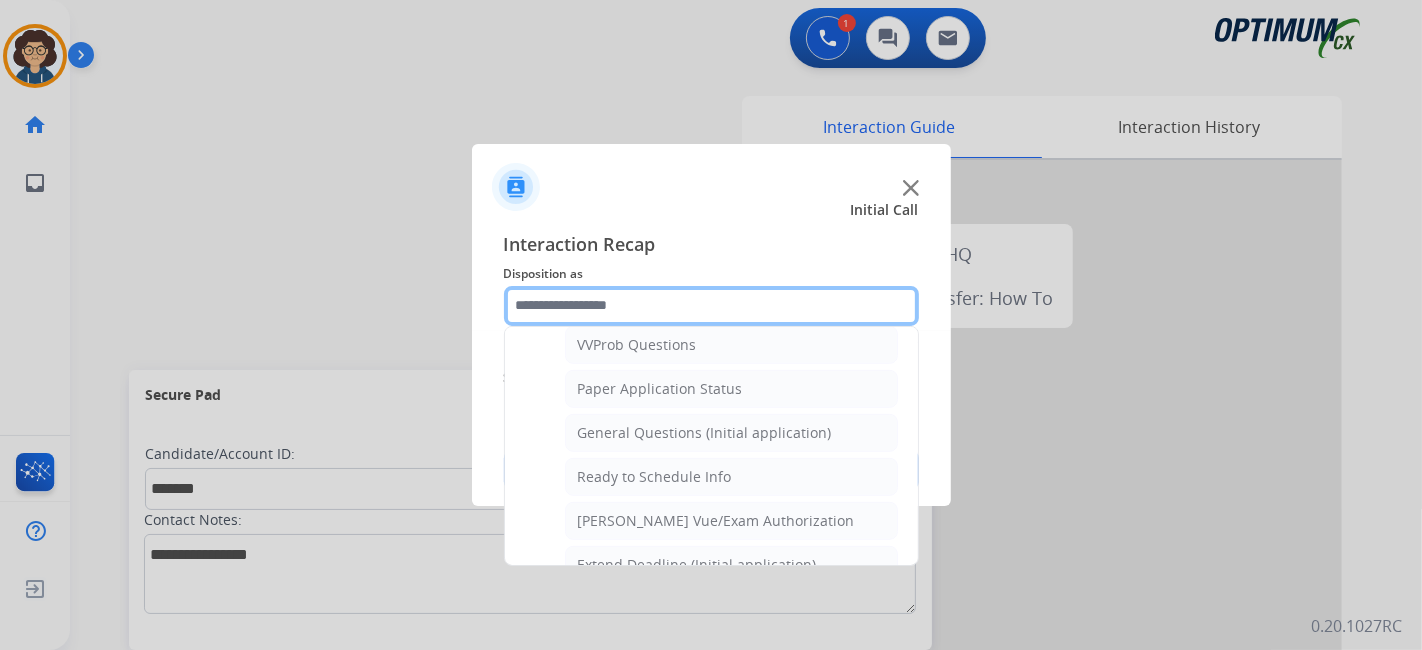 scroll, scrollTop: 1105, scrollLeft: 0, axis: vertical 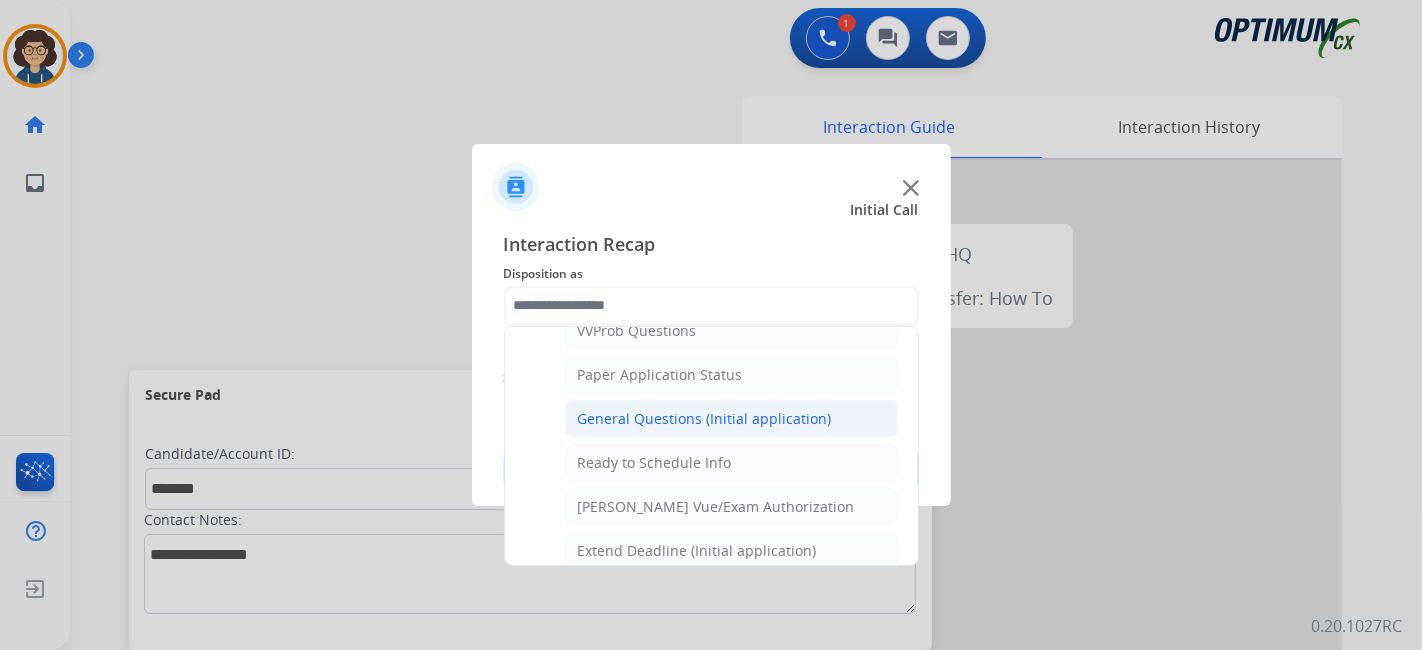 click on "General Questions (Initial application)" 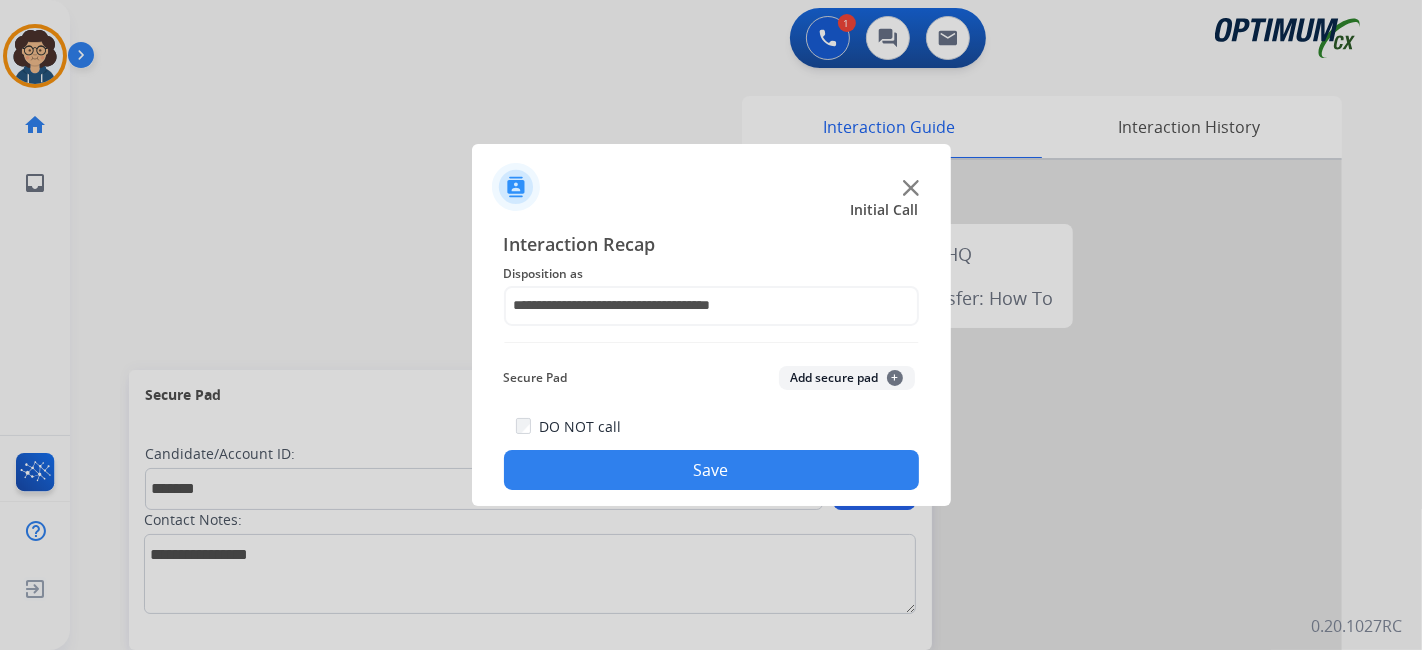 click on "Add secure pad  +" 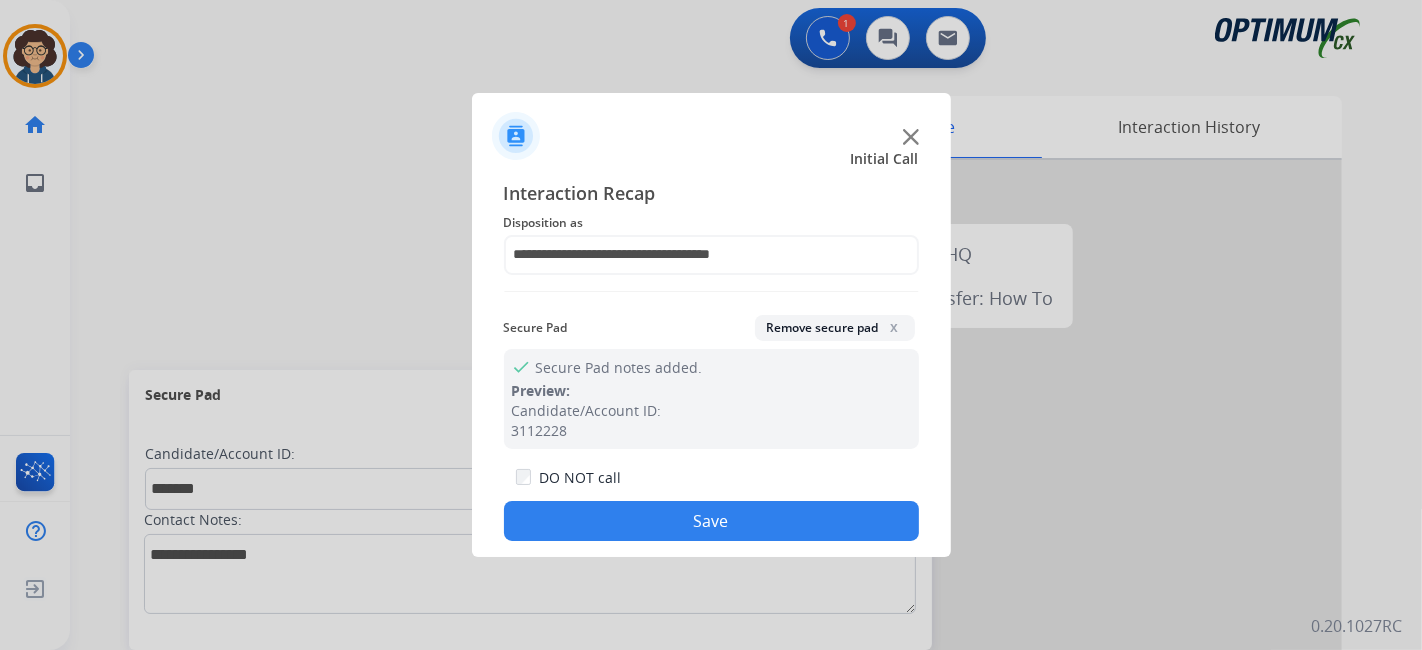 drag, startPoint x: 730, startPoint y: 541, endPoint x: 649, endPoint y: 83, distance: 465.1075 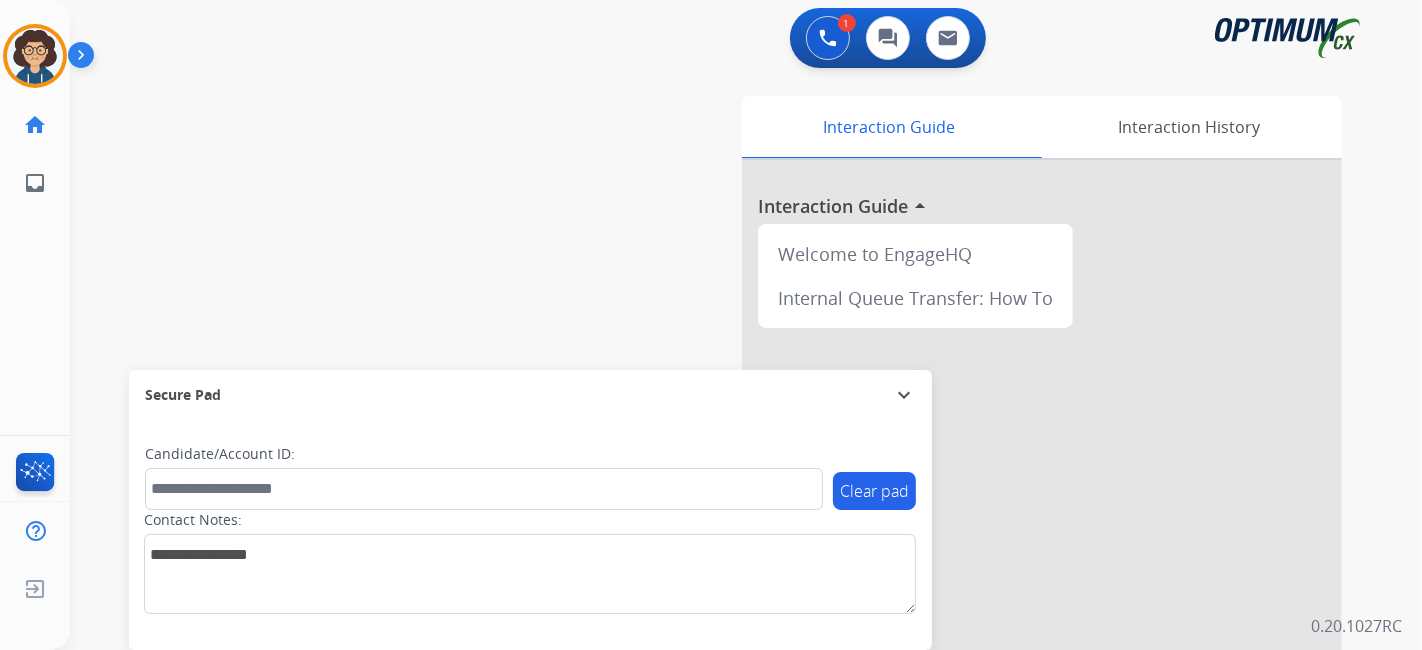 click on "1 Voice Interactions  0  Chat Interactions   0  Email Interactions swap_horiz Break voice bridge close_fullscreen Connect 3-Way Call merge_type Separate 3-Way Call  Interaction Guide   Interaction History  Interaction Guide arrow_drop_up  Welcome to EngageHQ   Internal Queue Transfer: How To  Secure Pad expand_more Clear pad Candidate/Account ID: Contact Notes:                  0.20.1027RC" at bounding box center (746, 325) 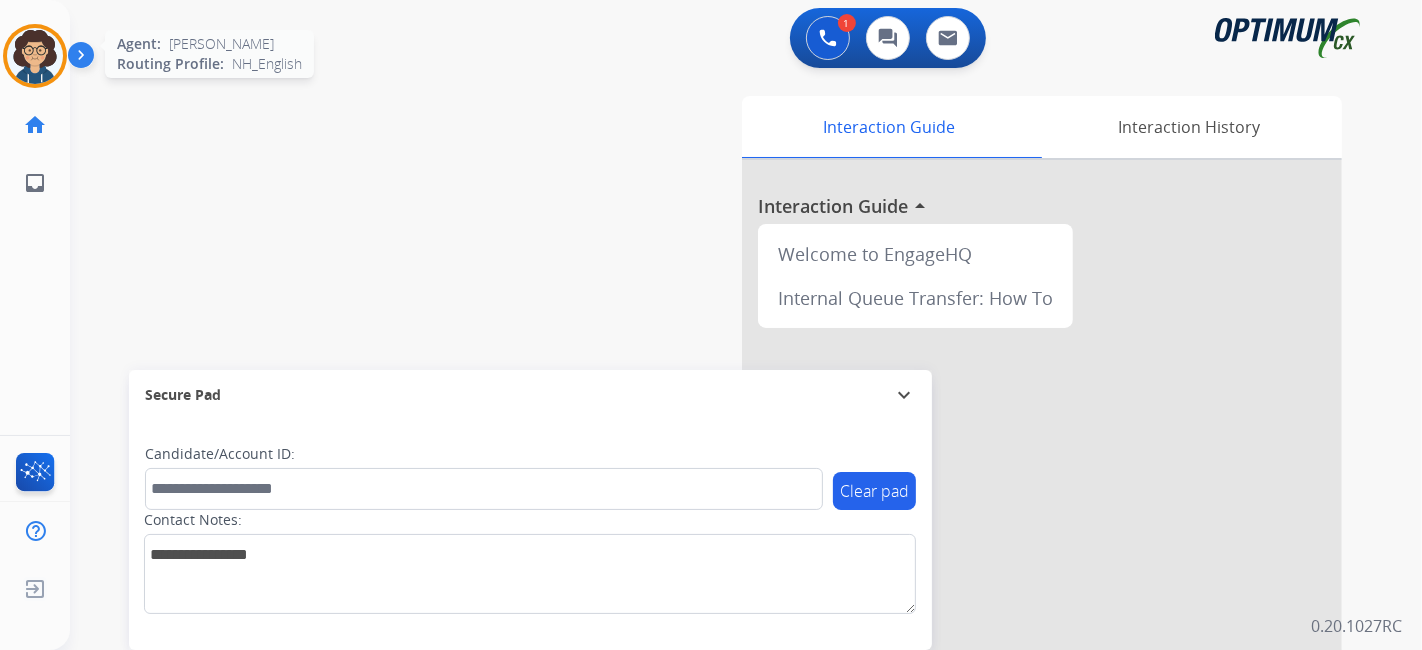 click at bounding box center (35, 56) 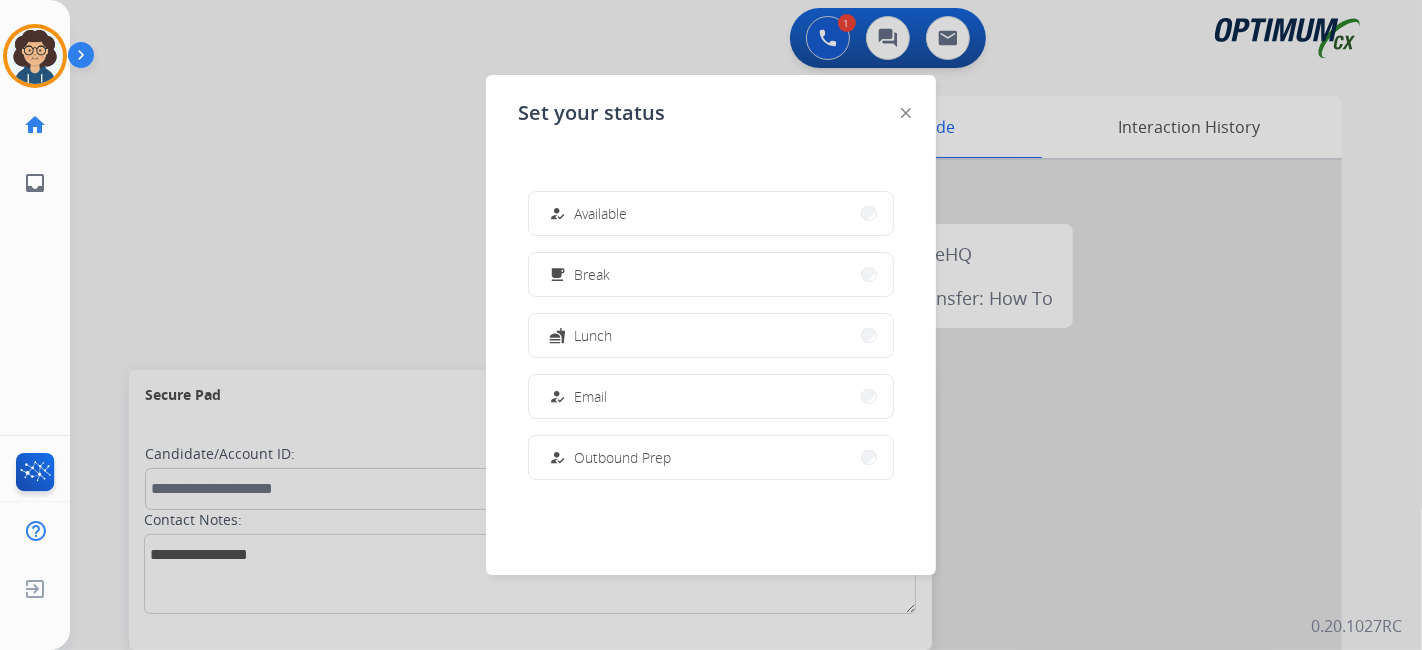 click at bounding box center (711, 325) 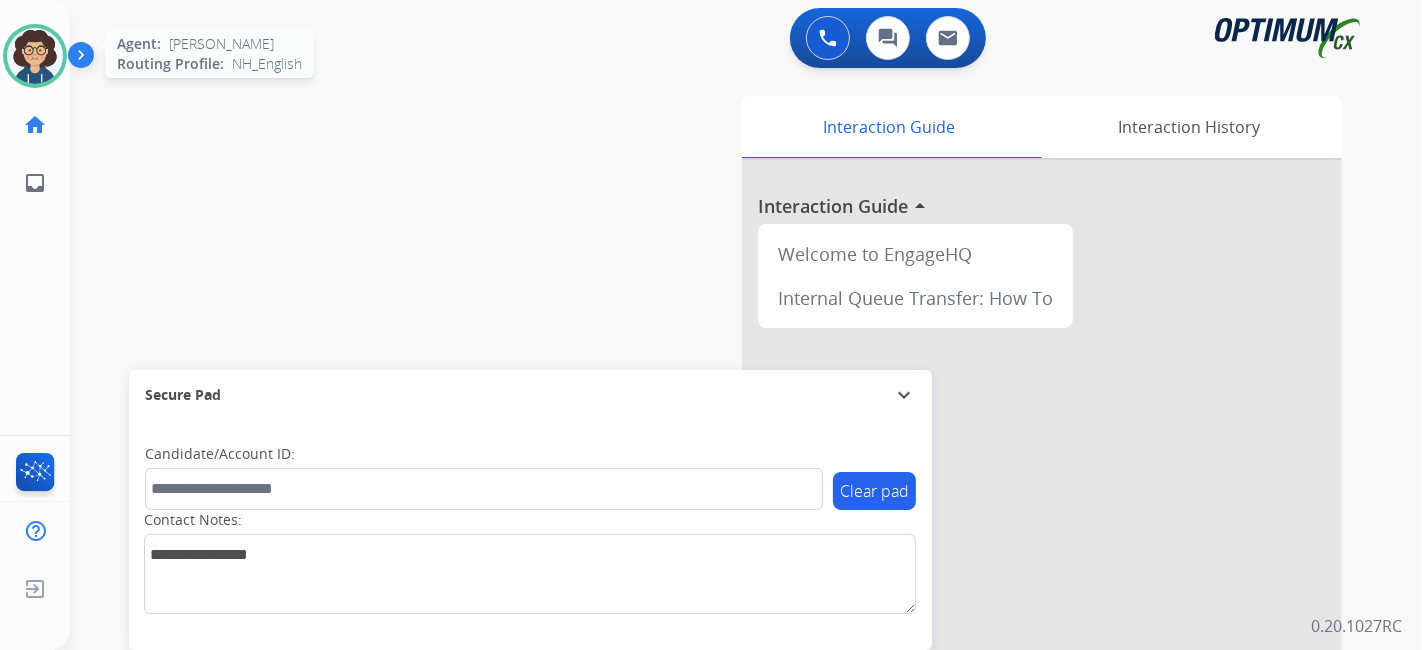 click at bounding box center [35, 56] 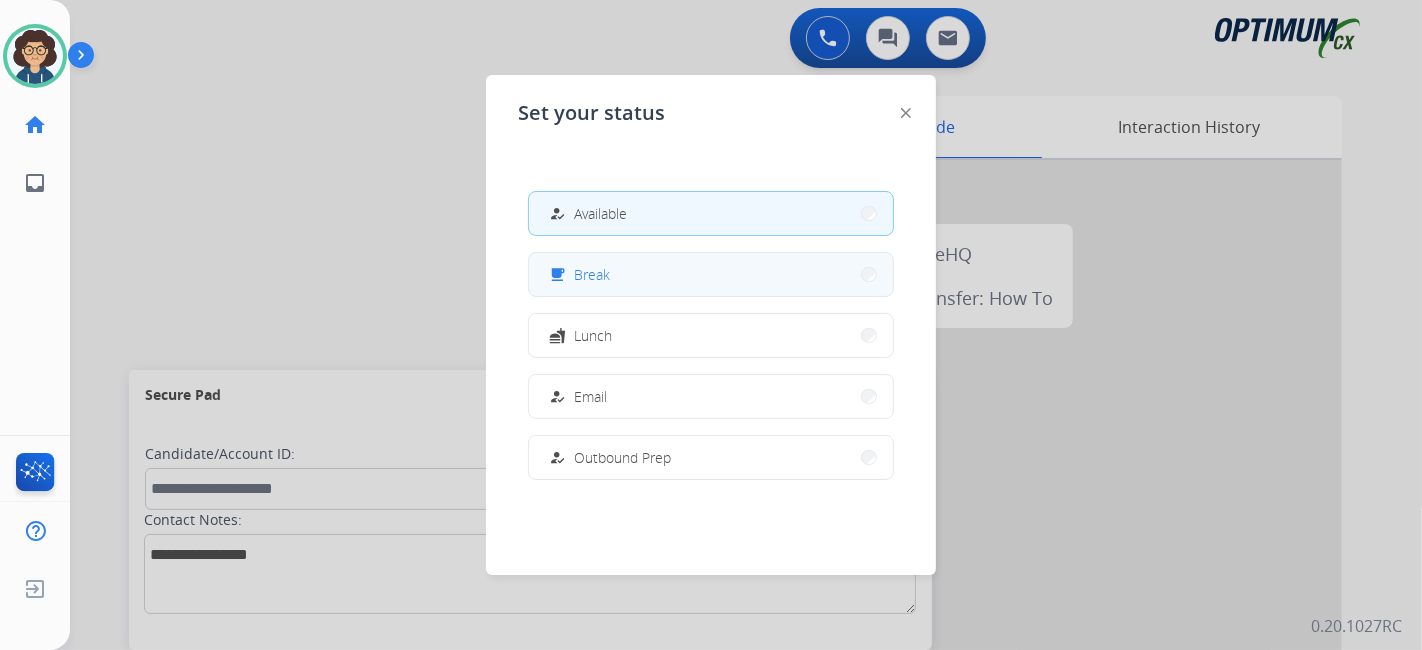 click on "free_breakfast Break" at bounding box center [711, 274] 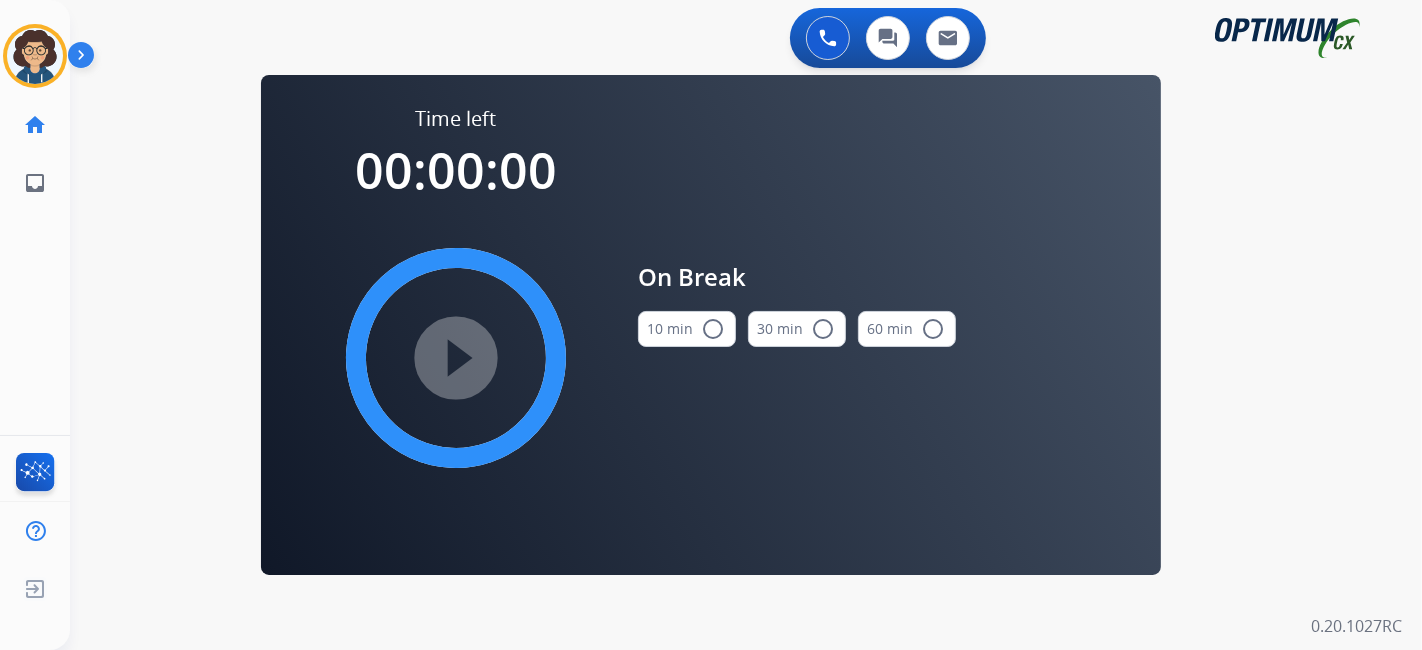click on "10 min  radio_button_unchecked" at bounding box center (687, 329) 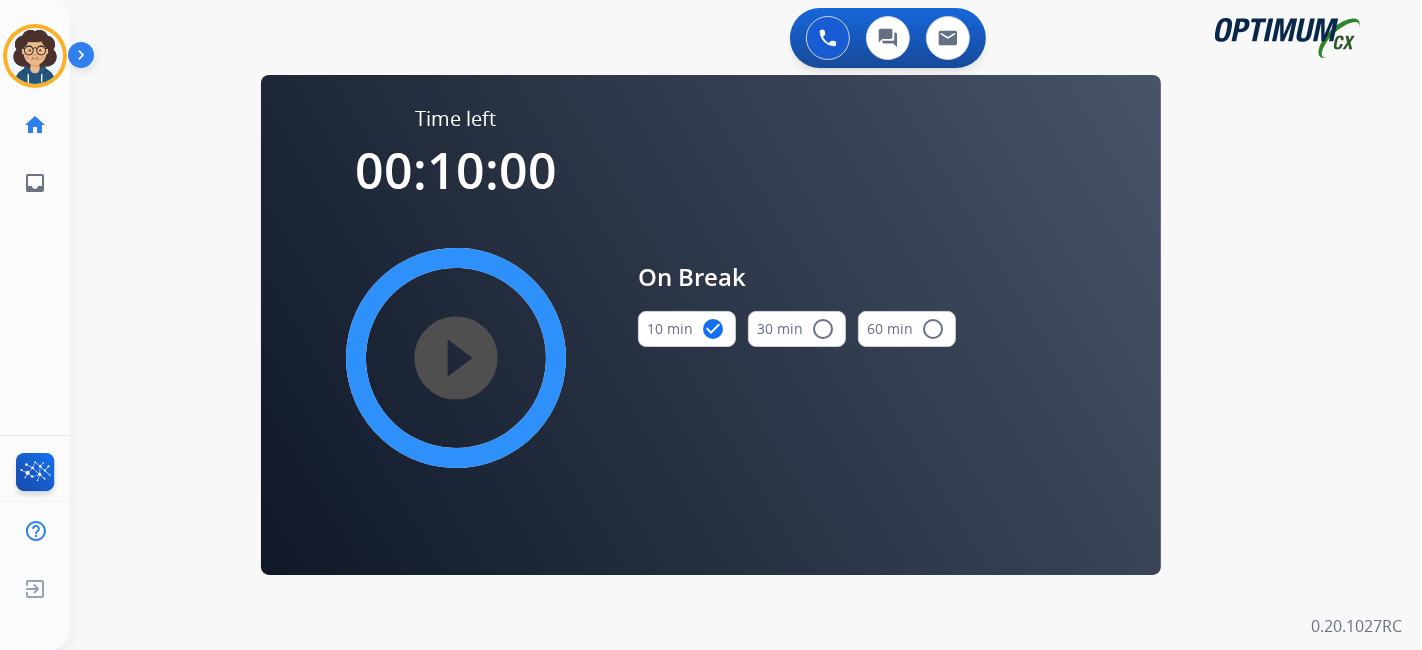 click on "play_circle_filled" at bounding box center [456, 358] 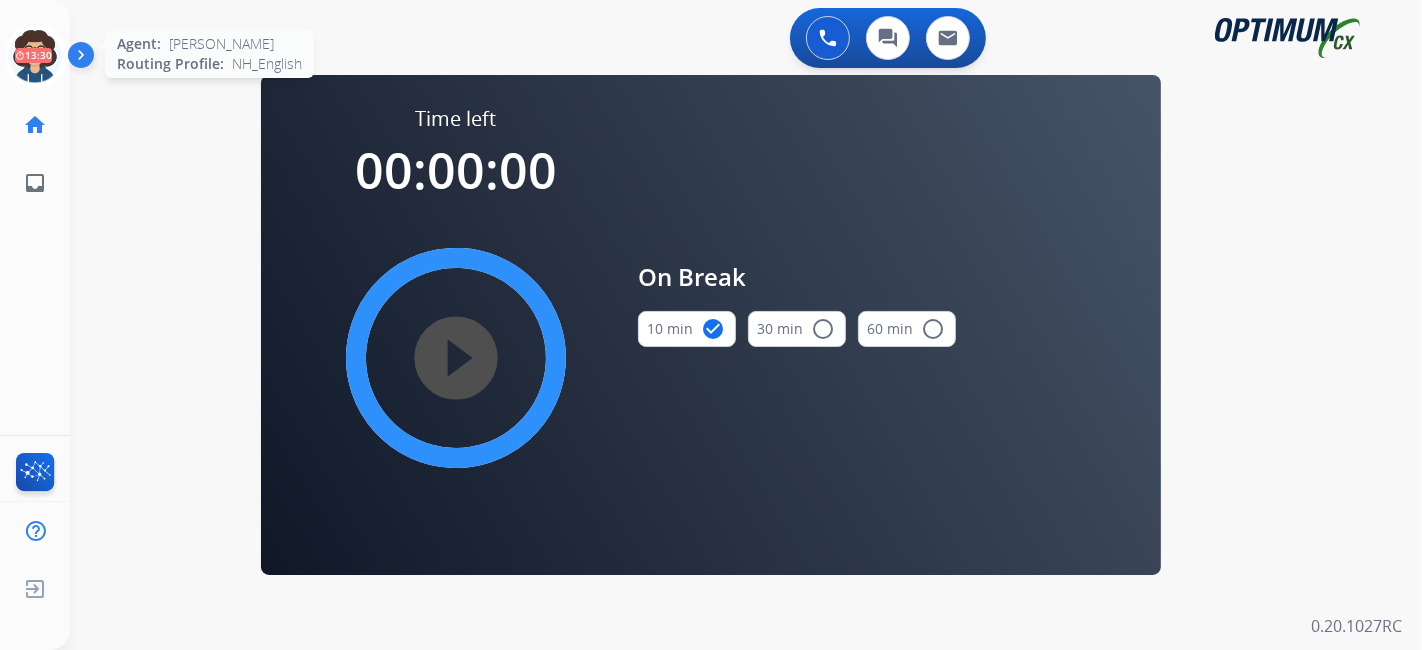 click 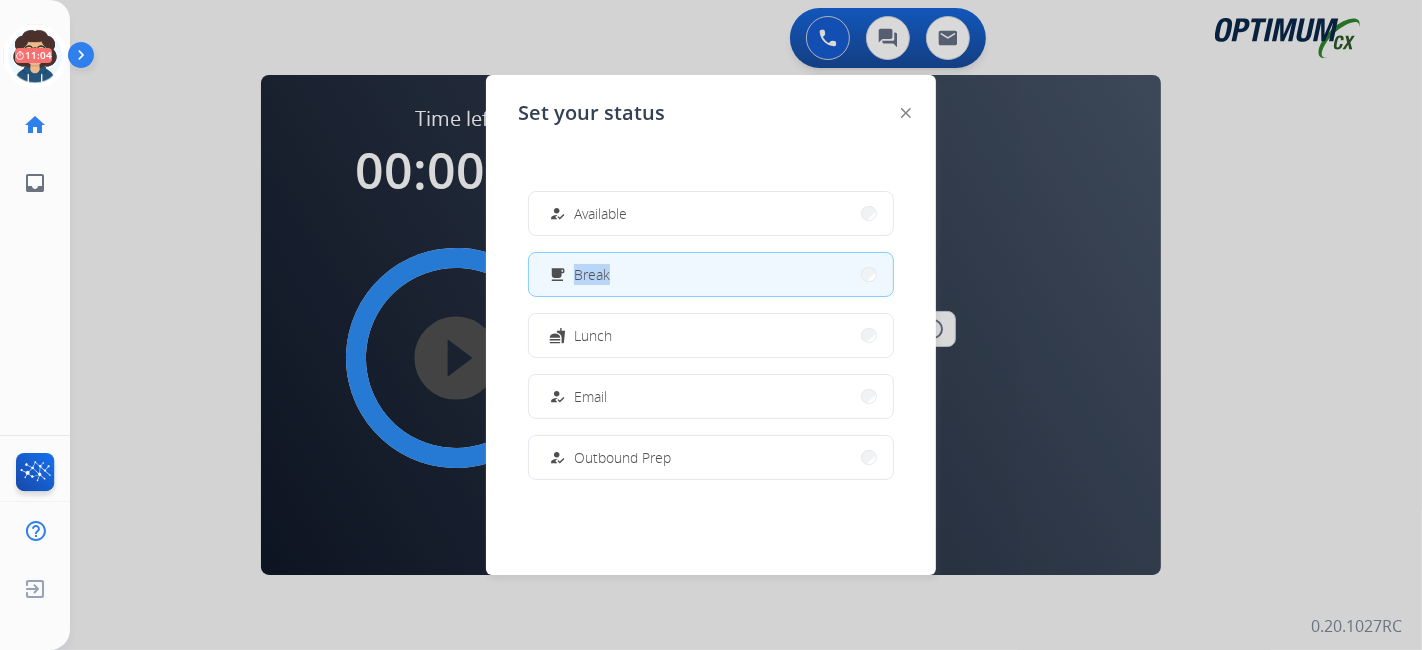 drag, startPoint x: 903, startPoint y: 241, endPoint x: 913, endPoint y: 336, distance: 95.524864 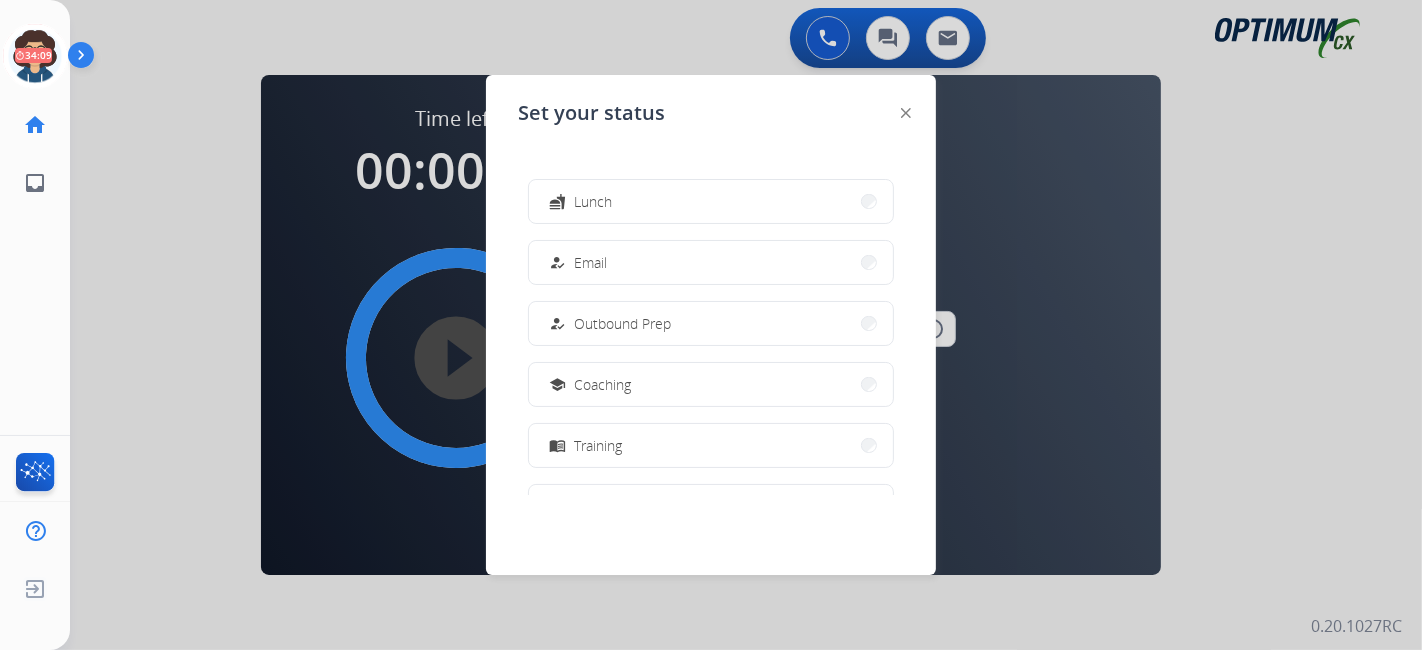 scroll, scrollTop: 237, scrollLeft: 0, axis: vertical 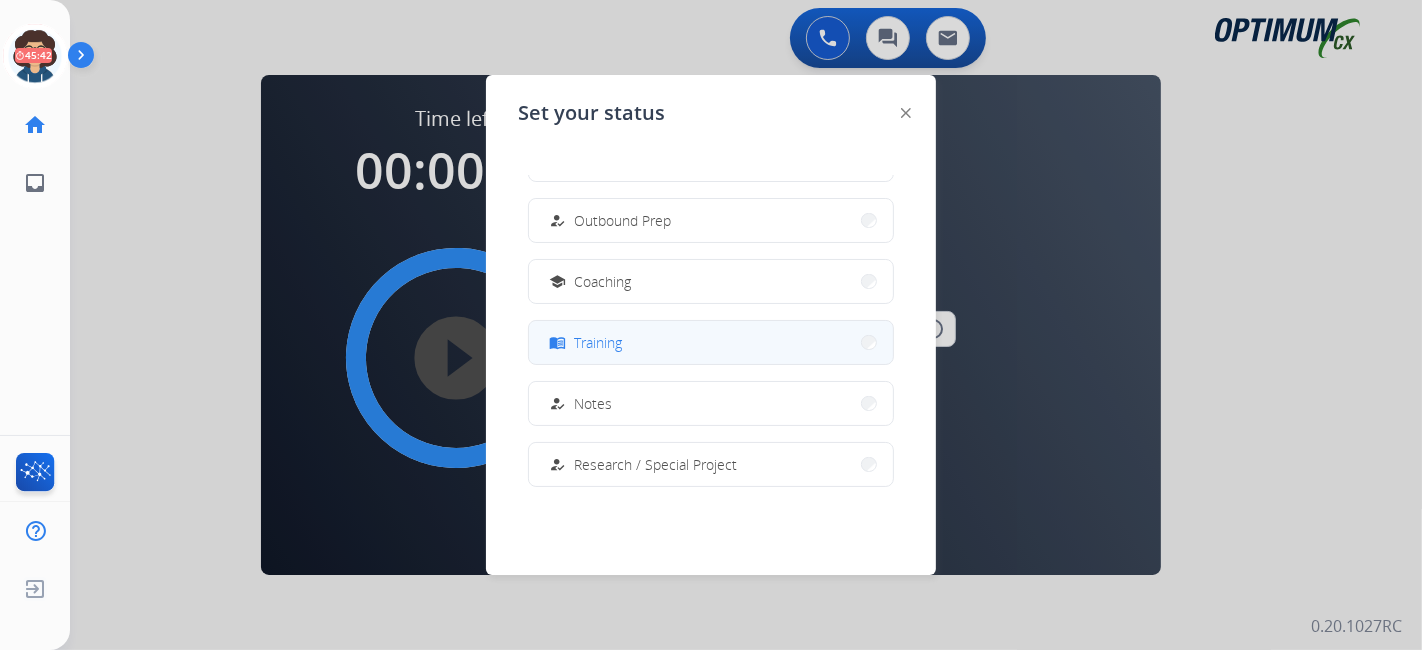 click on "menu_book Training" at bounding box center (711, 342) 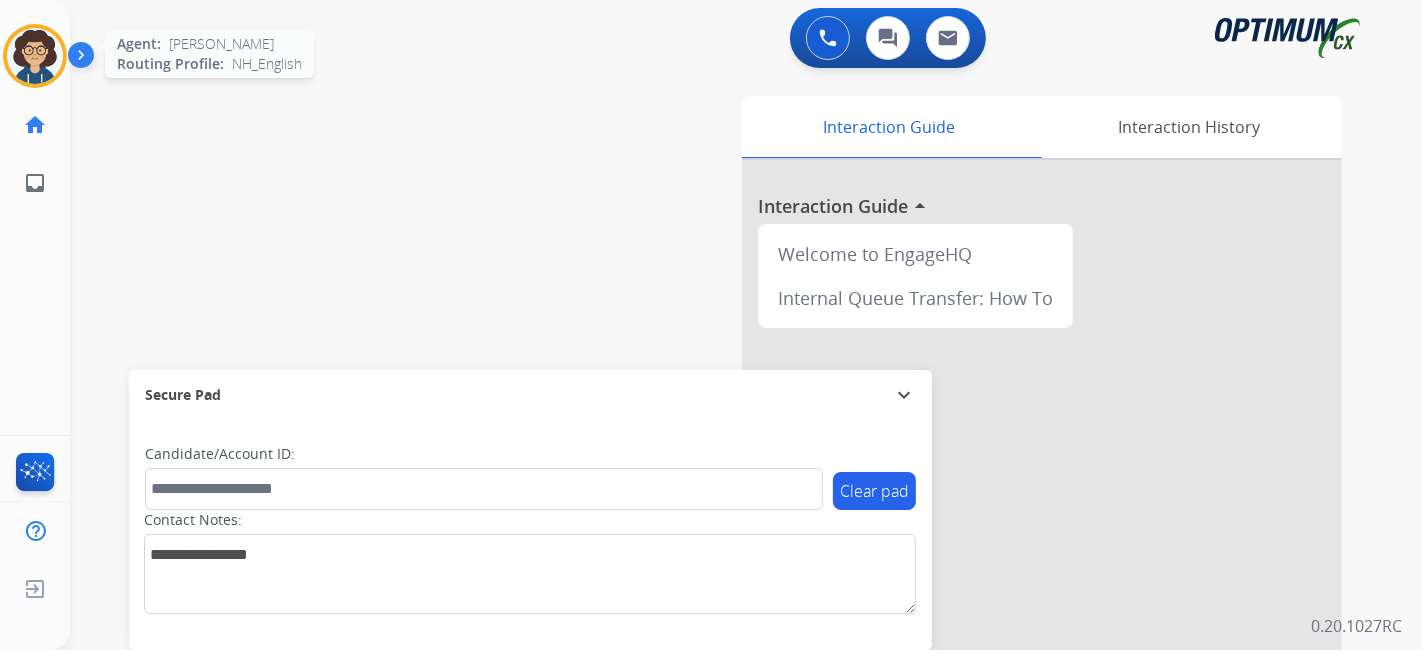 click at bounding box center (35, 56) 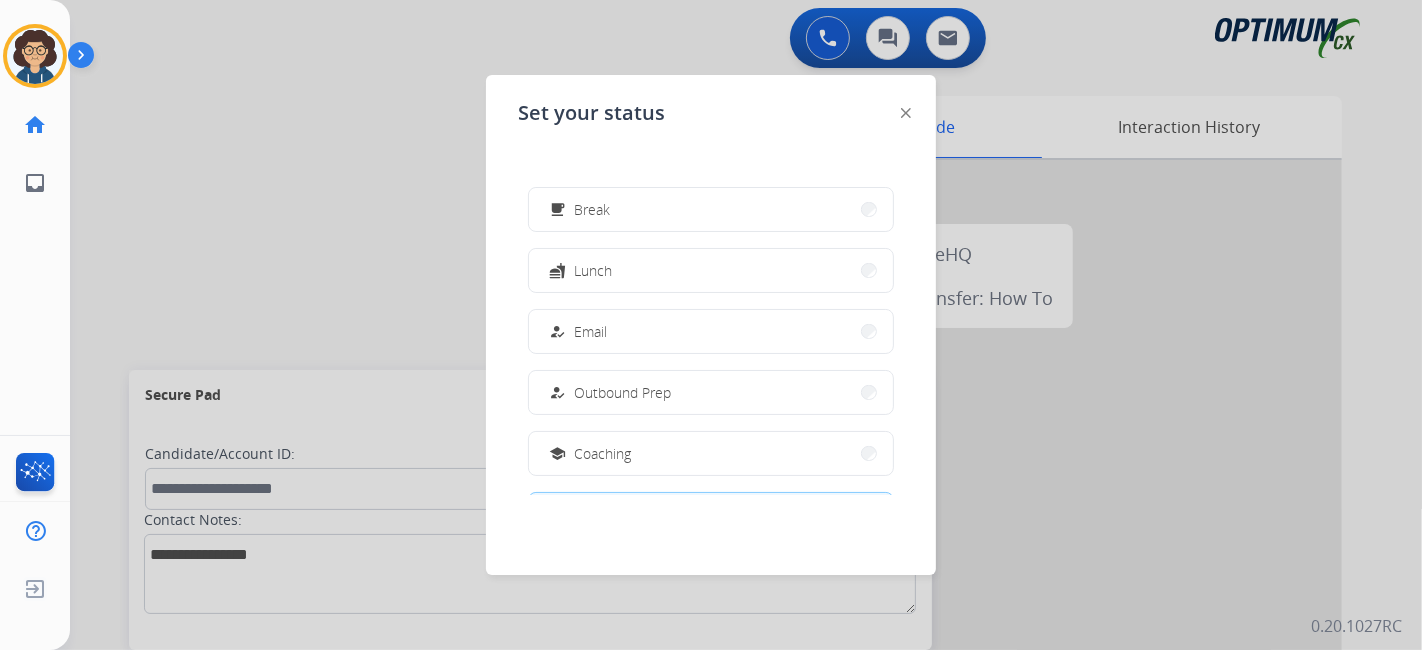 scroll, scrollTop: 0, scrollLeft: 0, axis: both 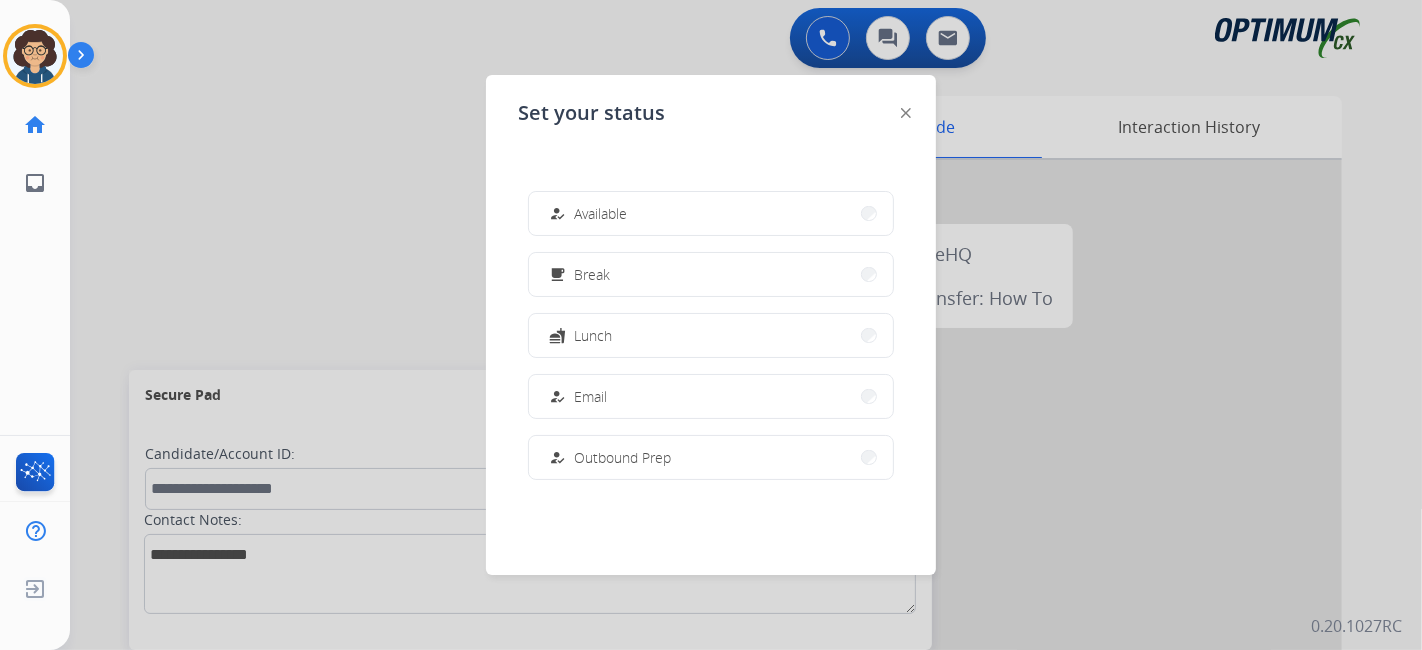 click at bounding box center (711, 325) 